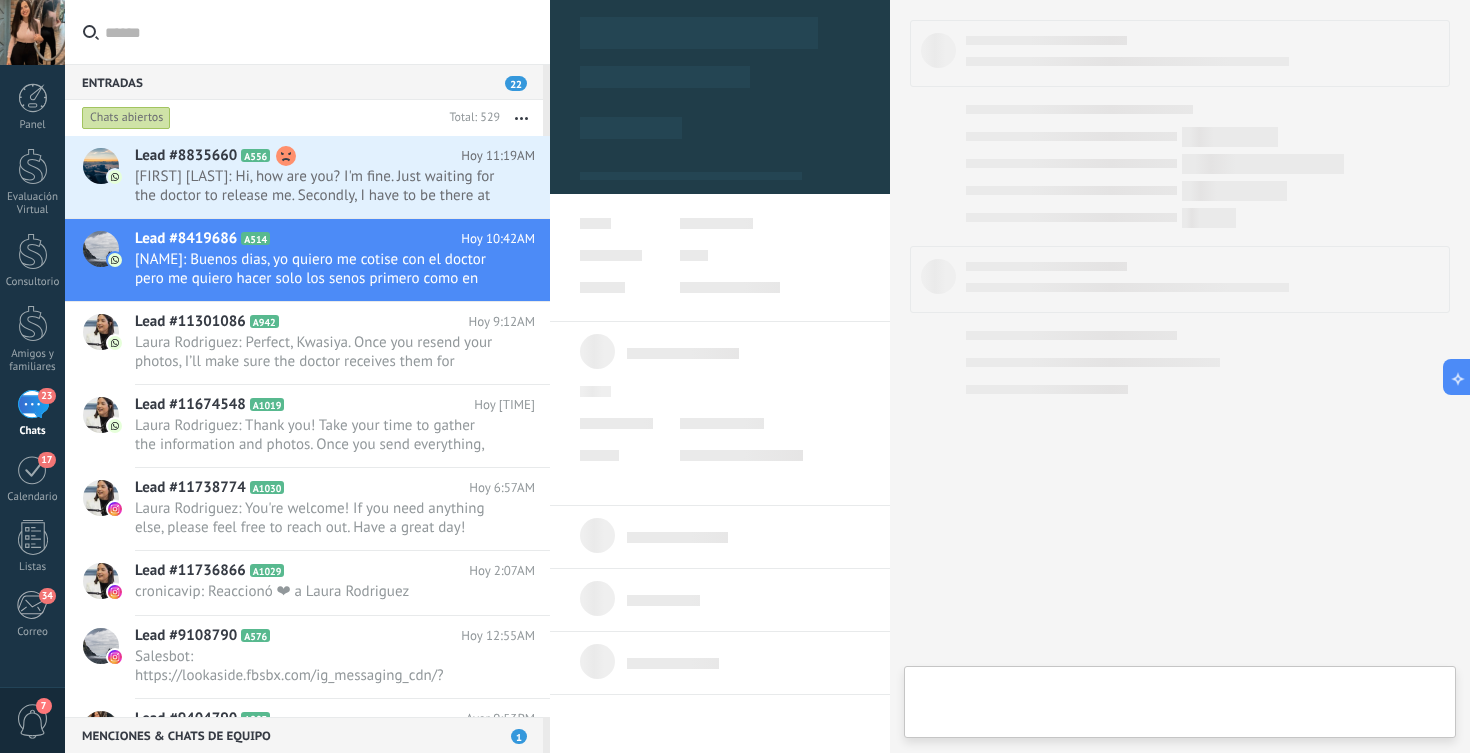 scroll, scrollTop: 0, scrollLeft: 0, axis: both 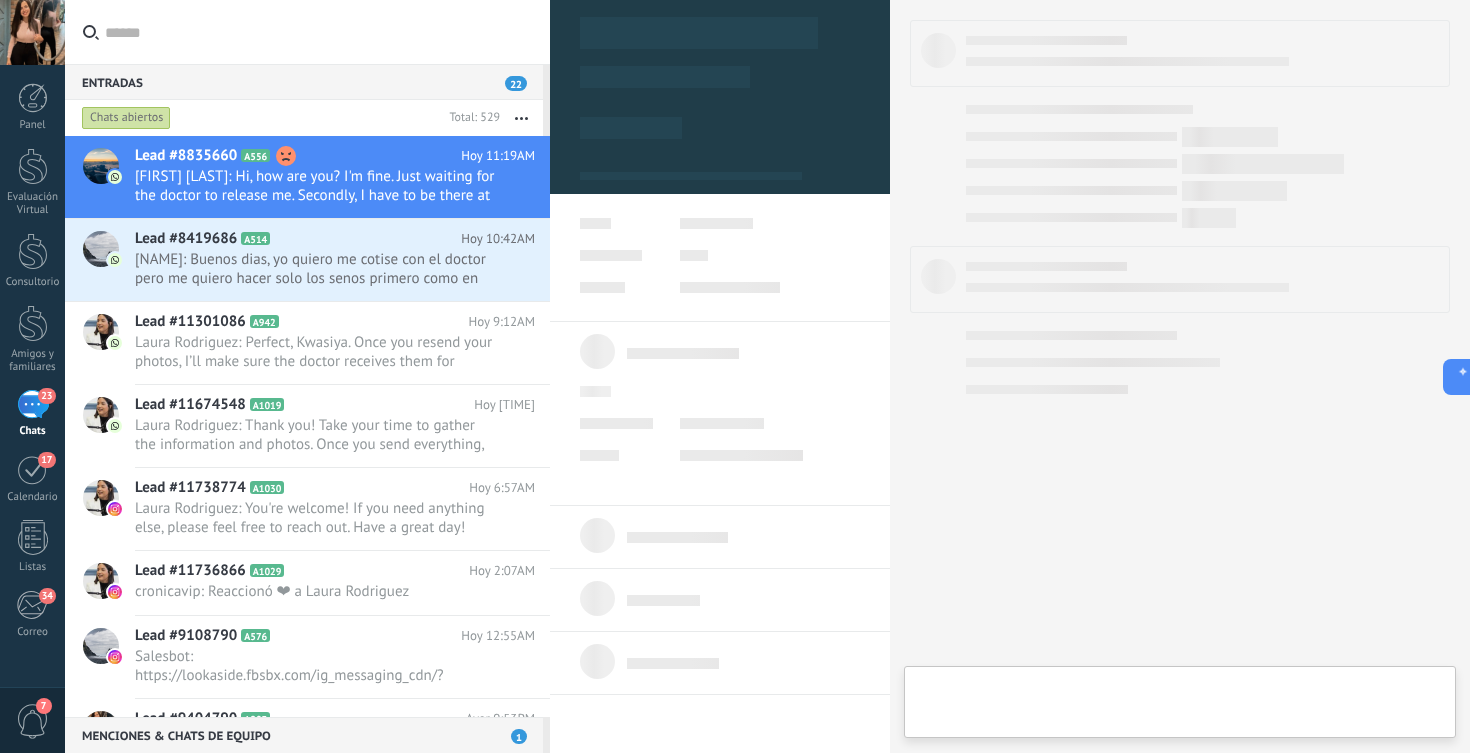type on "**********" 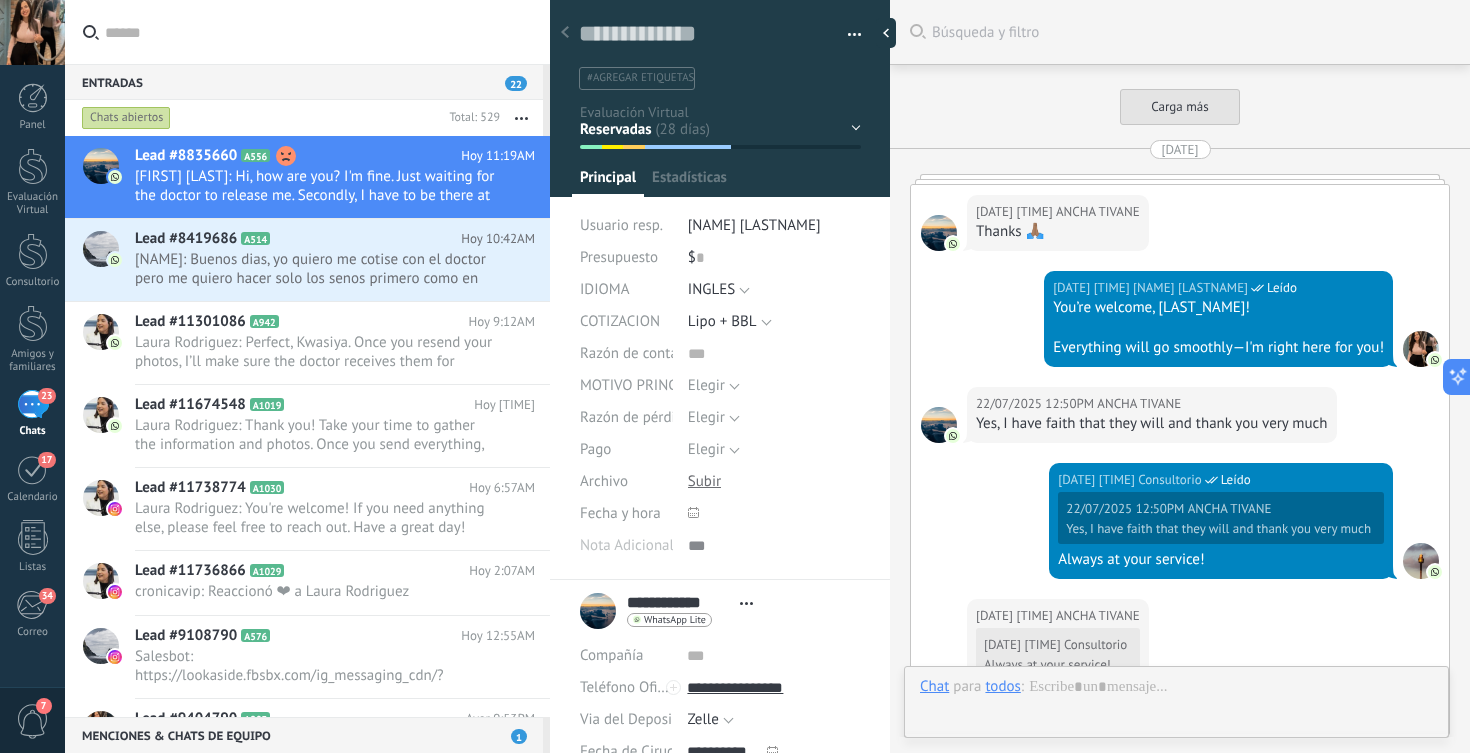 scroll, scrollTop: 30, scrollLeft: 0, axis: vertical 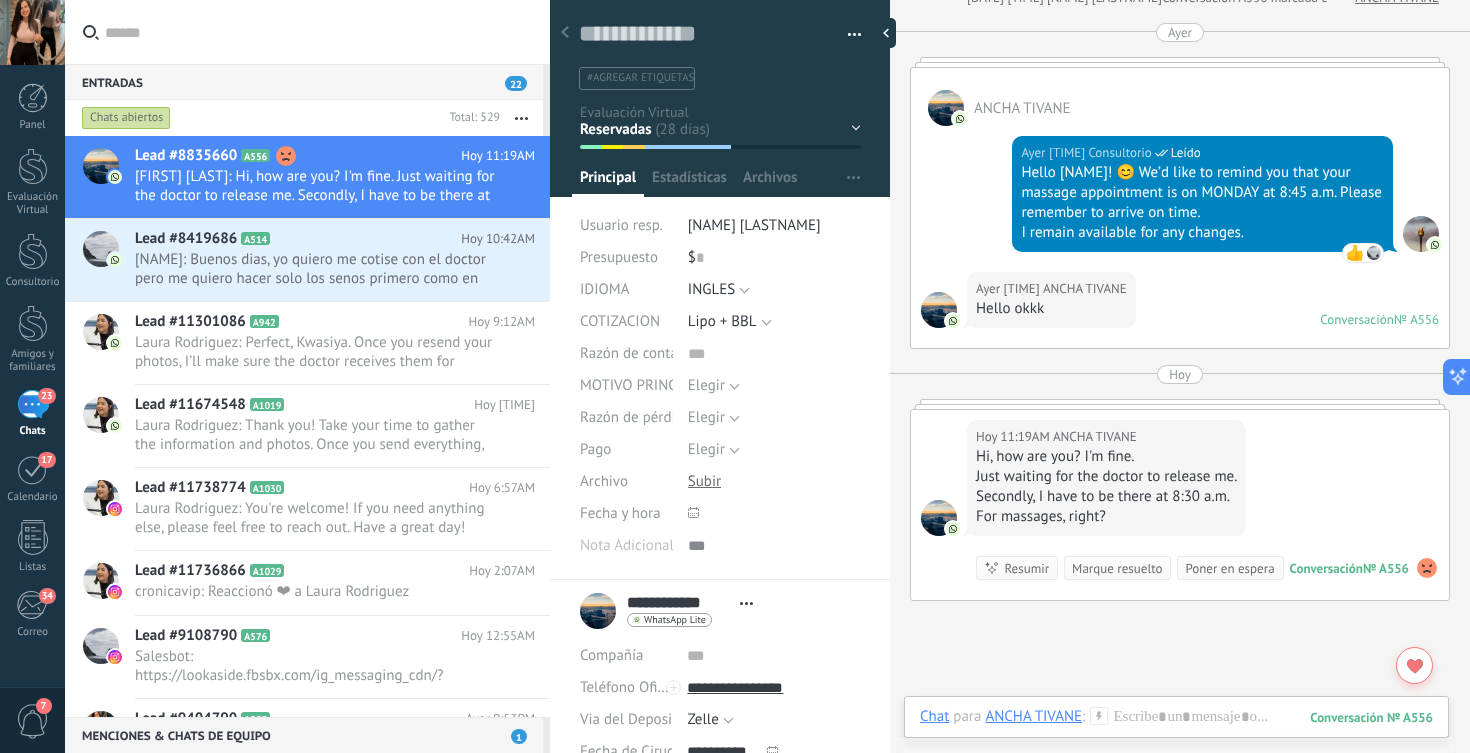click at bounding box center [319, 32] 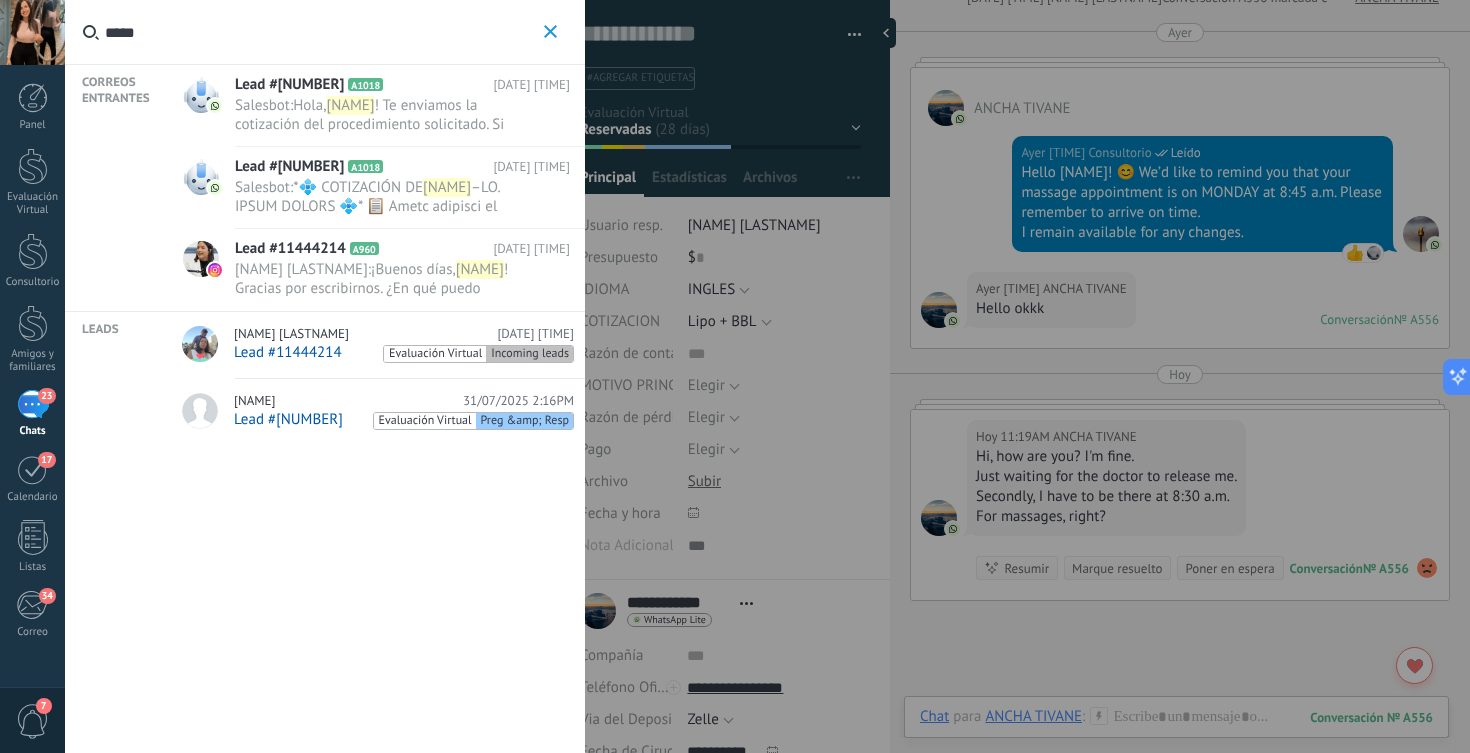 type on "*****" 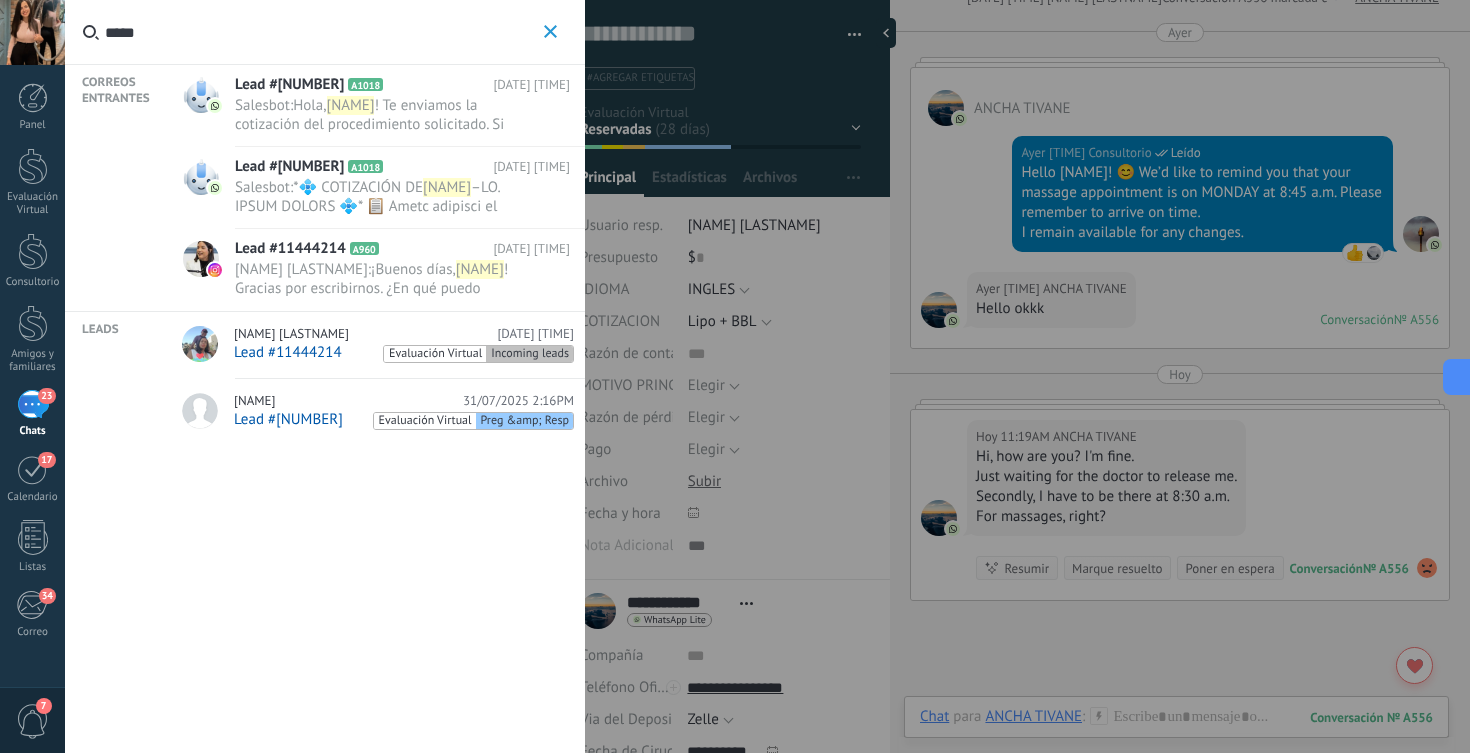 click on "Salesbot :" at bounding box center (264, 105) 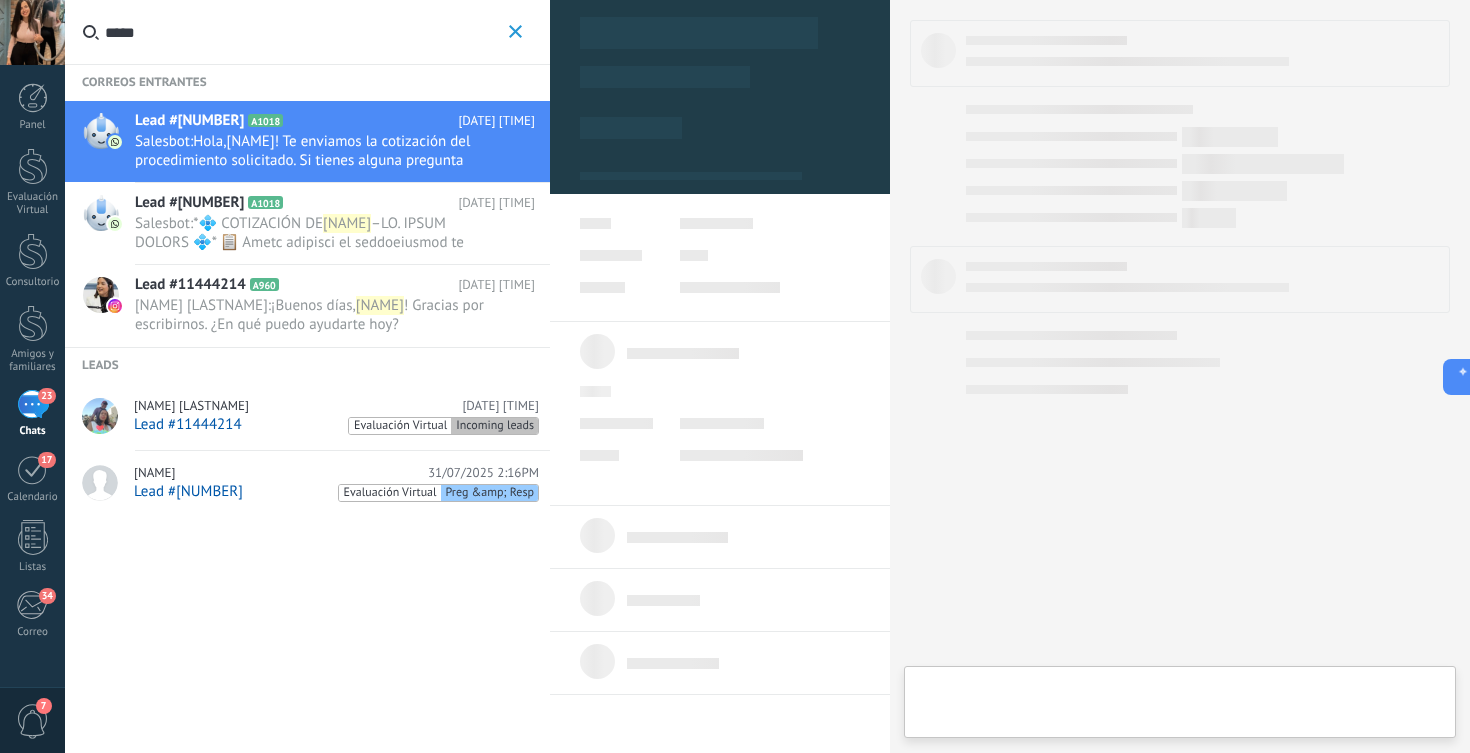 type on "**********" 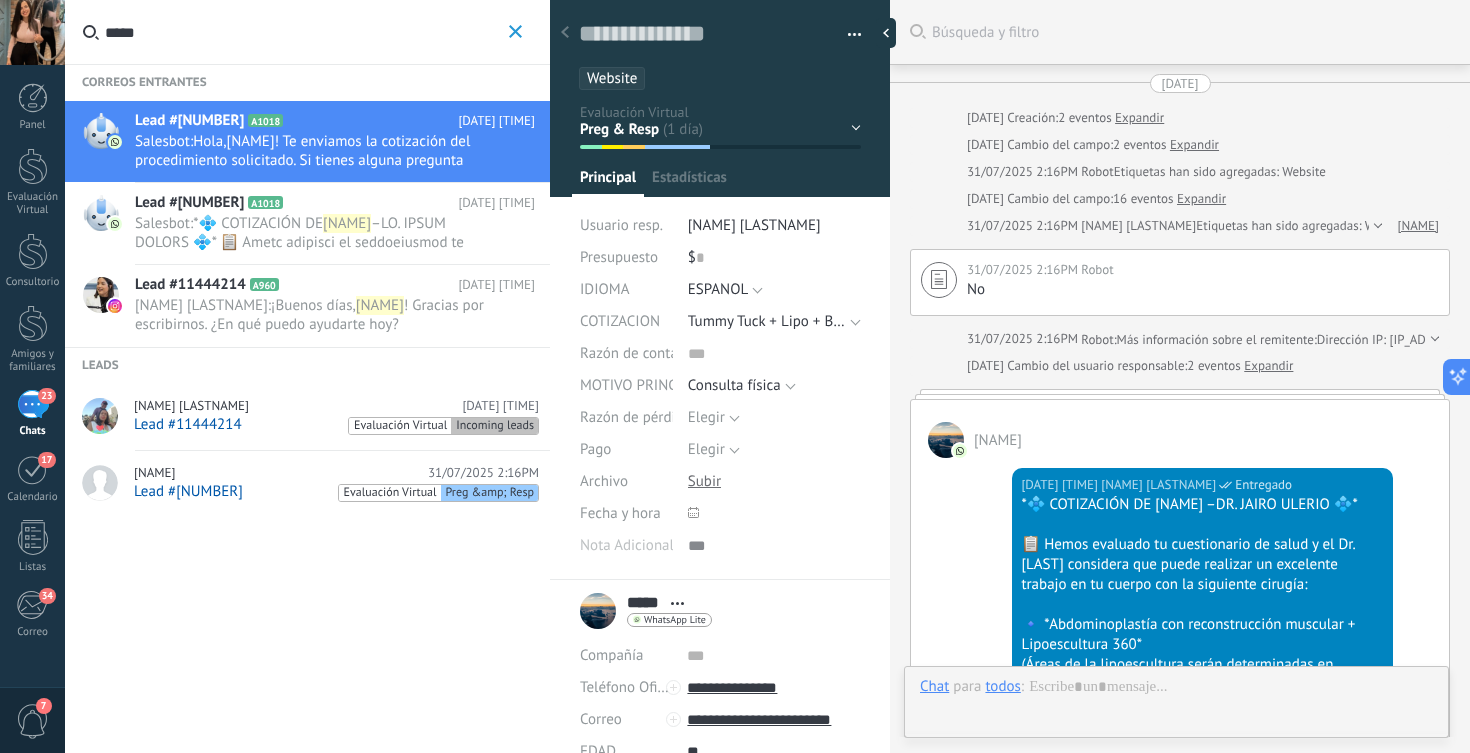 scroll, scrollTop: 30, scrollLeft: 0, axis: vertical 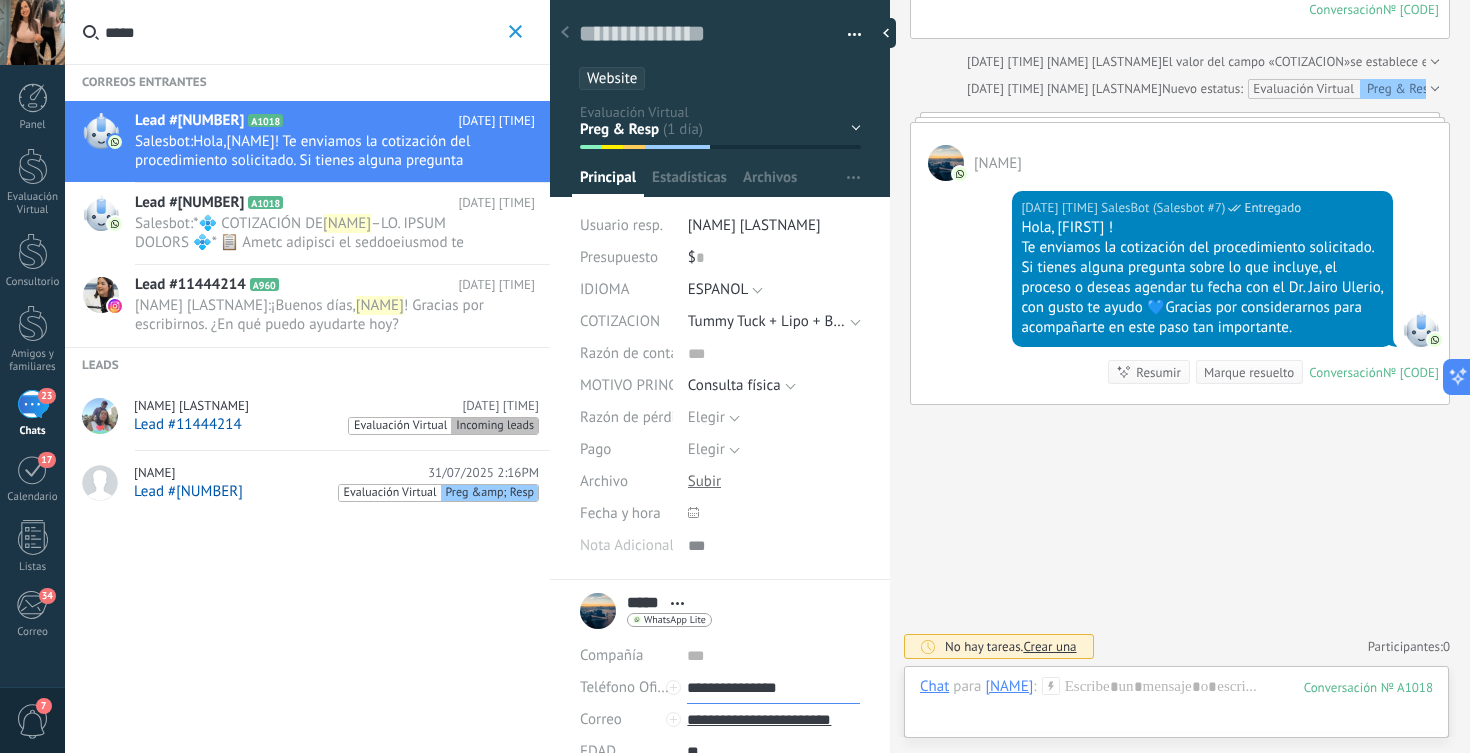 click on "**********" at bounding box center [773, 688] 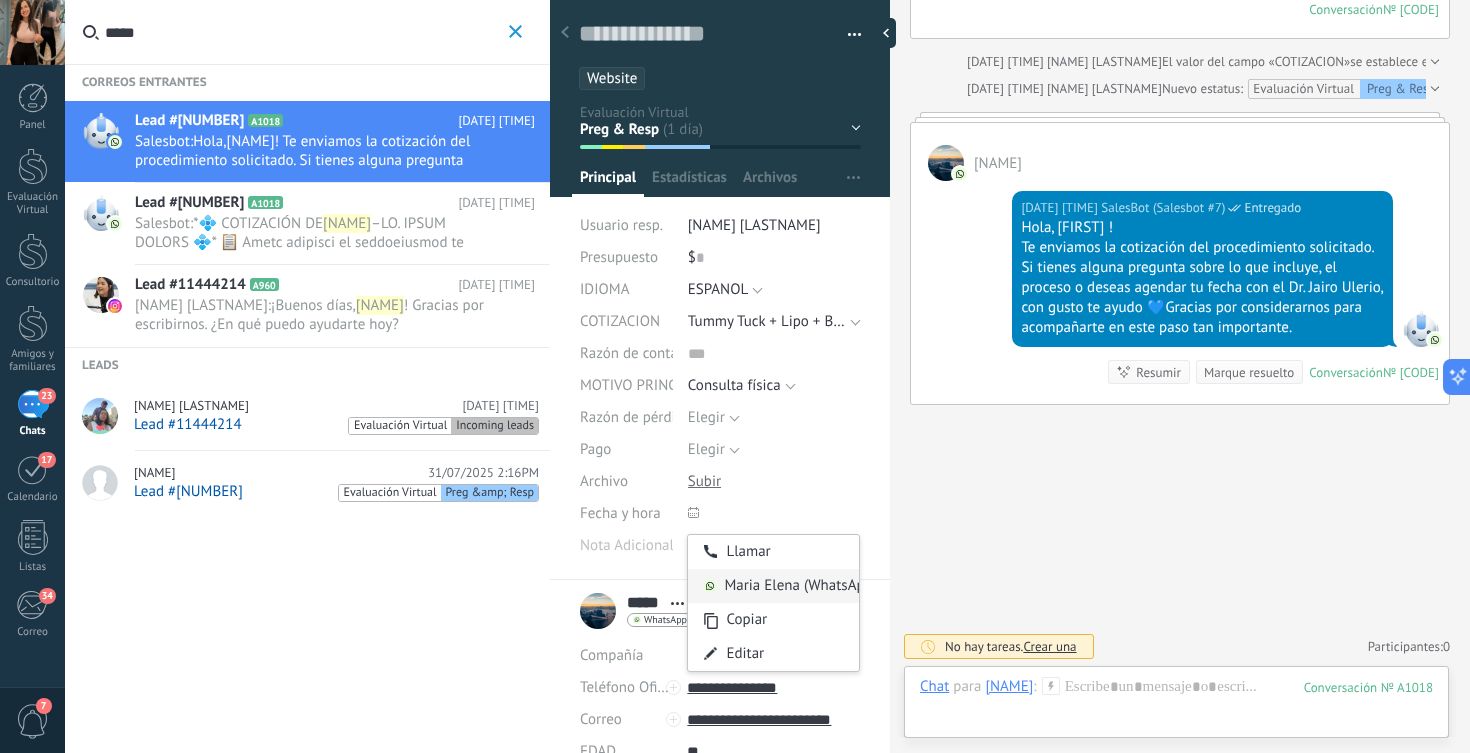 type on "**********" 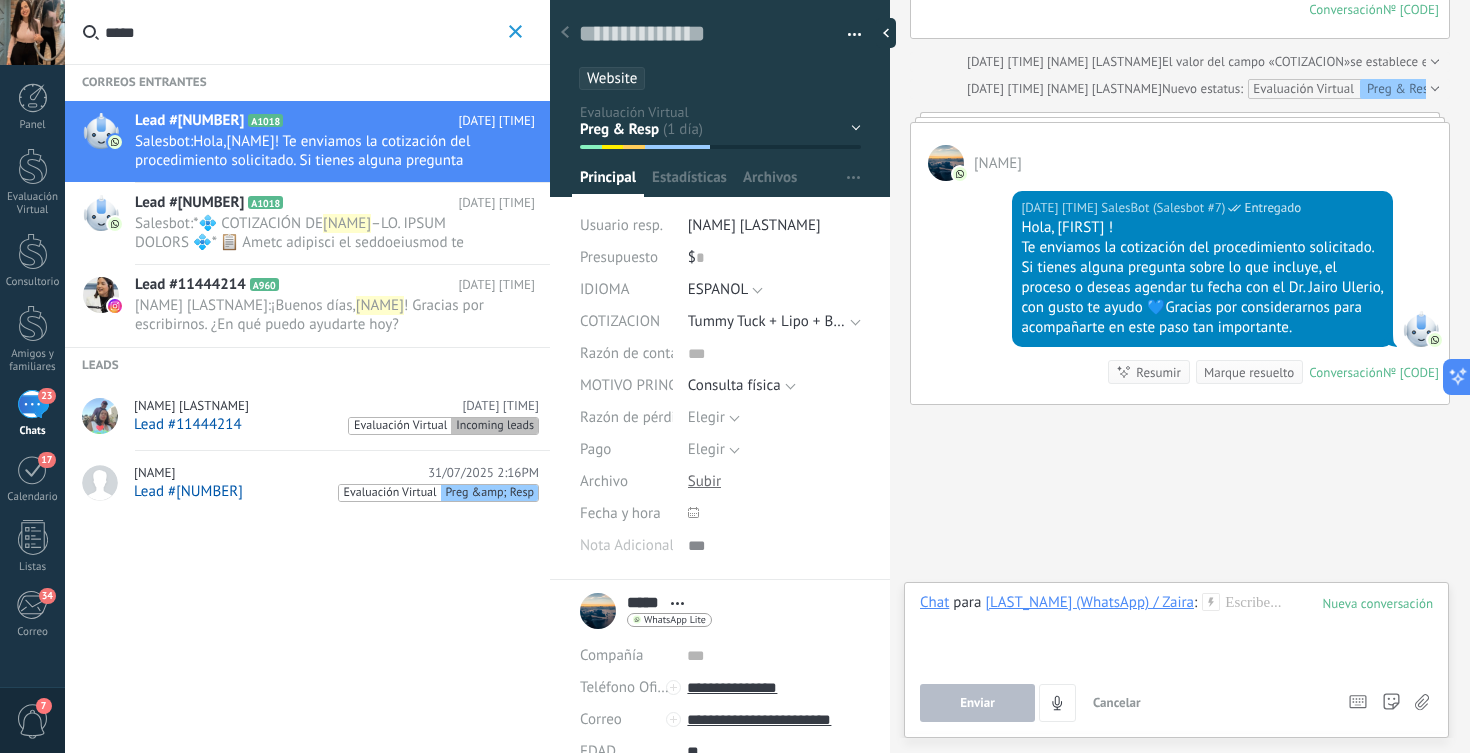 type 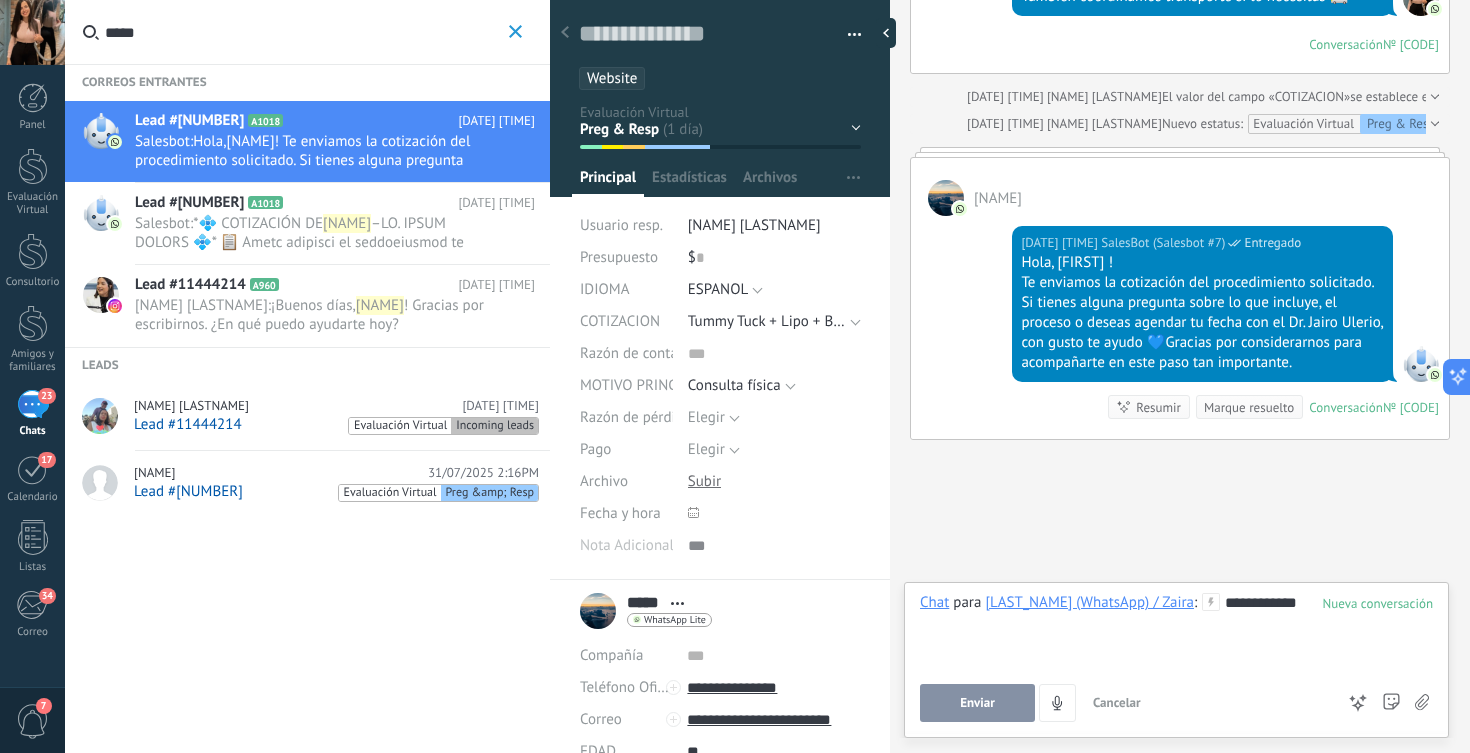 scroll, scrollTop: 2163, scrollLeft: 0, axis: vertical 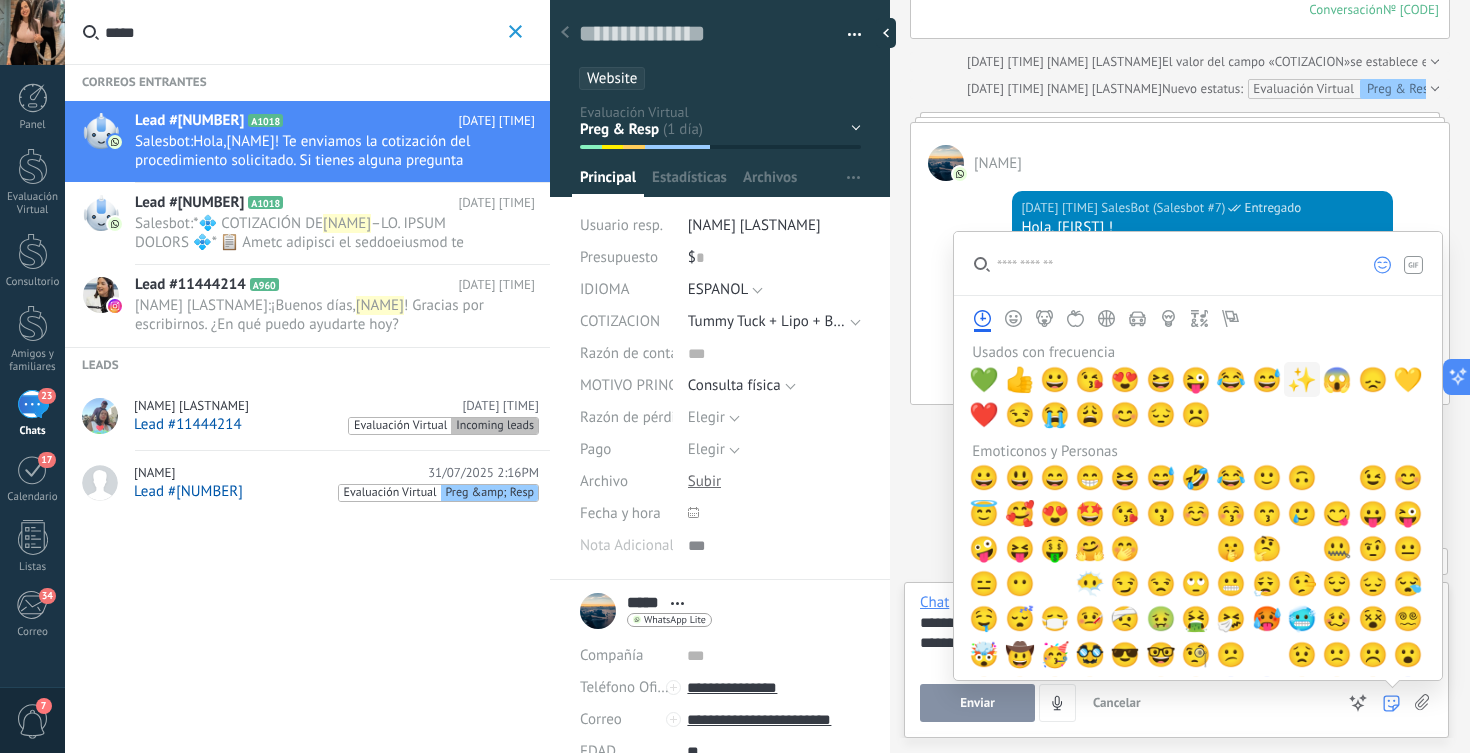 click on "✨" at bounding box center (1302, 380) 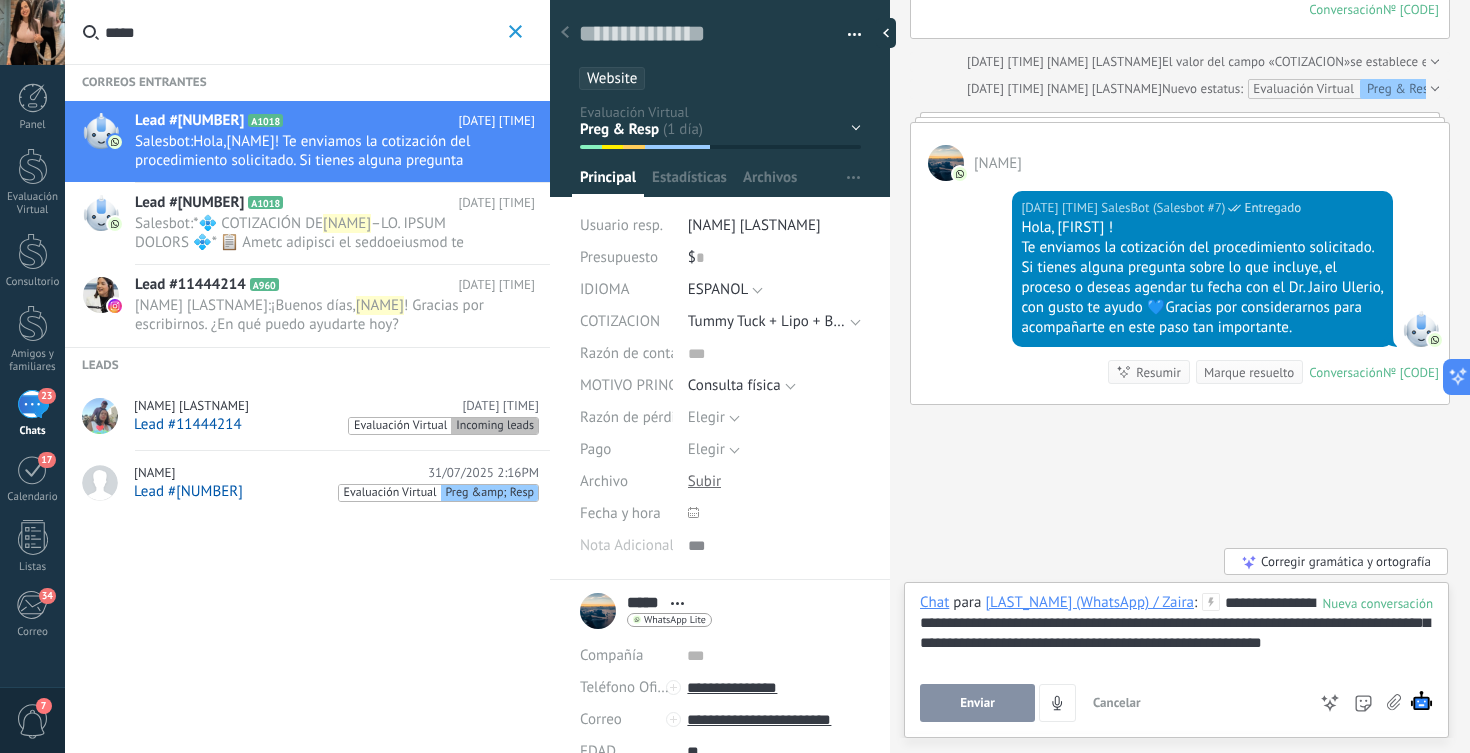 click on "Enviar" at bounding box center [977, 703] 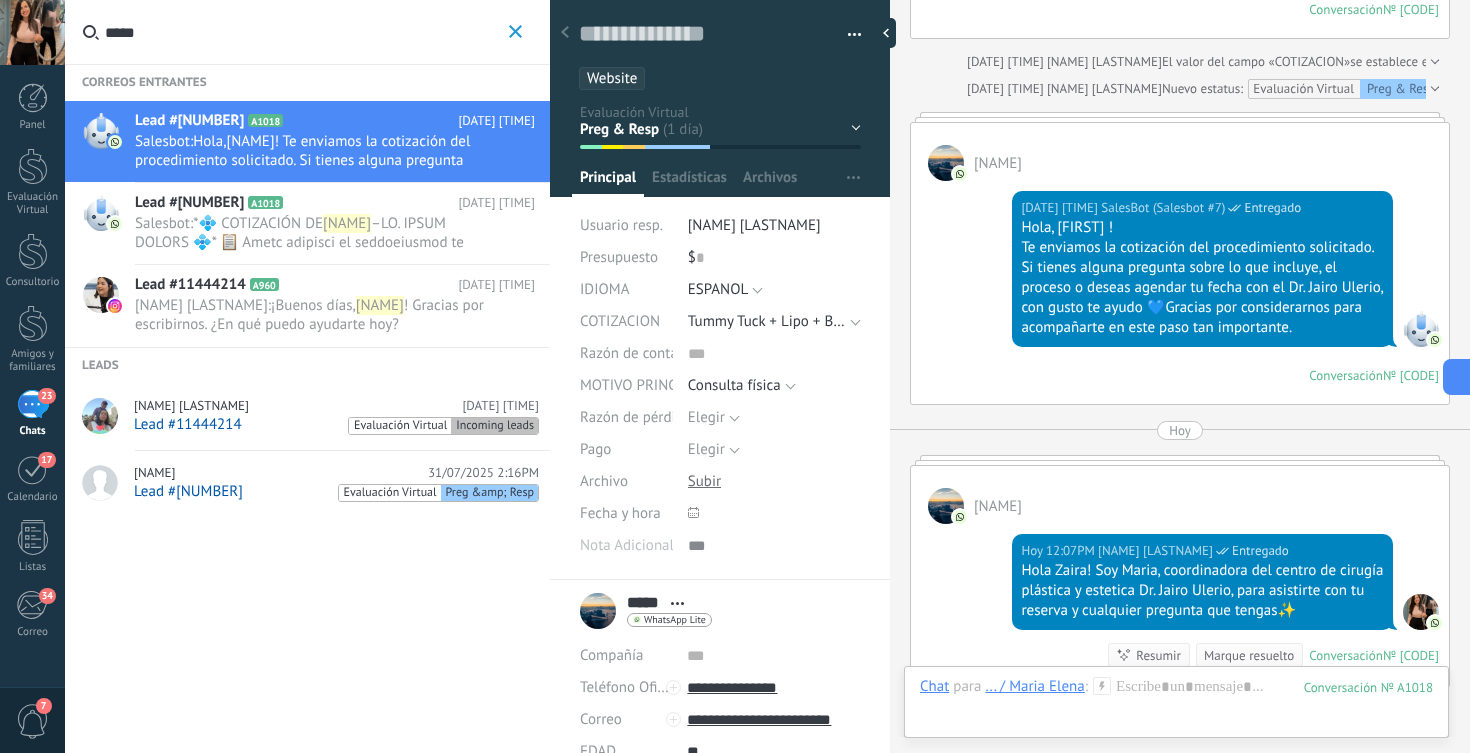 click on "23" at bounding box center (33, 404) 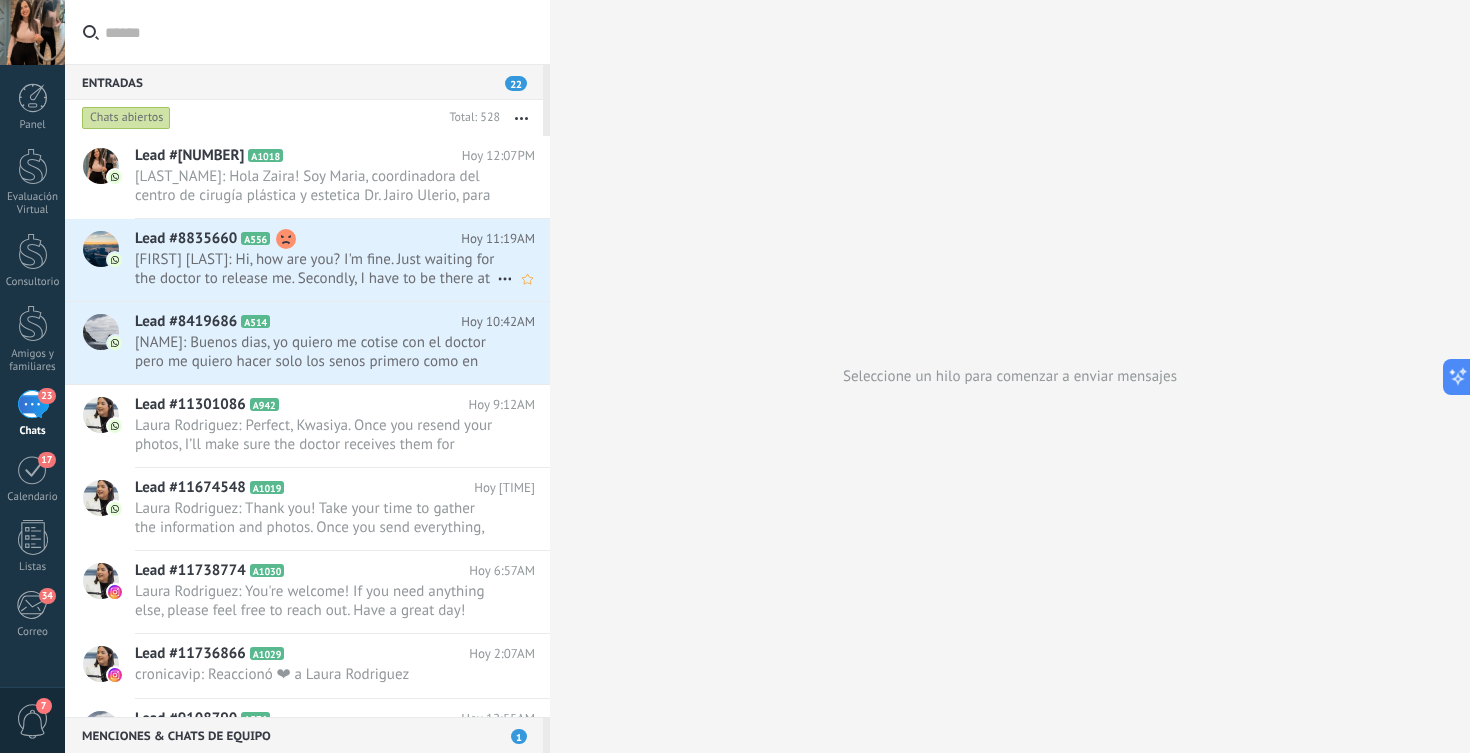 click on "[FIRST] [LAST]: Hi, how are you? I'm fine.
Just waiting for the doctor to release me.
Secondly, I have to be there at 8:30 a.m..." at bounding box center [316, 269] 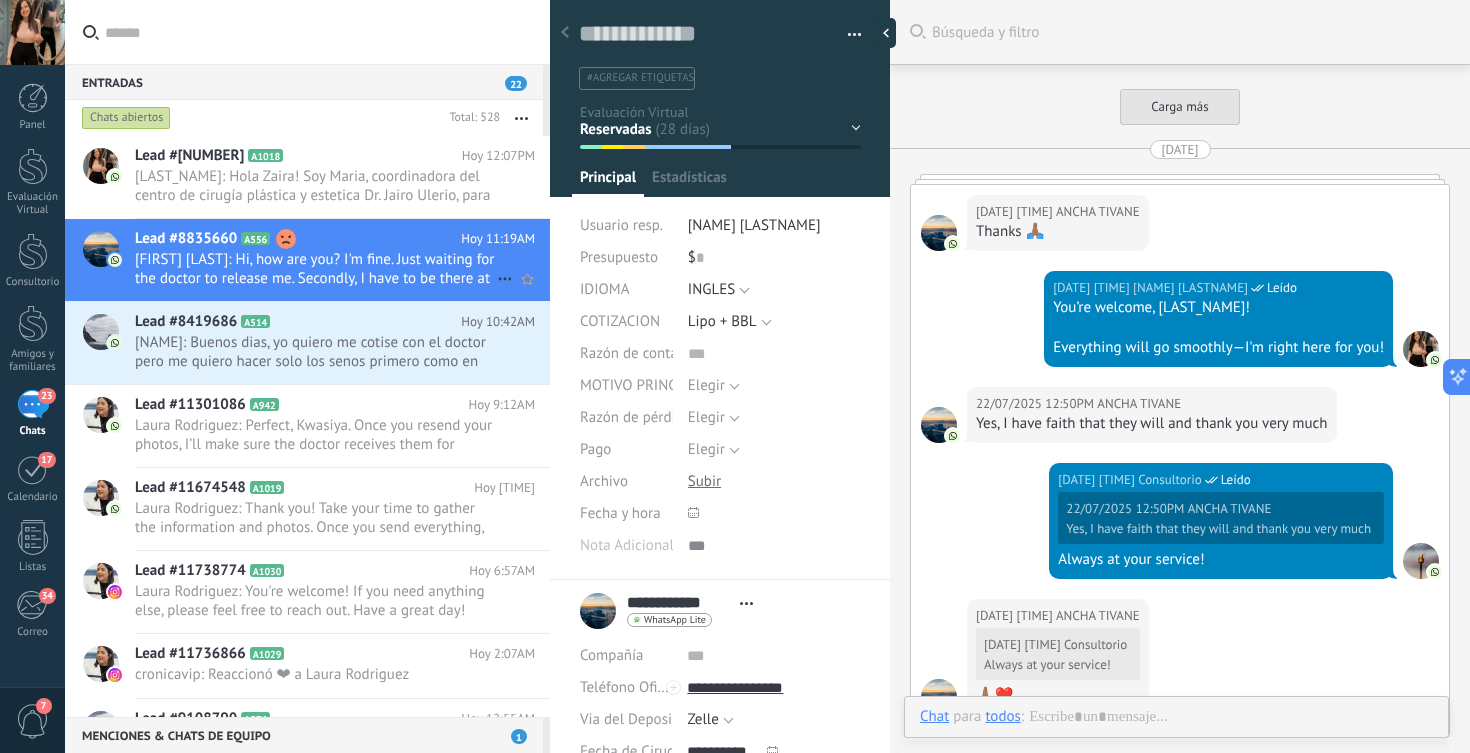 scroll, scrollTop: 30, scrollLeft: 0, axis: vertical 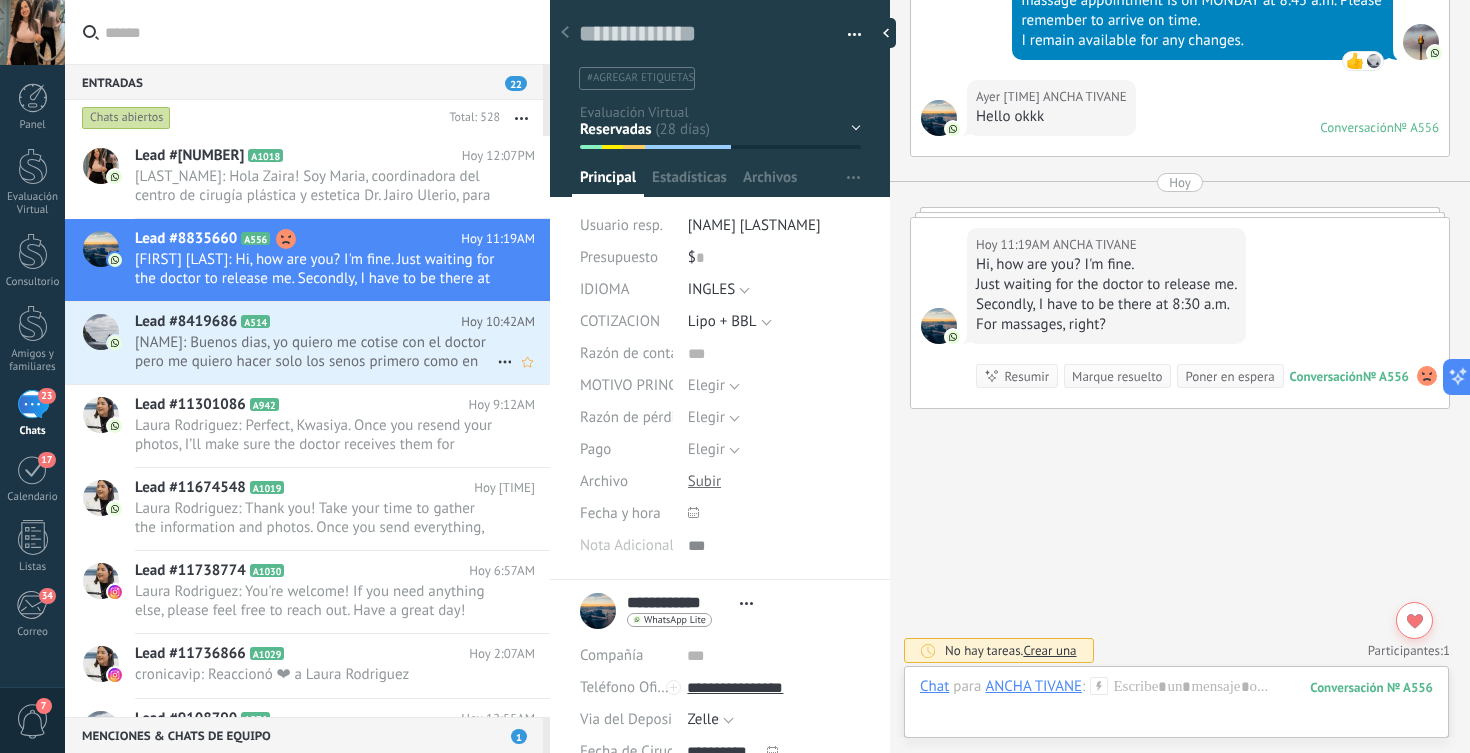 click on "[NAME]: Buenos dias, yo quiero me cotise con el doctor pero me quiero hacer solo los senos primero como en noviembre, ..." at bounding box center (316, 352) 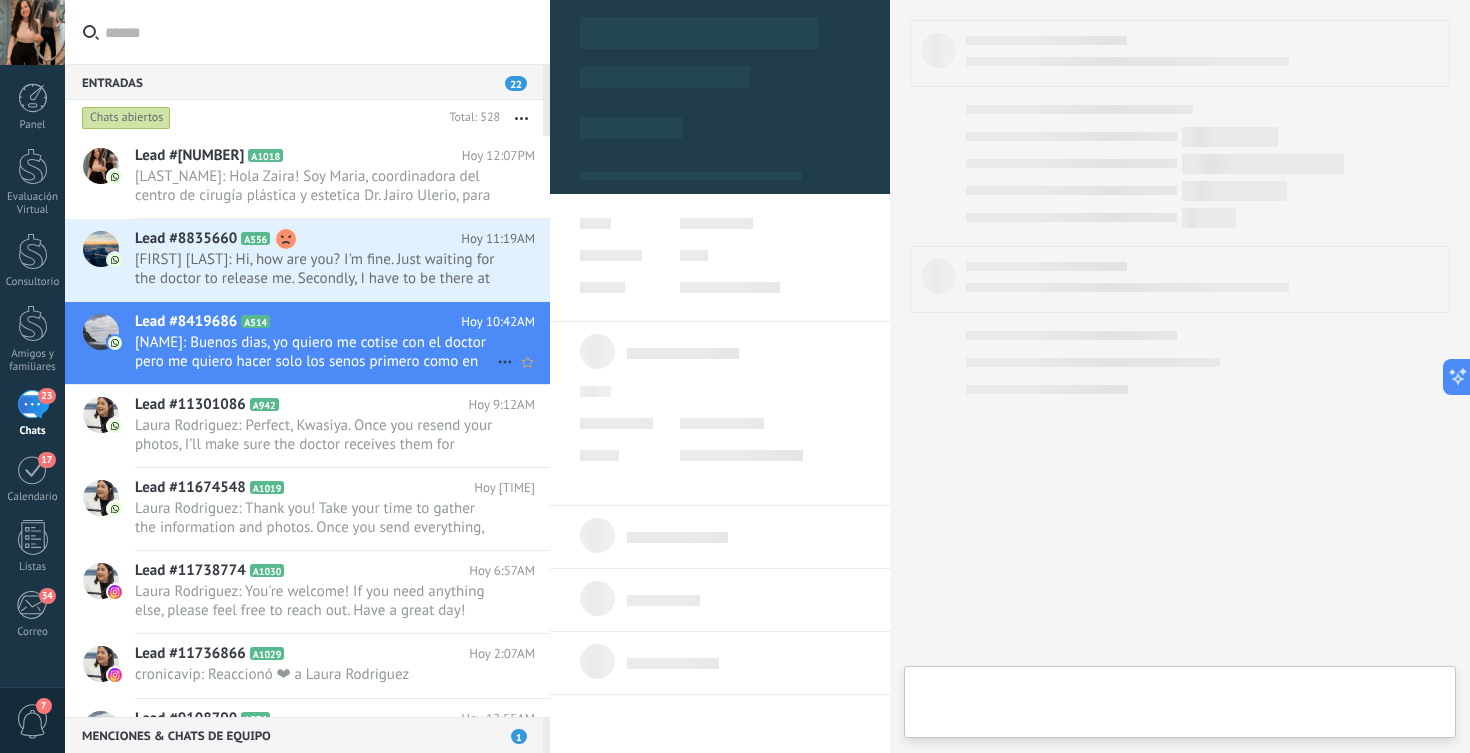 type on "***" 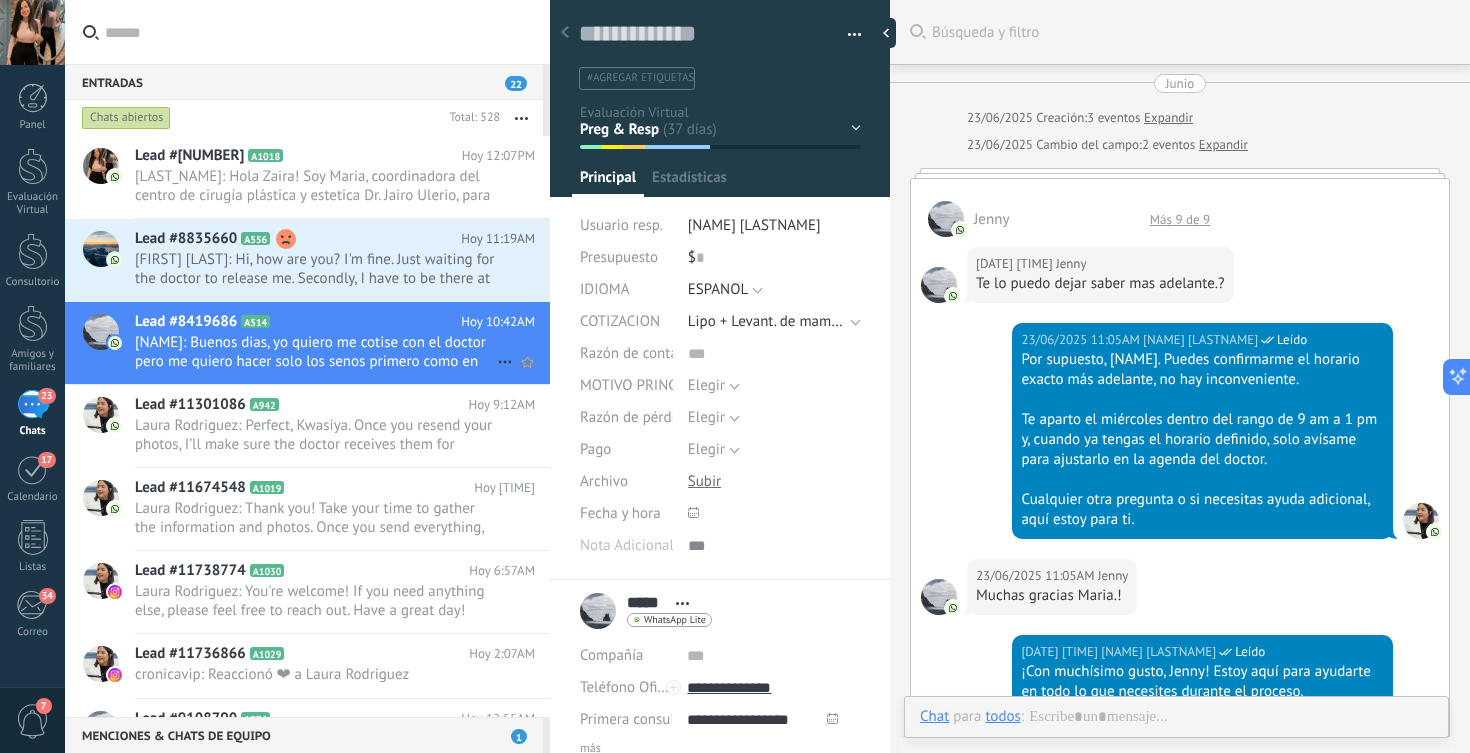 scroll, scrollTop: 20, scrollLeft: 0, axis: vertical 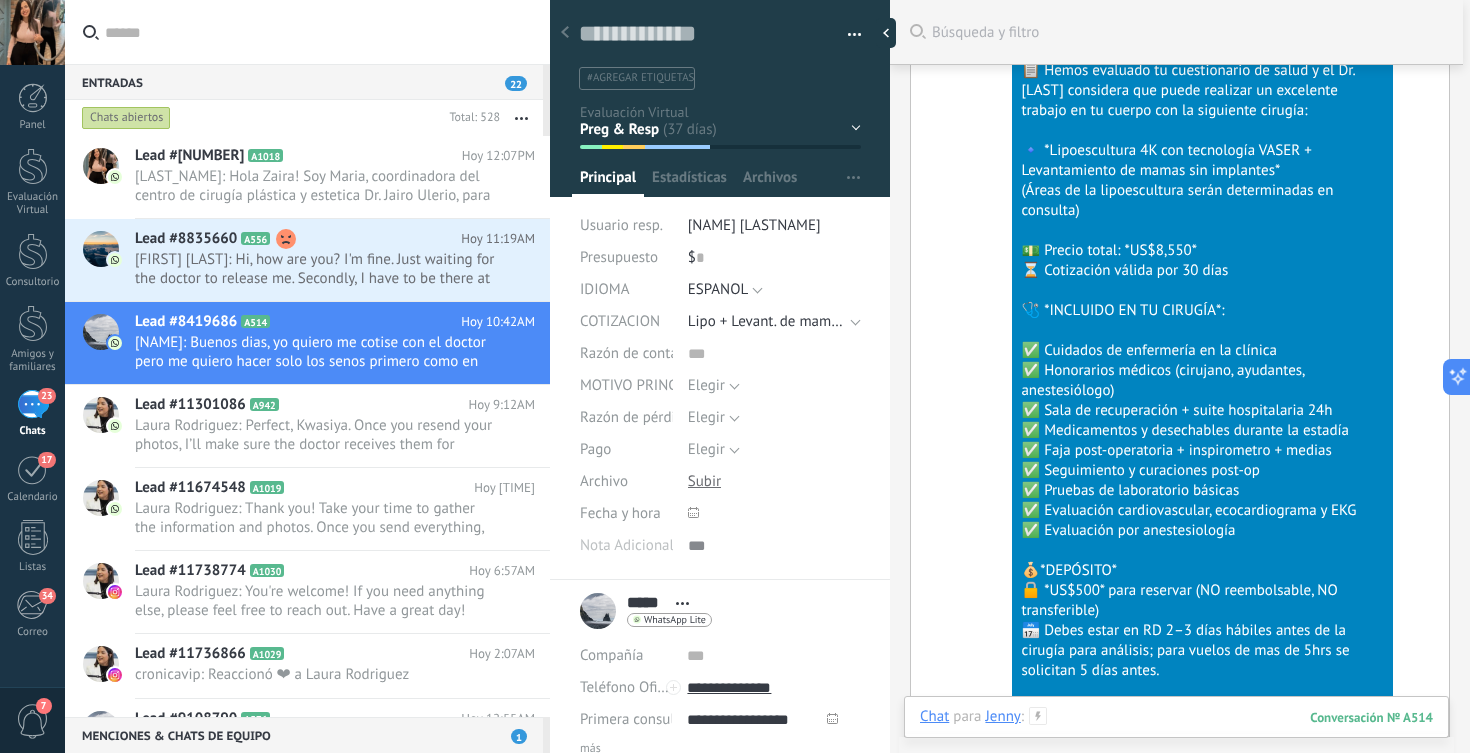 click at bounding box center [1176, 737] 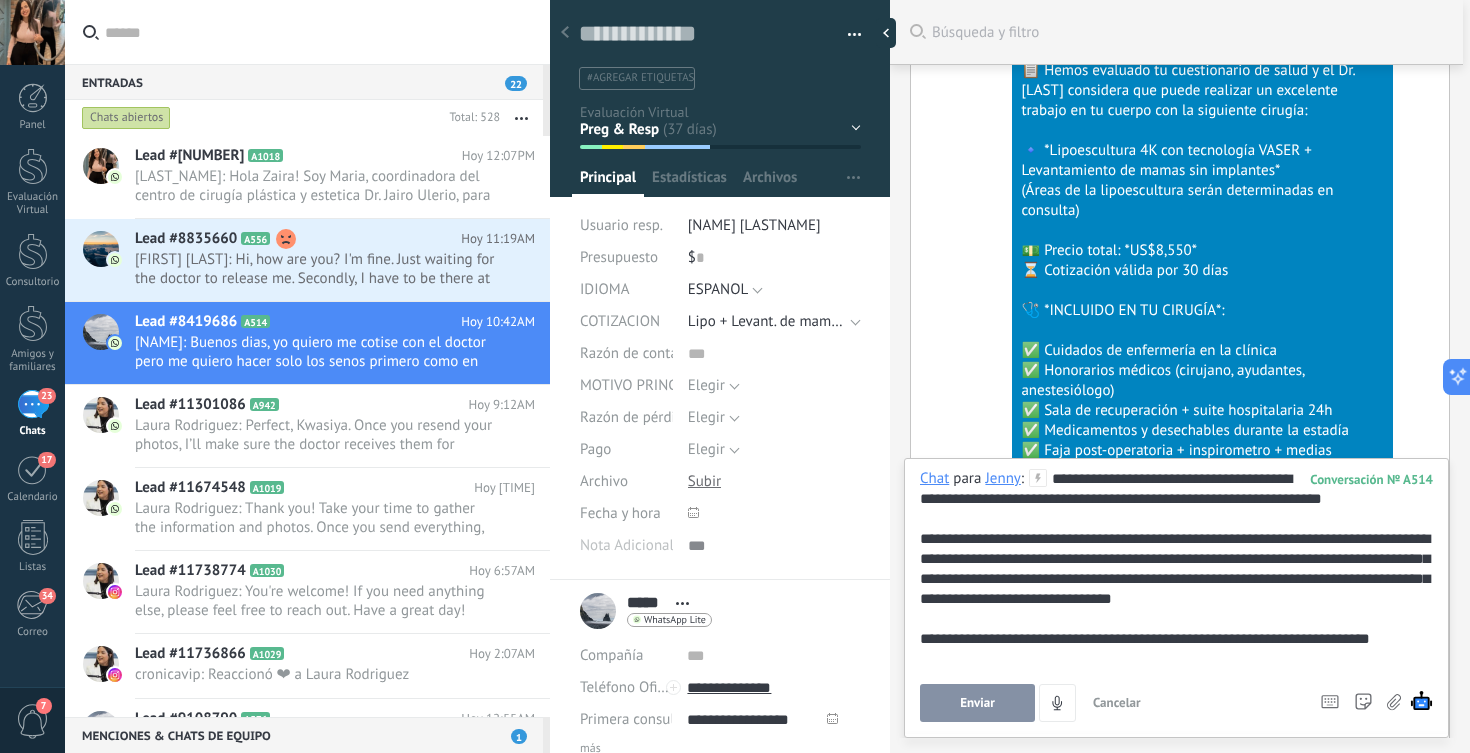 type 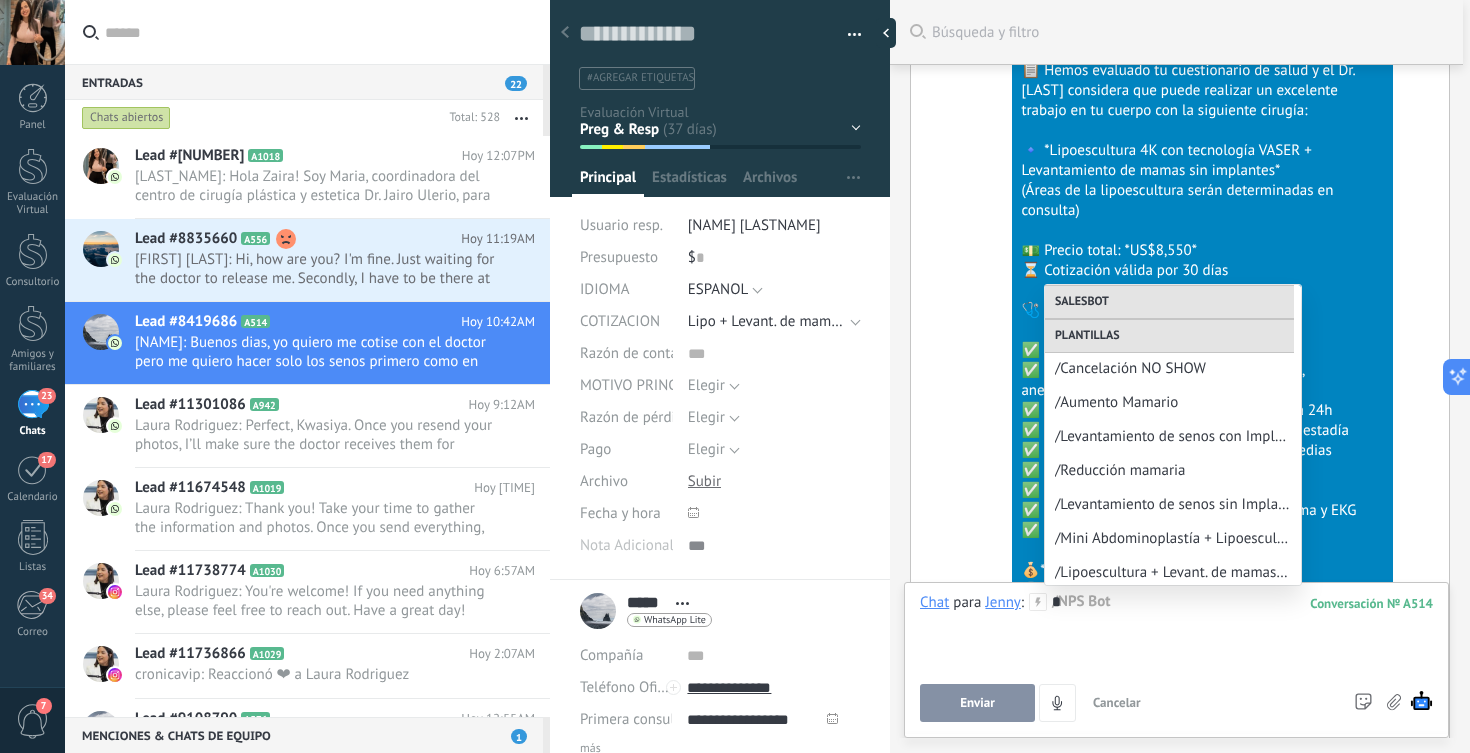 scroll, scrollTop: 1101, scrollLeft: 0, axis: vertical 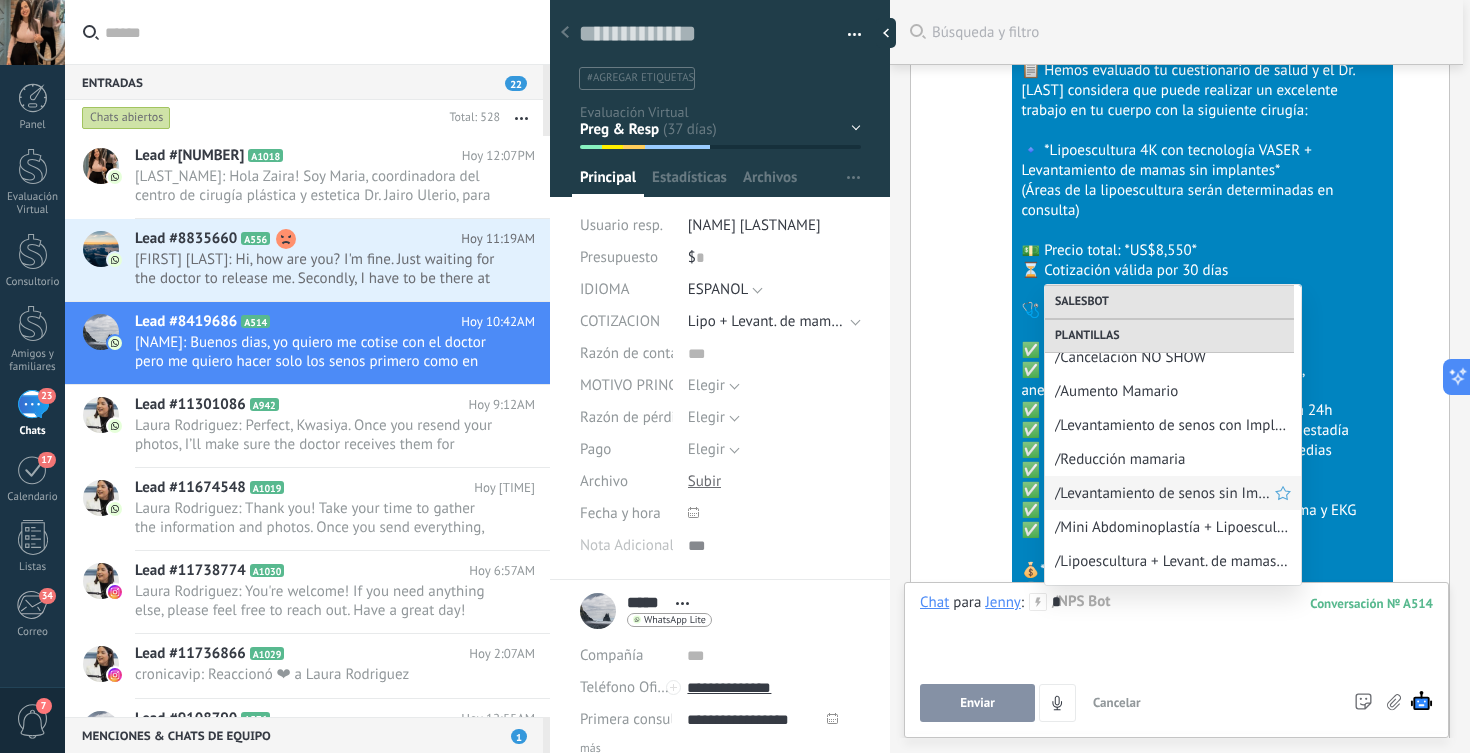 click on "/Levantamiento de senos sin Implantes" at bounding box center (1165, 493) 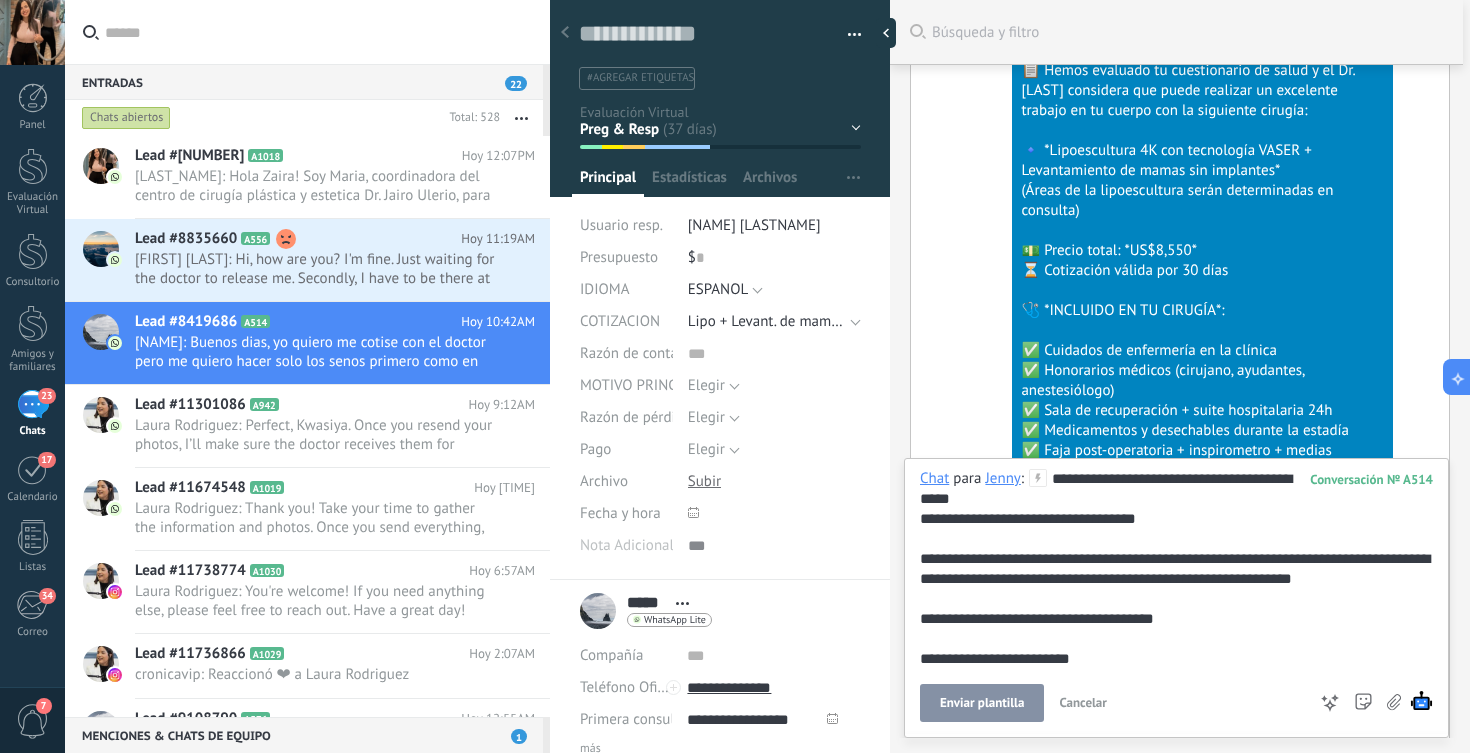 click at bounding box center [1173, 1159] 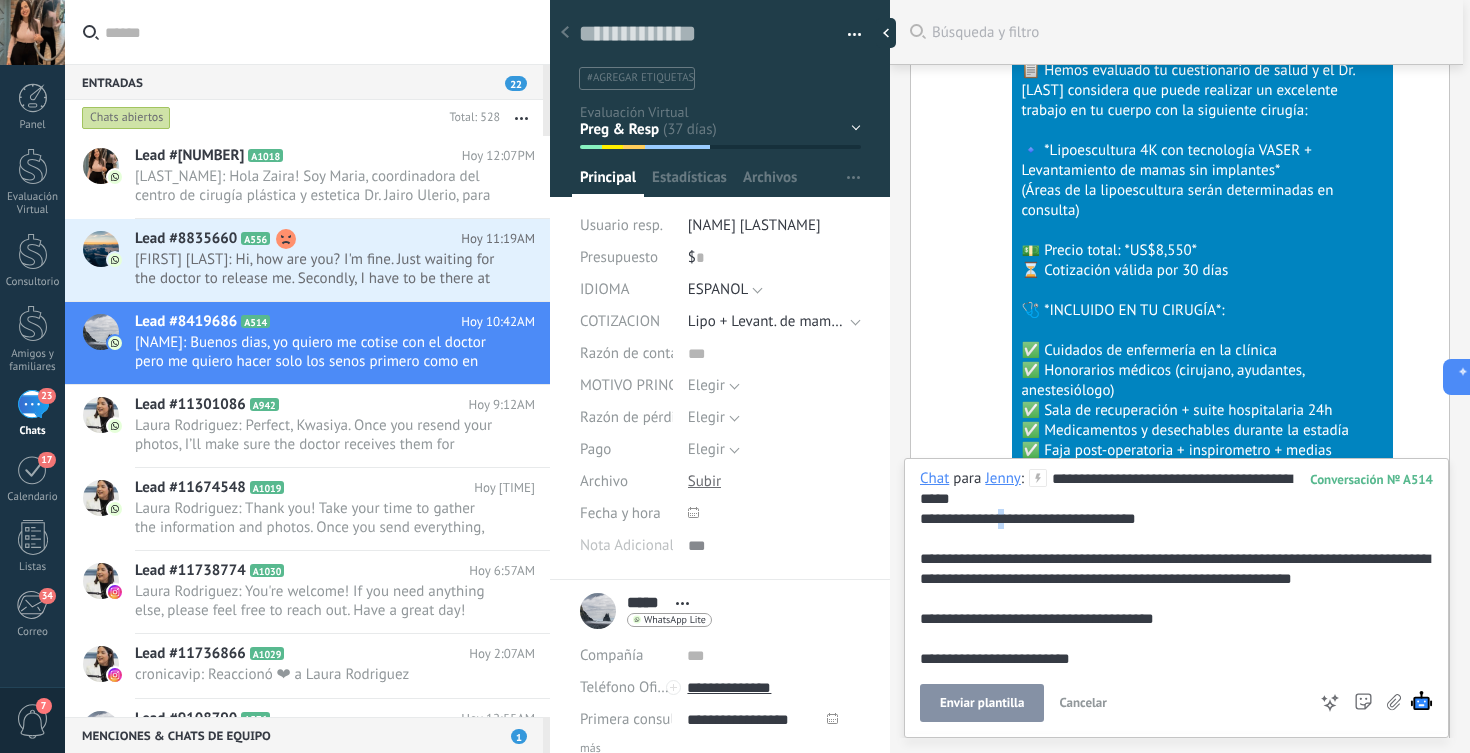 click at bounding box center (1173, 1159) 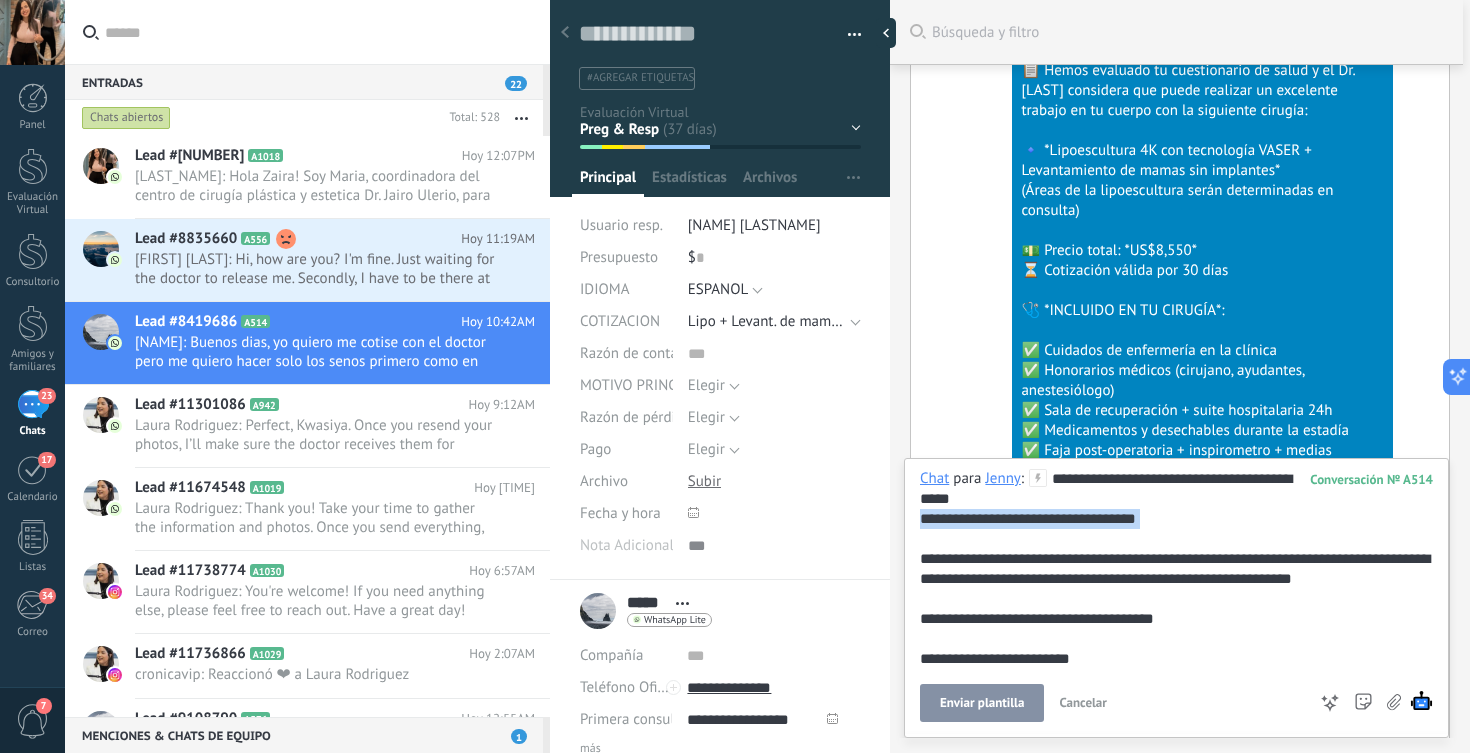 click at bounding box center [1173, 1159] 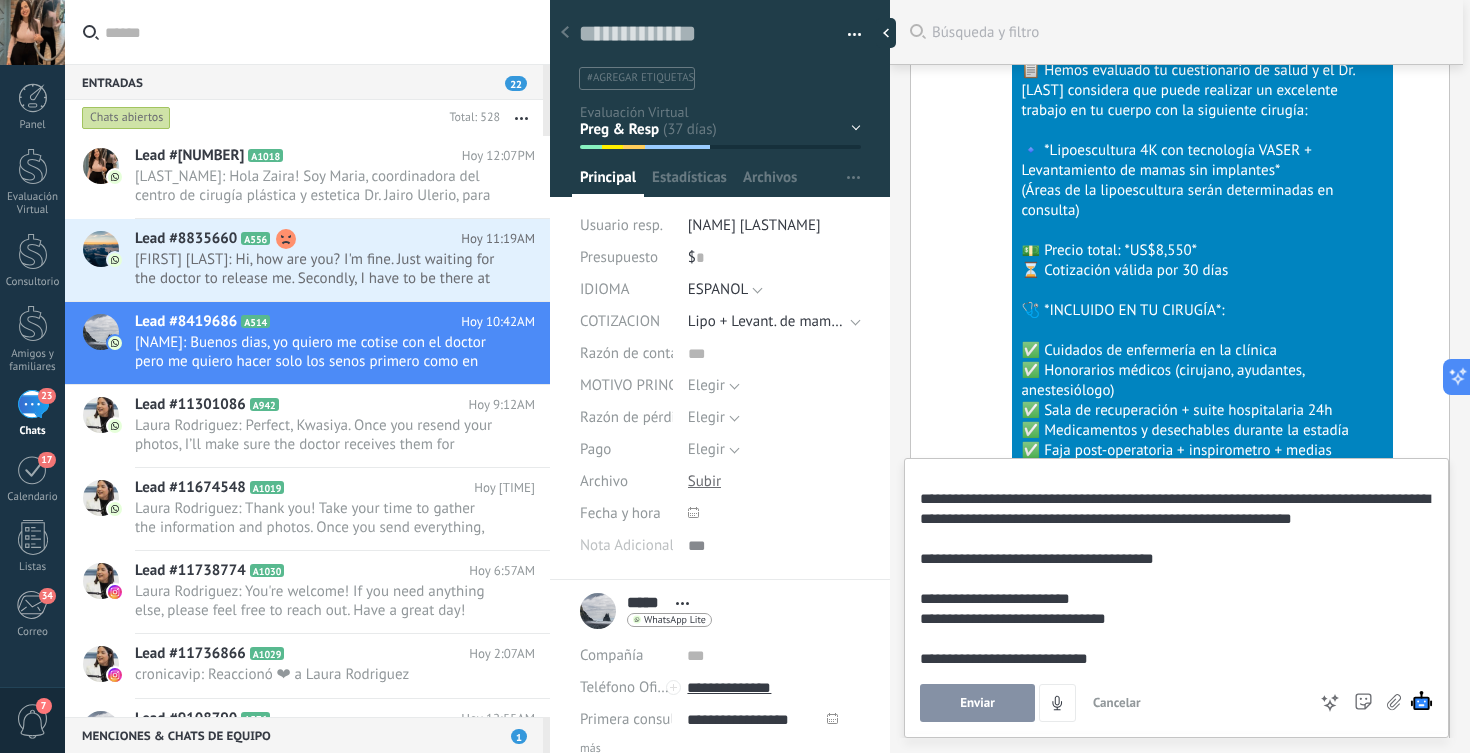 scroll, scrollTop: 28, scrollLeft: 0, axis: vertical 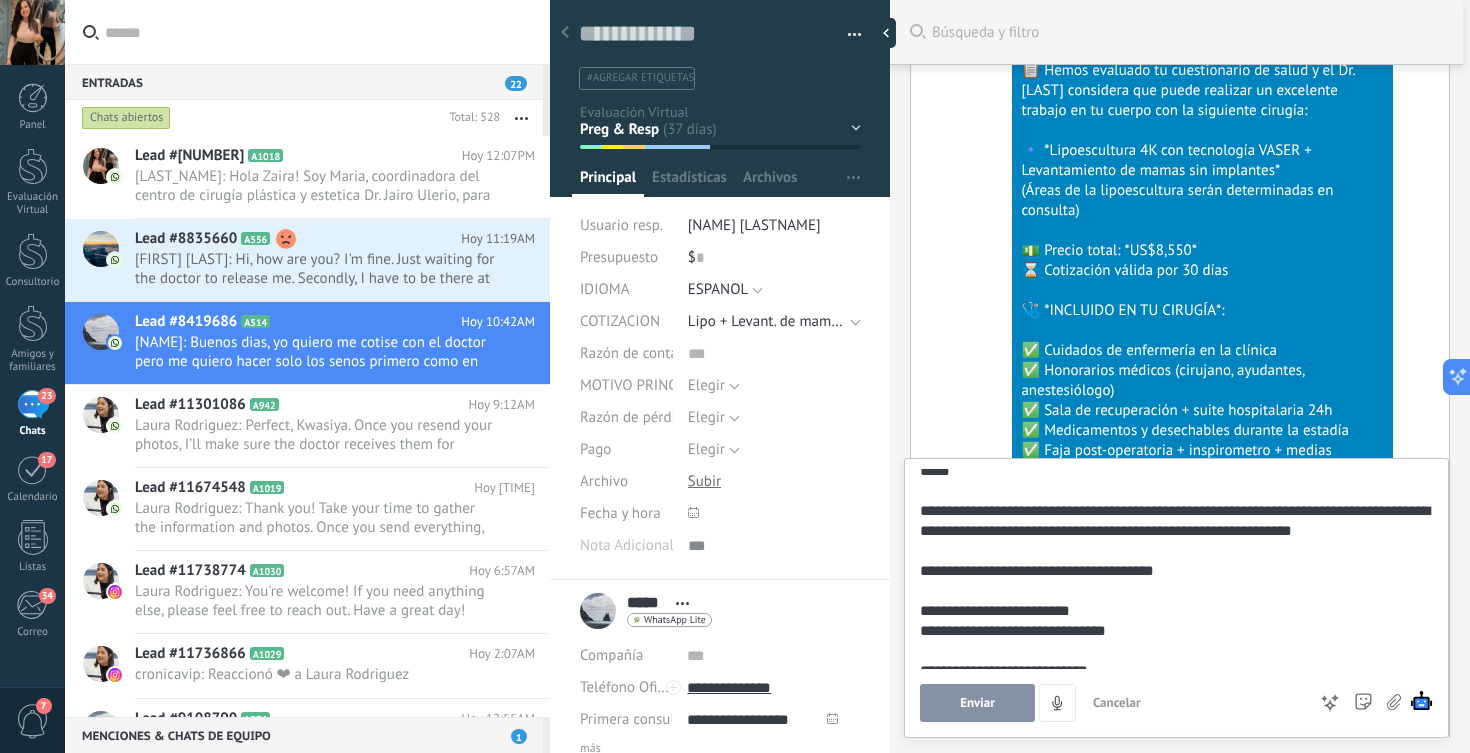 click at bounding box center [1173, 1121] 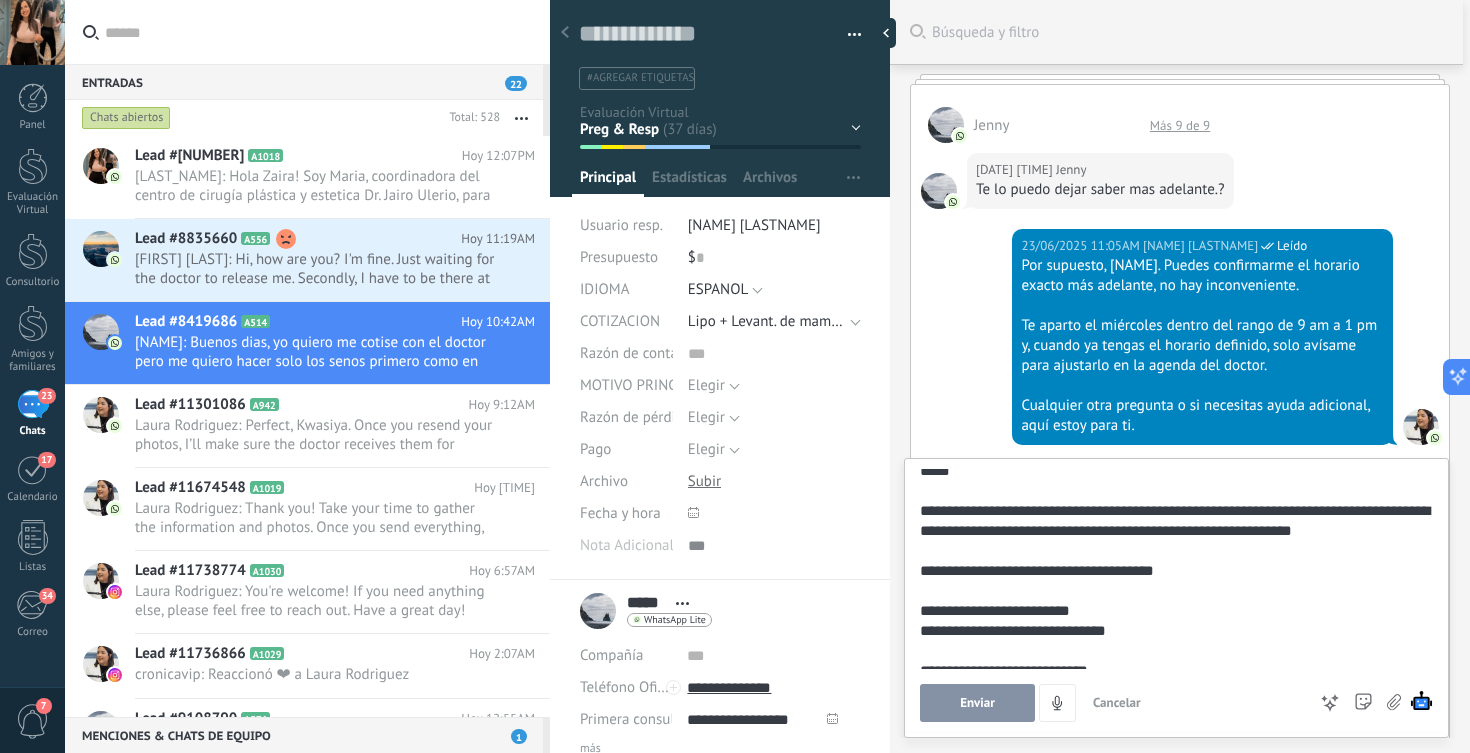 scroll, scrollTop: 0, scrollLeft: 0, axis: both 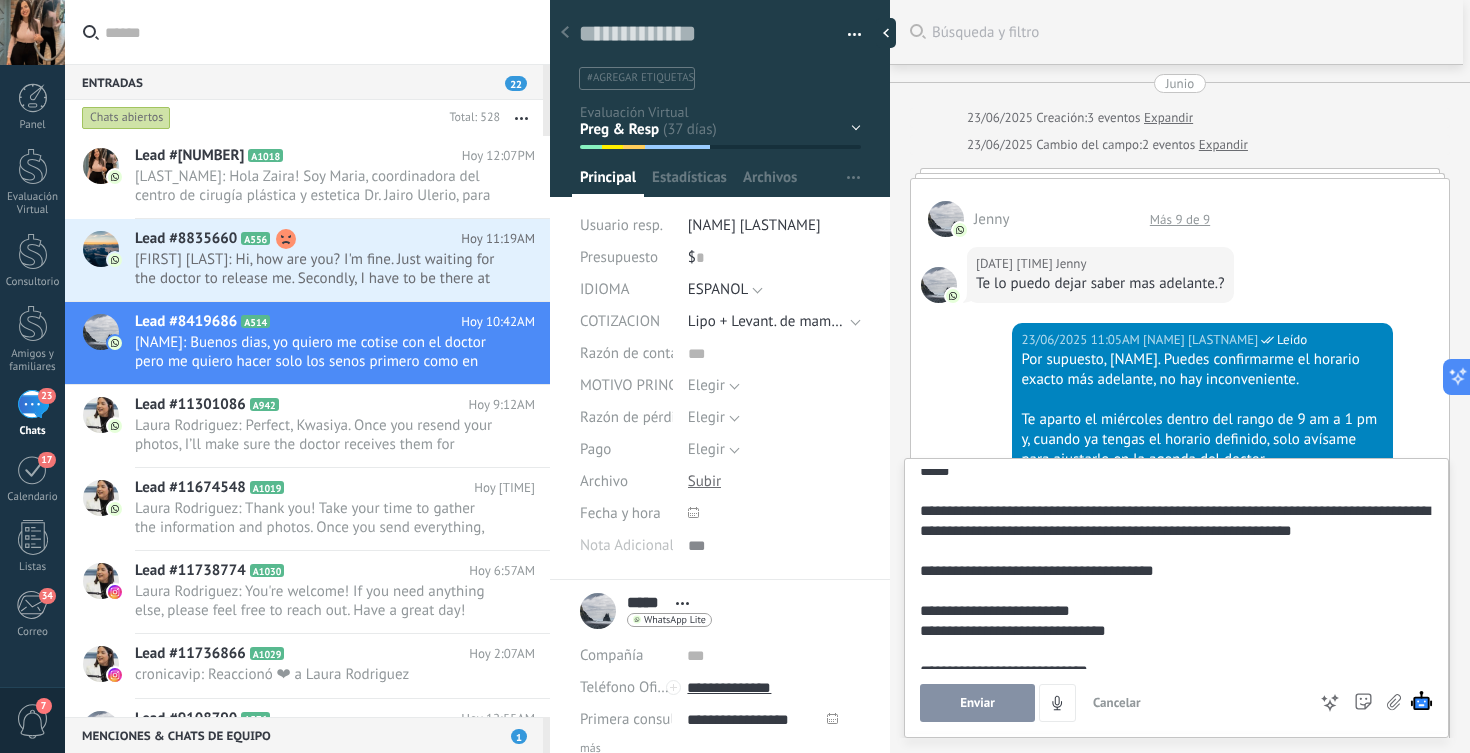 click on "Más 9 de 9" at bounding box center (1180, 219) 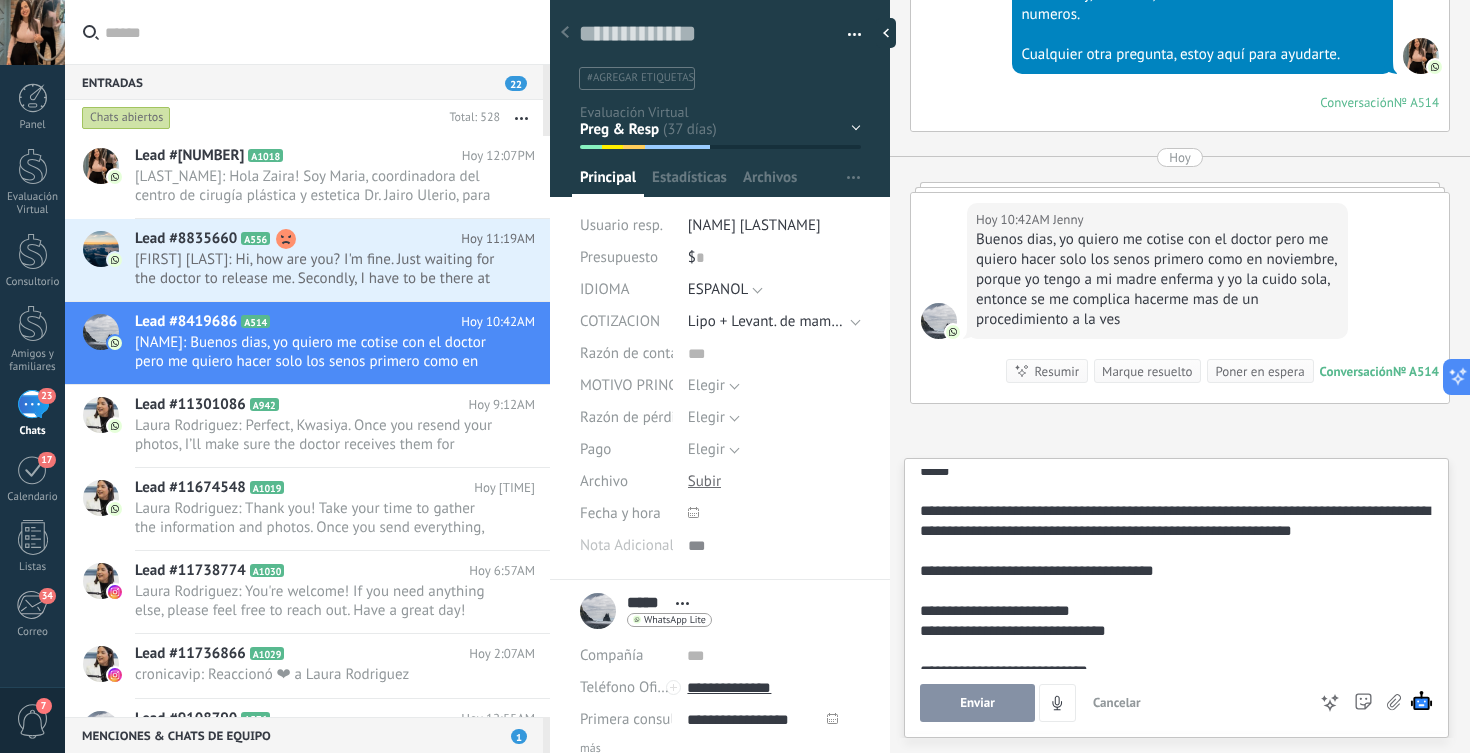 scroll, scrollTop: 6020, scrollLeft: 0, axis: vertical 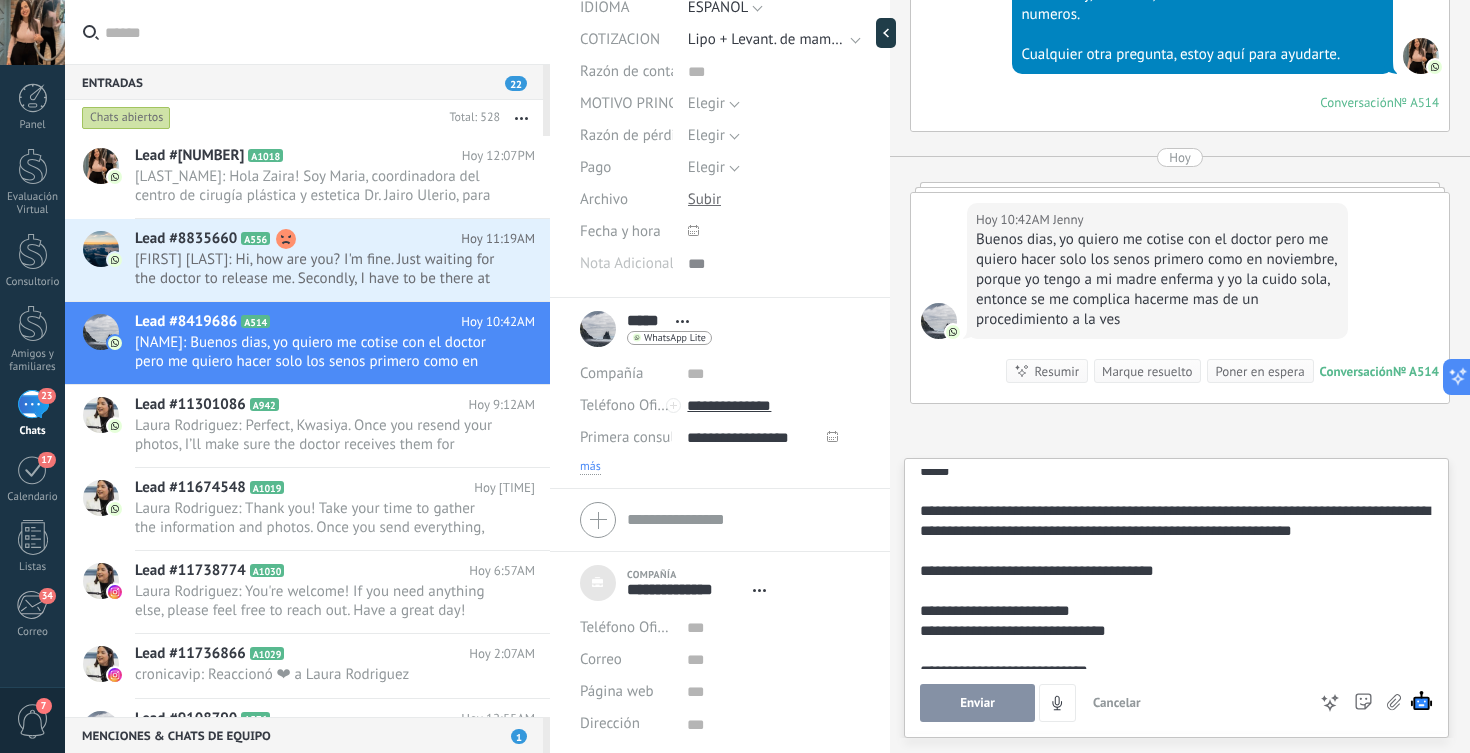 click on "más" at bounding box center (590, 467) 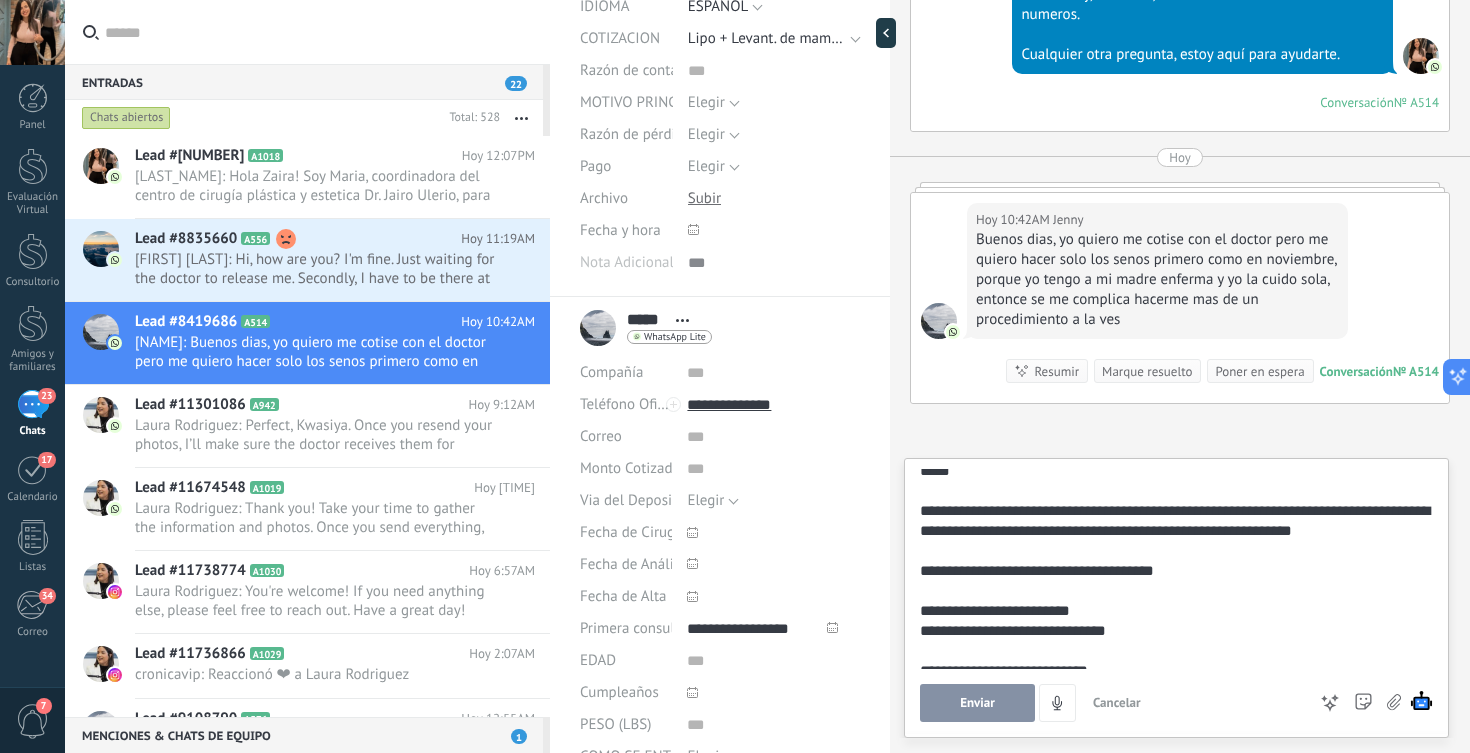scroll, scrollTop: 20, scrollLeft: 0, axis: vertical 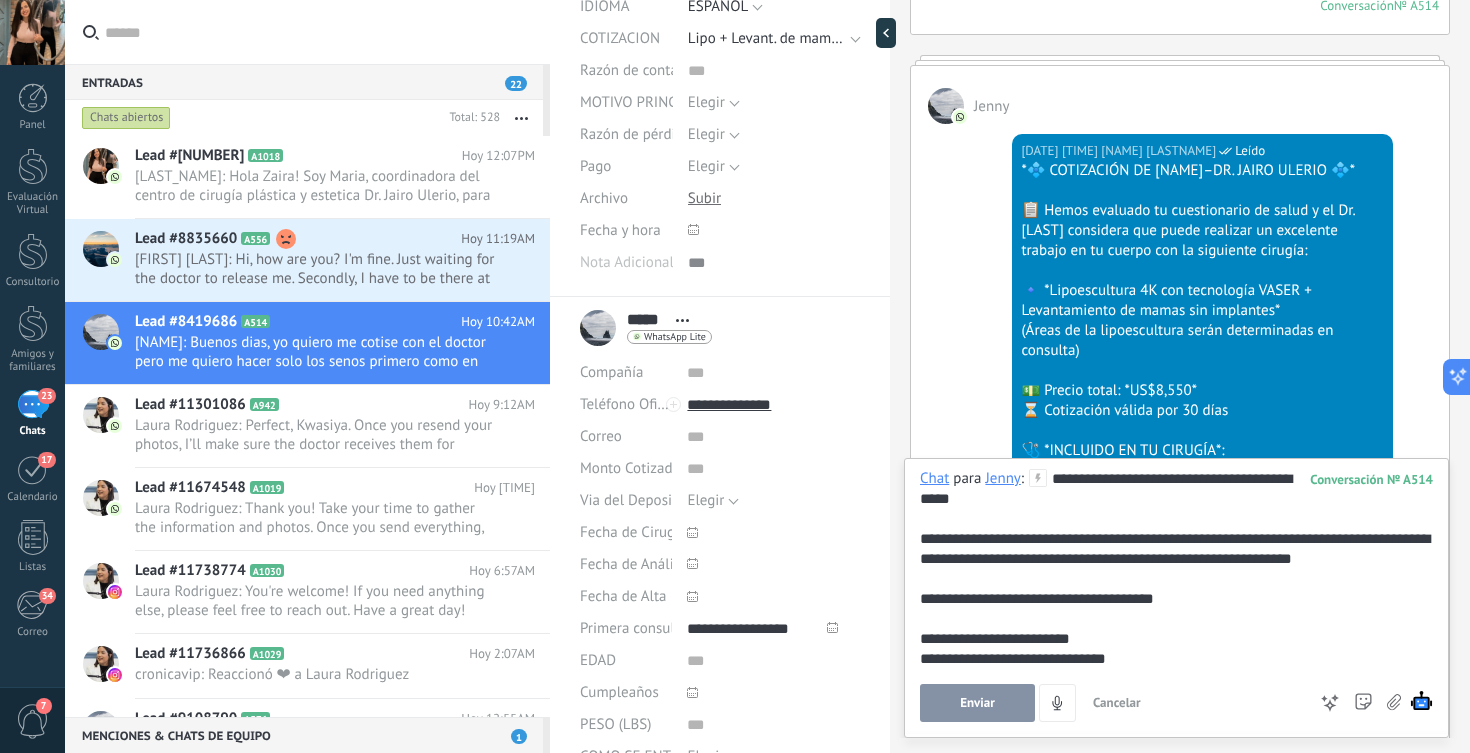 click at bounding box center (1173, 1149) 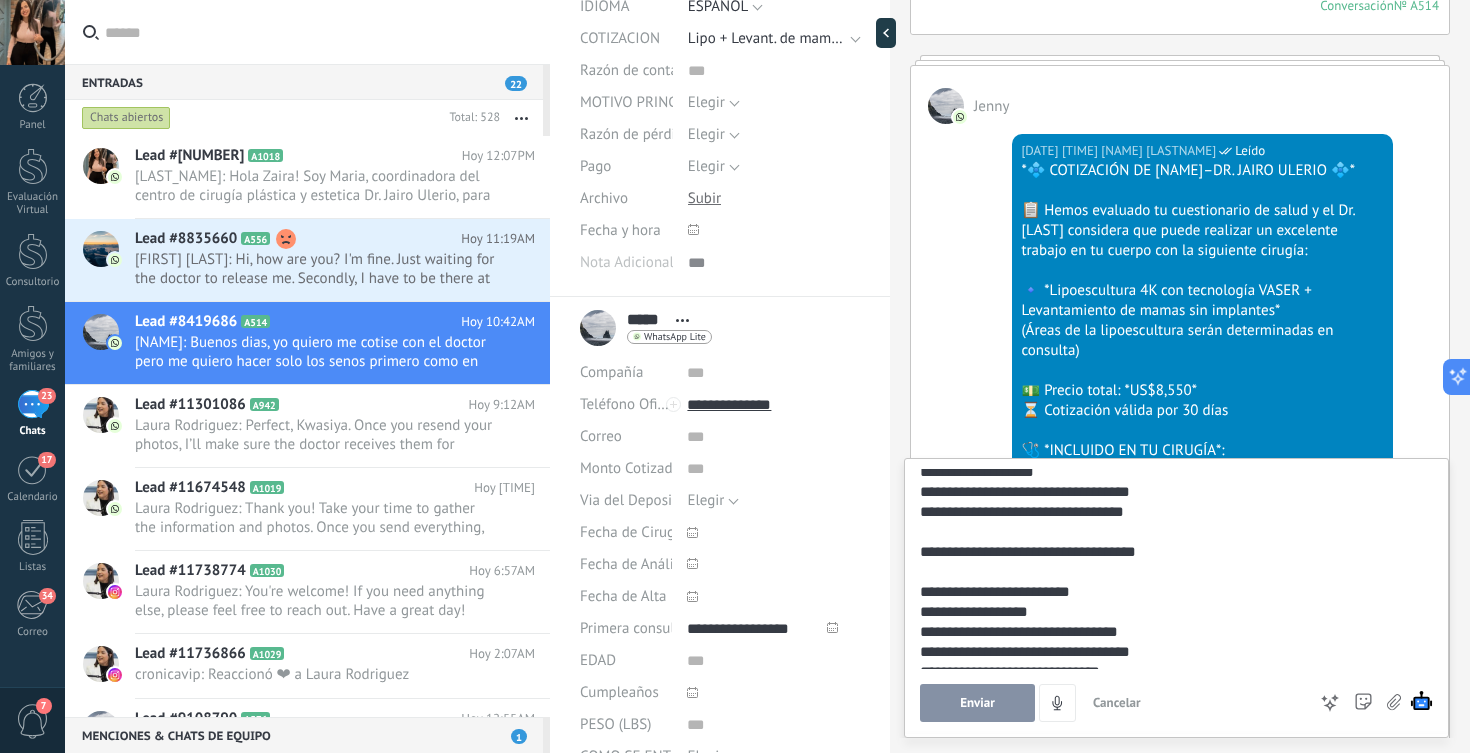 scroll, scrollTop: 652, scrollLeft: 0, axis: vertical 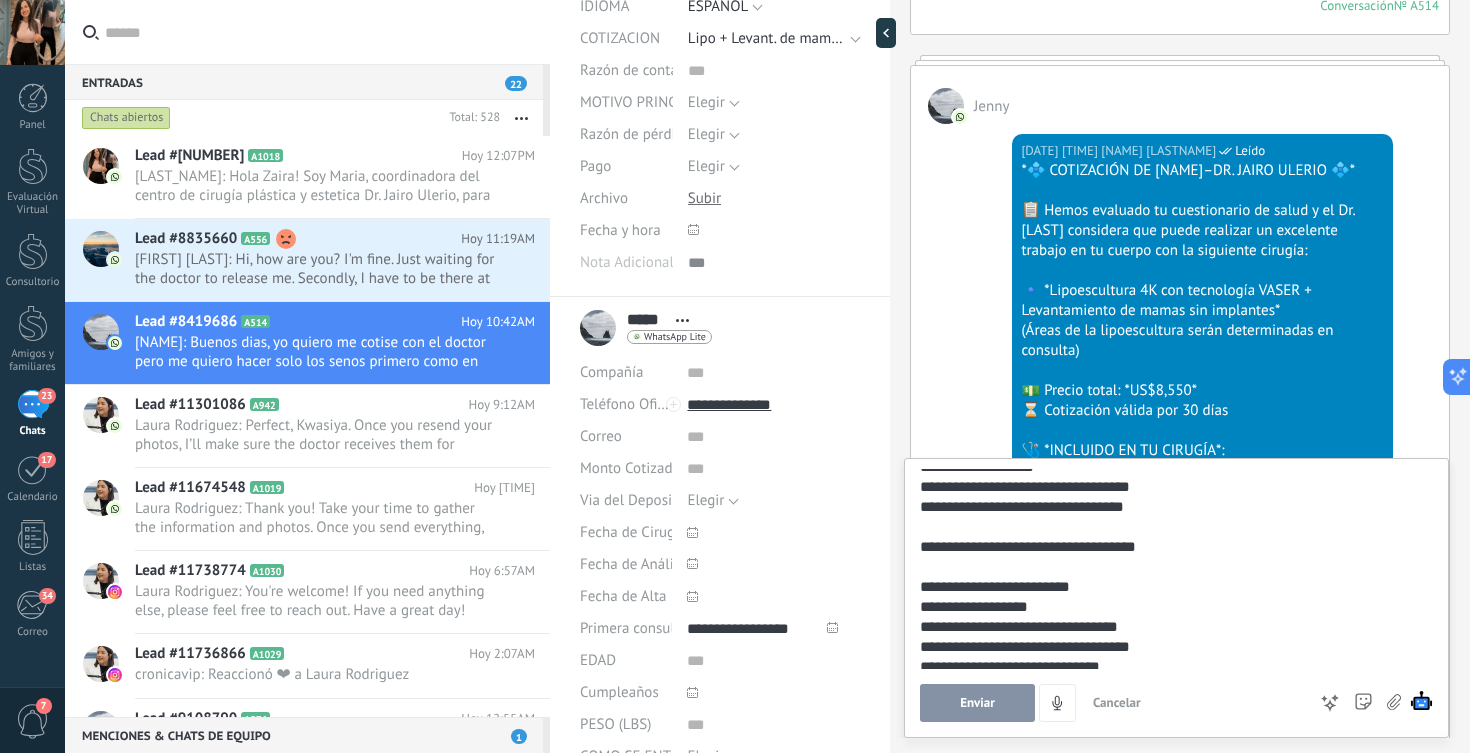 click at bounding box center [1173, 497] 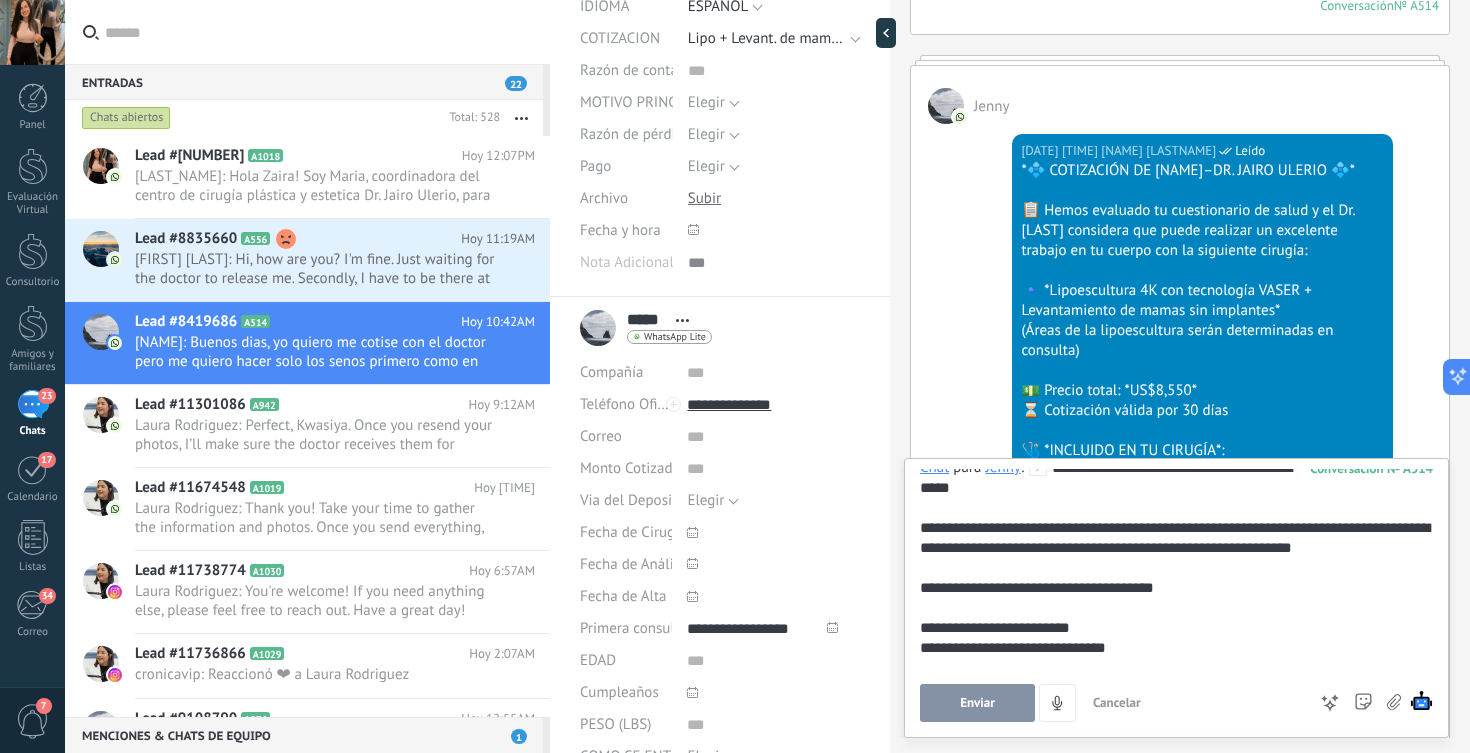 scroll, scrollTop: 0, scrollLeft: 0, axis: both 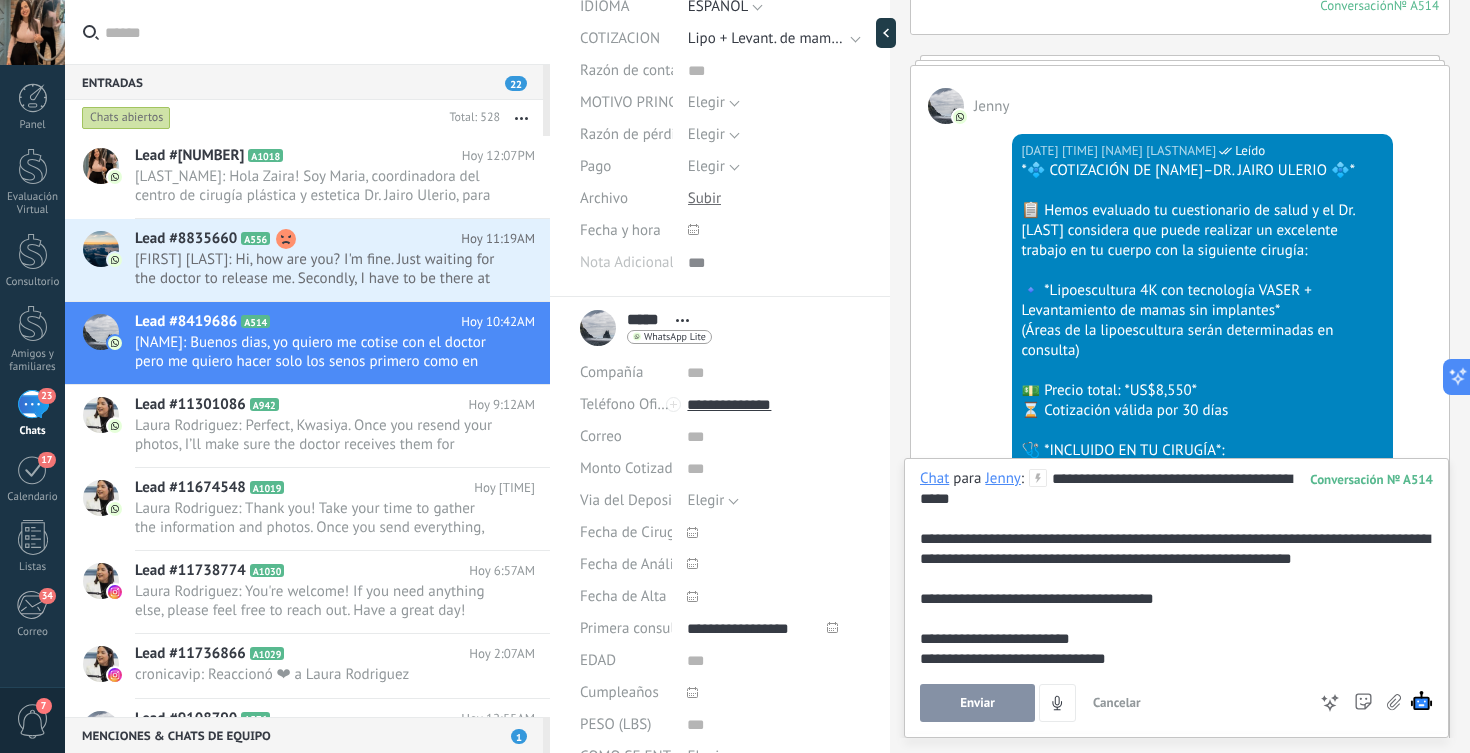 drag, startPoint x: 951, startPoint y: 704, endPoint x: 1008, endPoint y: 622, distance: 99.86491 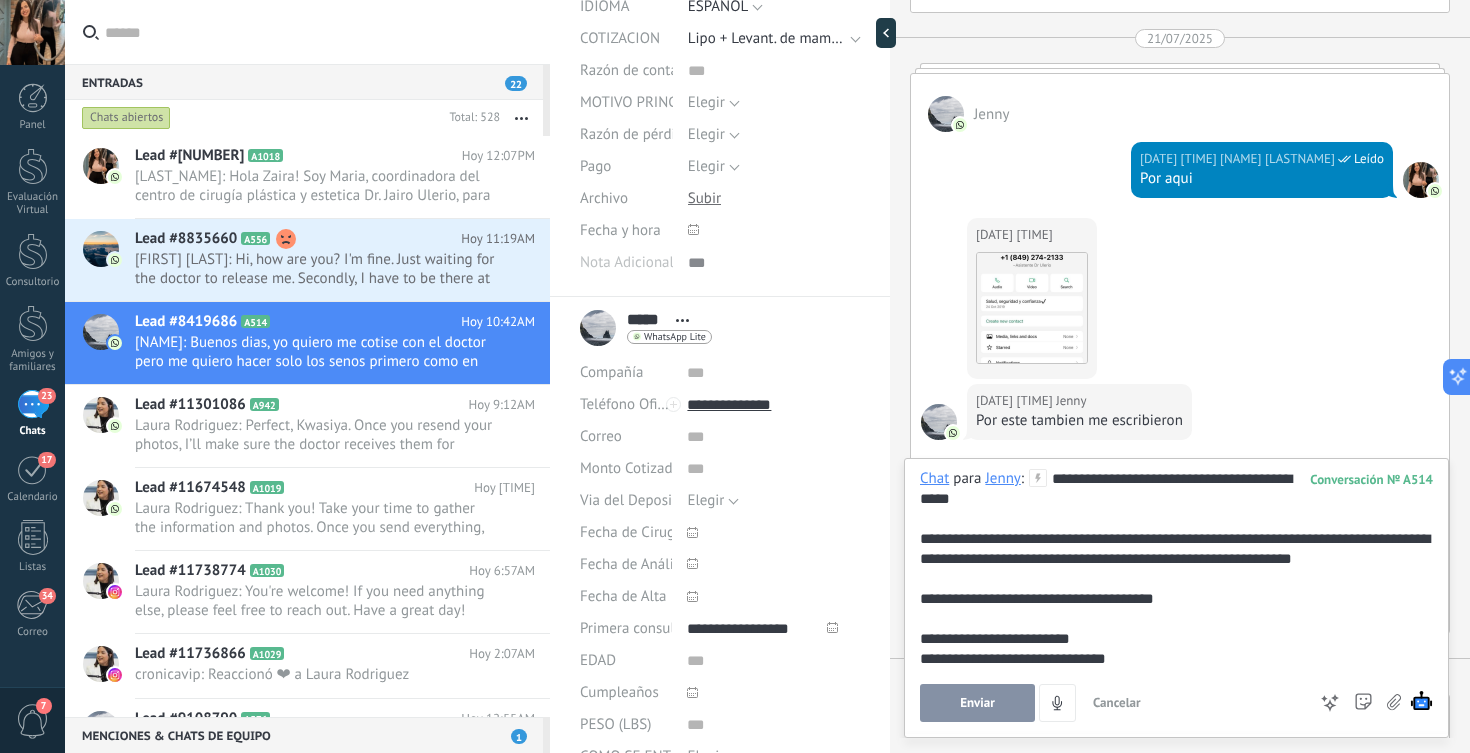 scroll, scrollTop: 6020, scrollLeft: 0, axis: vertical 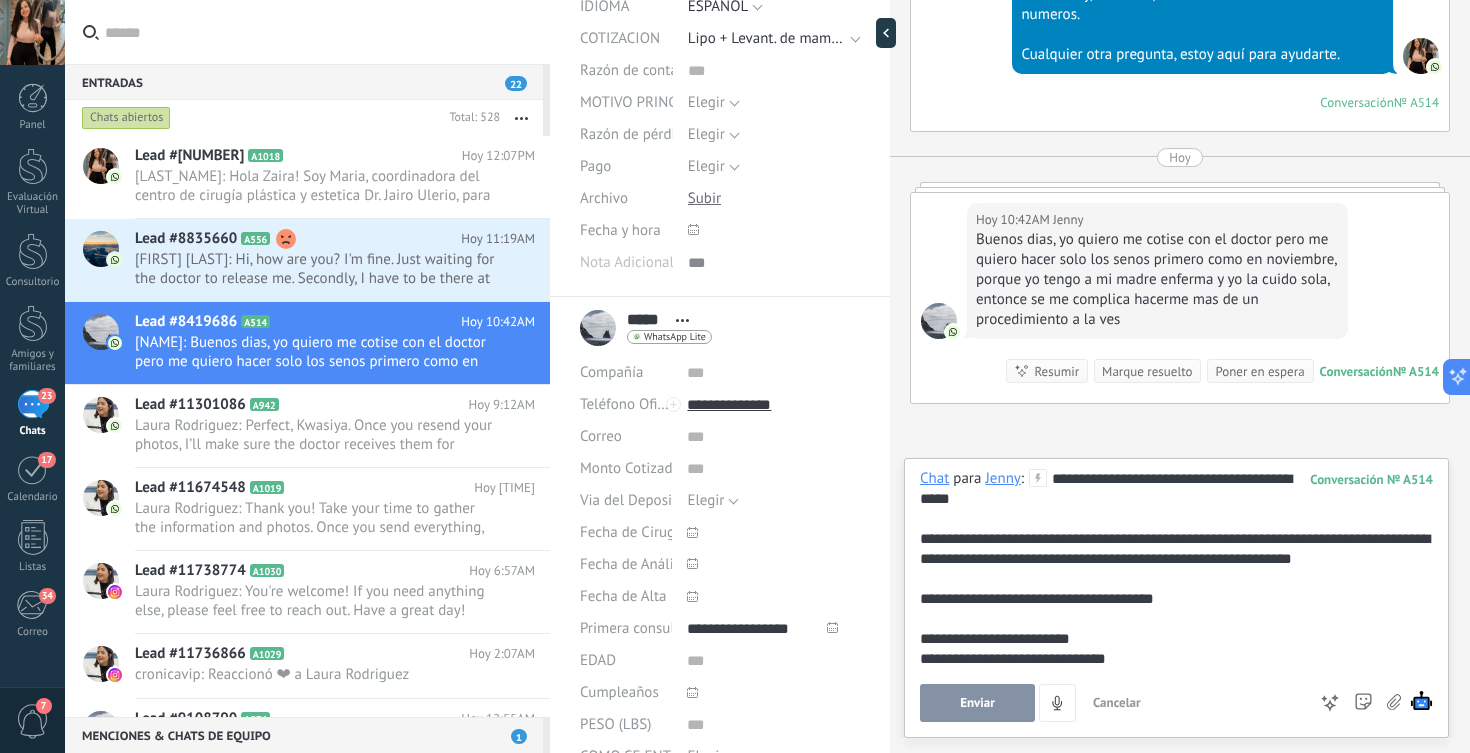 click on "Enviar" at bounding box center [977, 703] 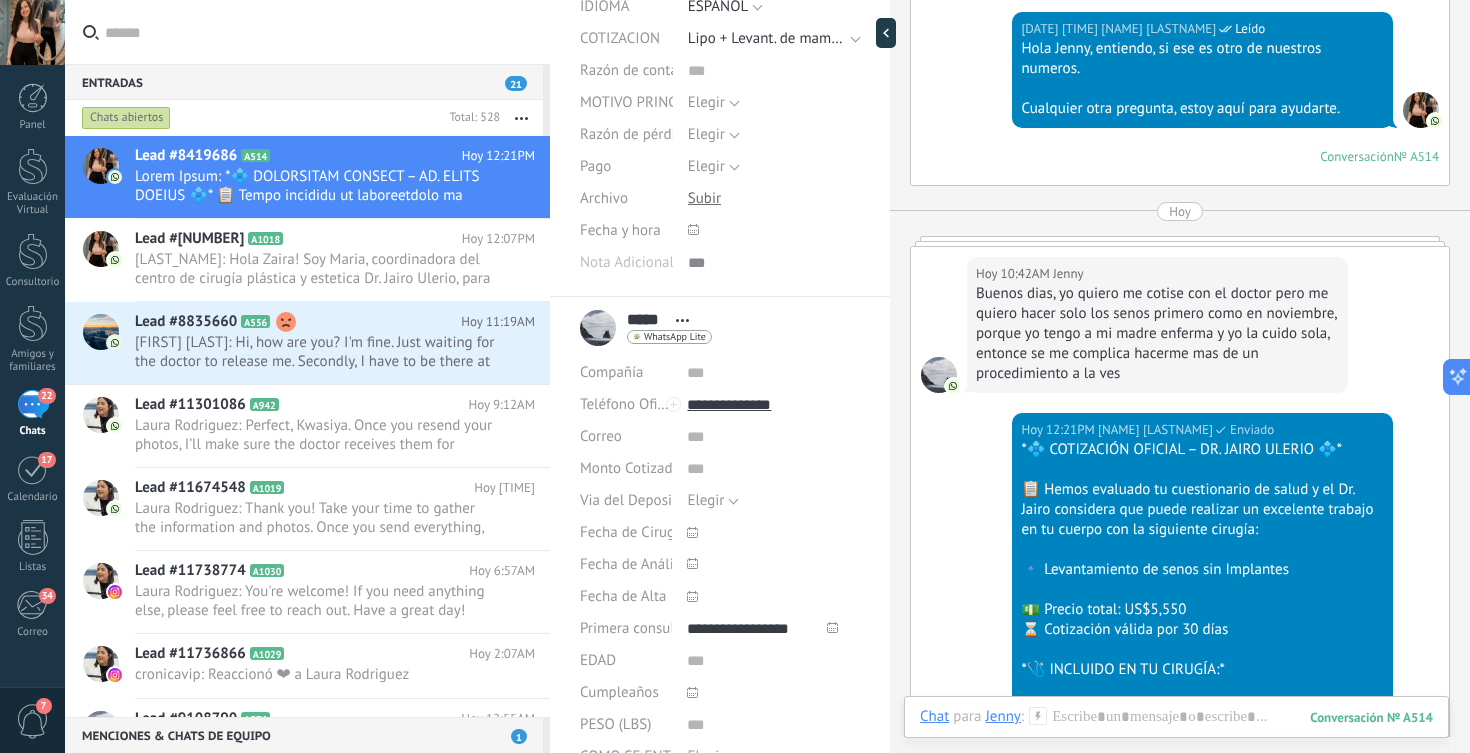 scroll, scrollTop: 5954, scrollLeft: 0, axis: vertical 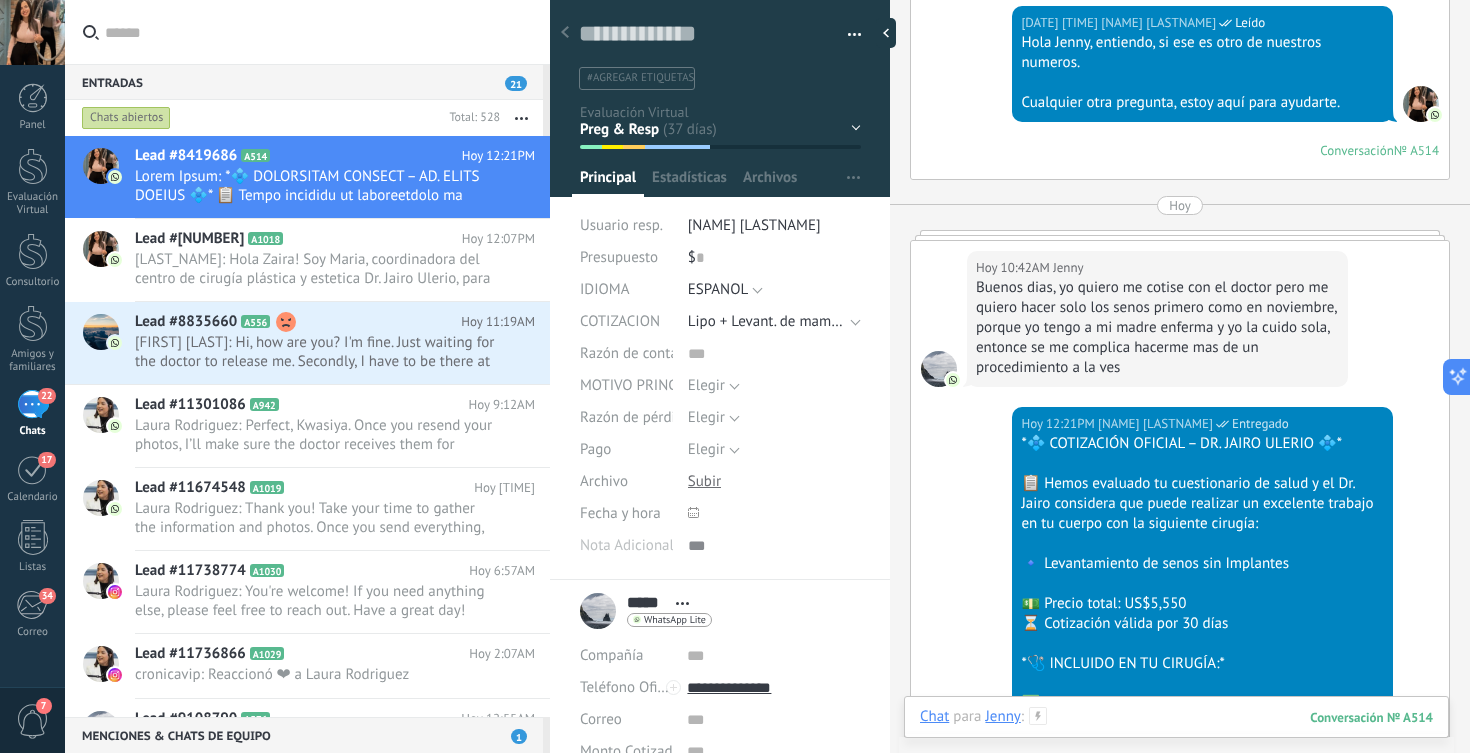 click at bounding box center (1176, 737) 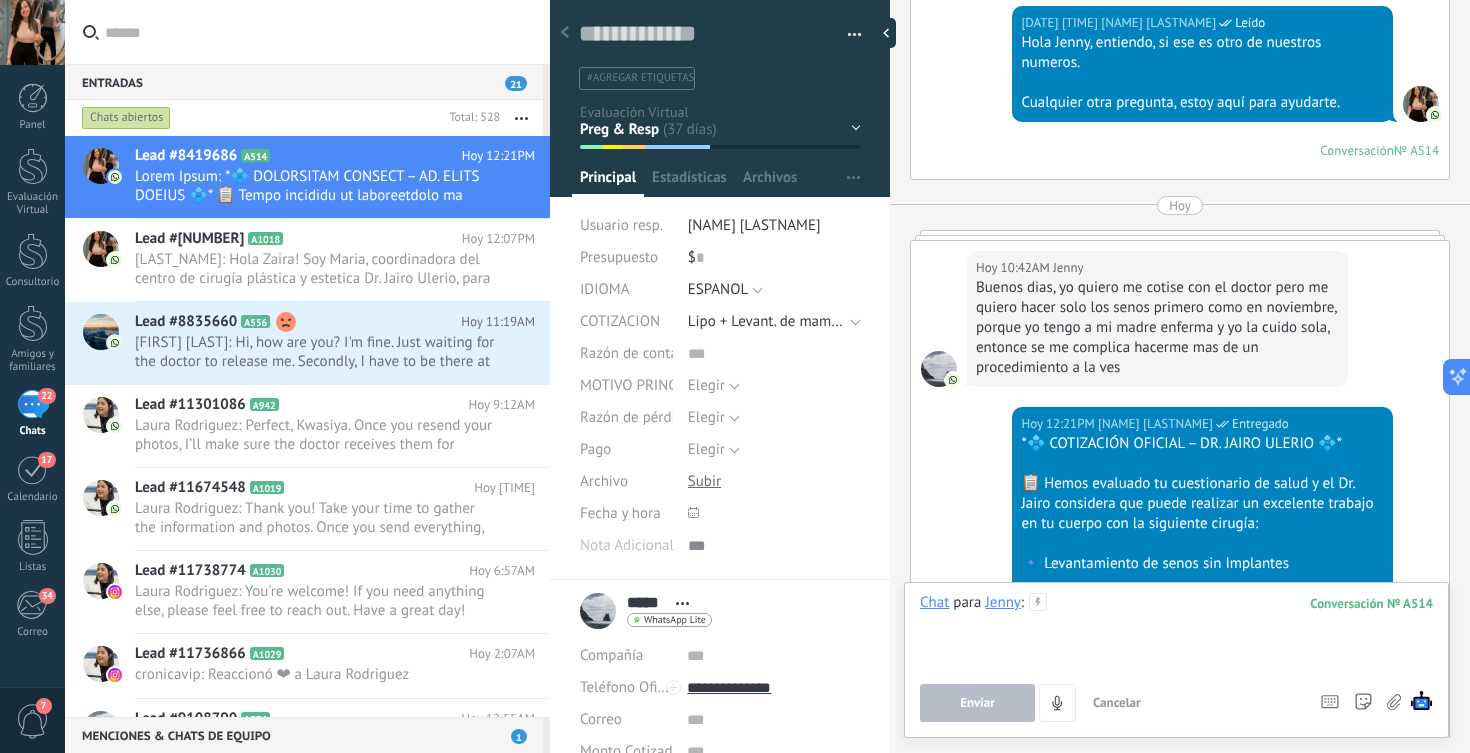 type 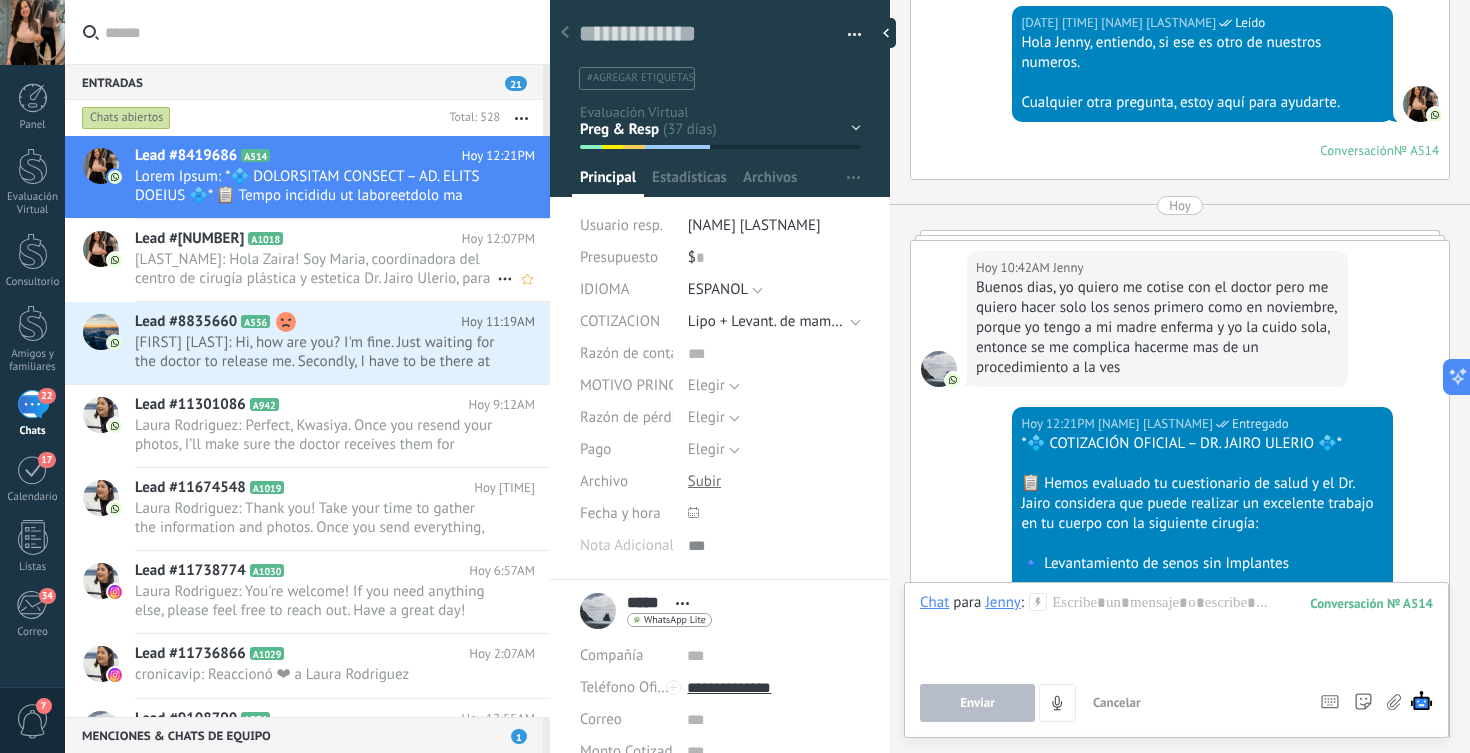 click on "[LAST_NAME]: Hola Zaira! Soy Maria, coordinadora del centro de cirugía plástica y estetica Dr. Jairo Ulerio, para asistirte..." at bounding box center [316, 269] 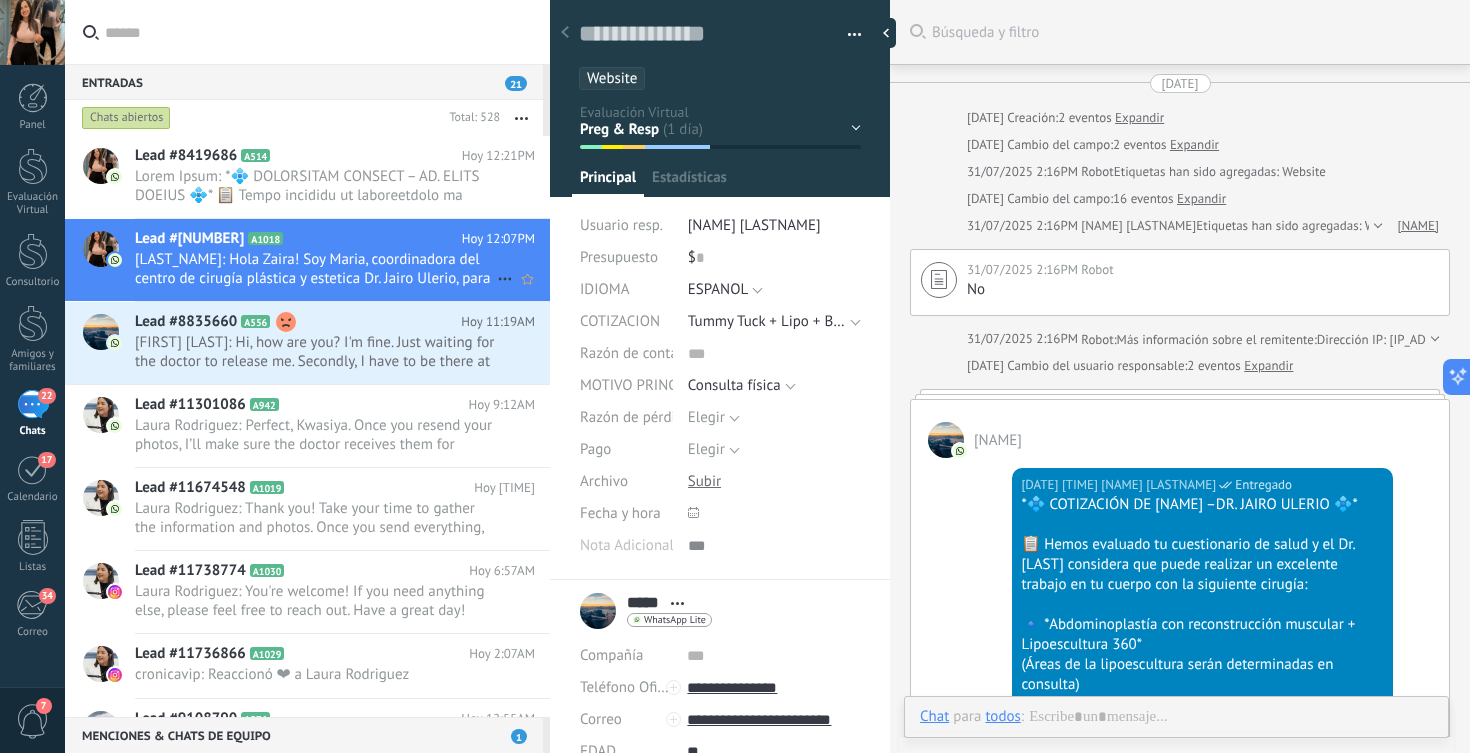 scroll, scrollTop: 30, scrollLeft: 0, axis: vertical 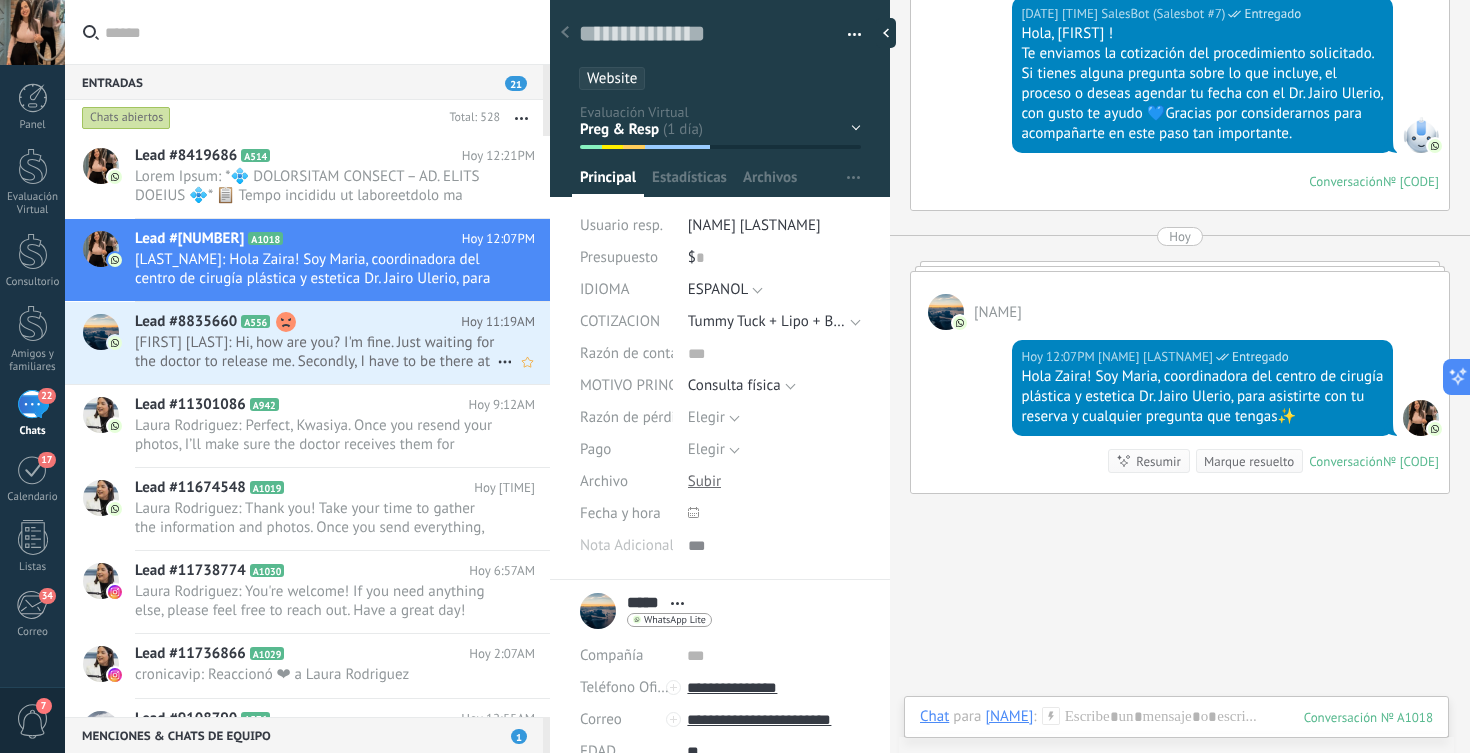 click on "Lead #[NUMBER]
[CODE]" at bounding box center (298, 322) 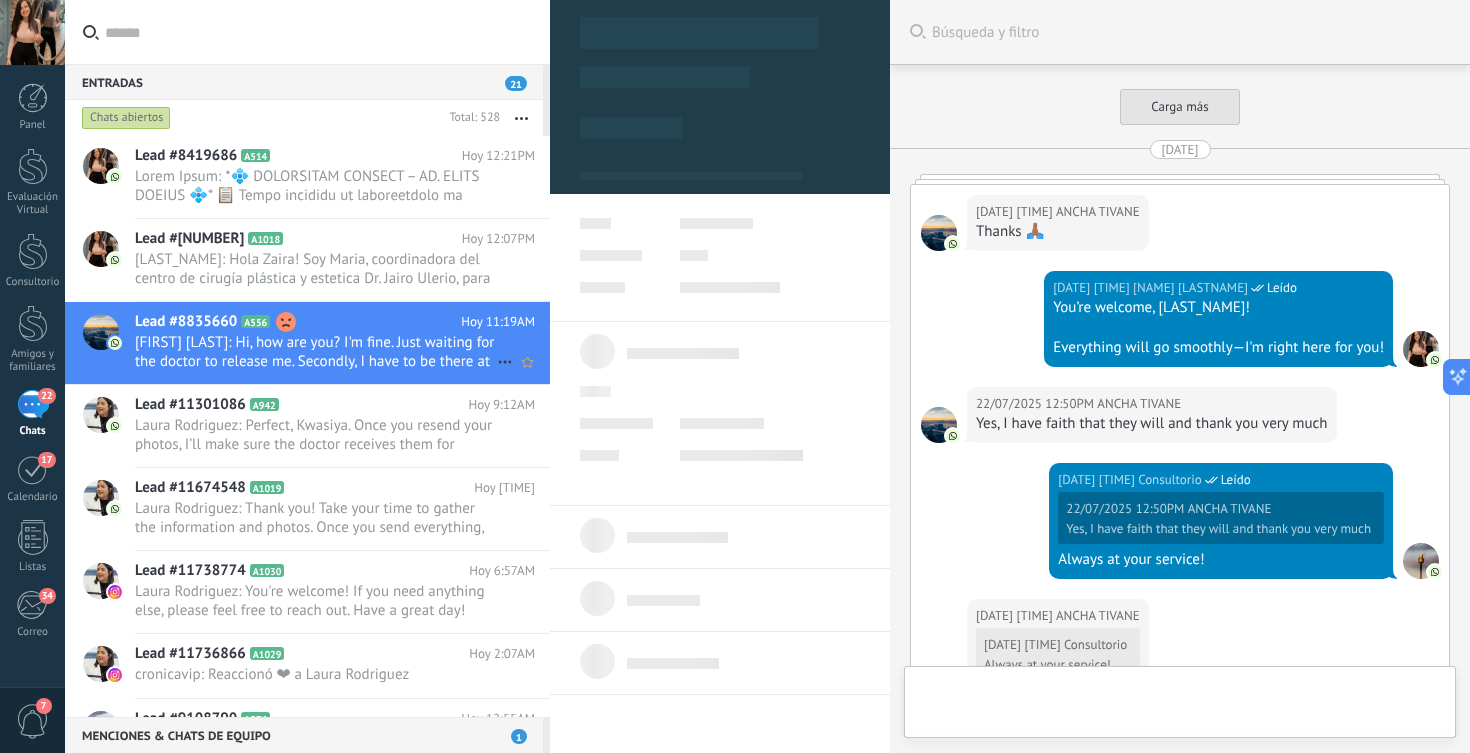 scroll, scrollTop: 4254, scrollLeft: 0, axis: vertical 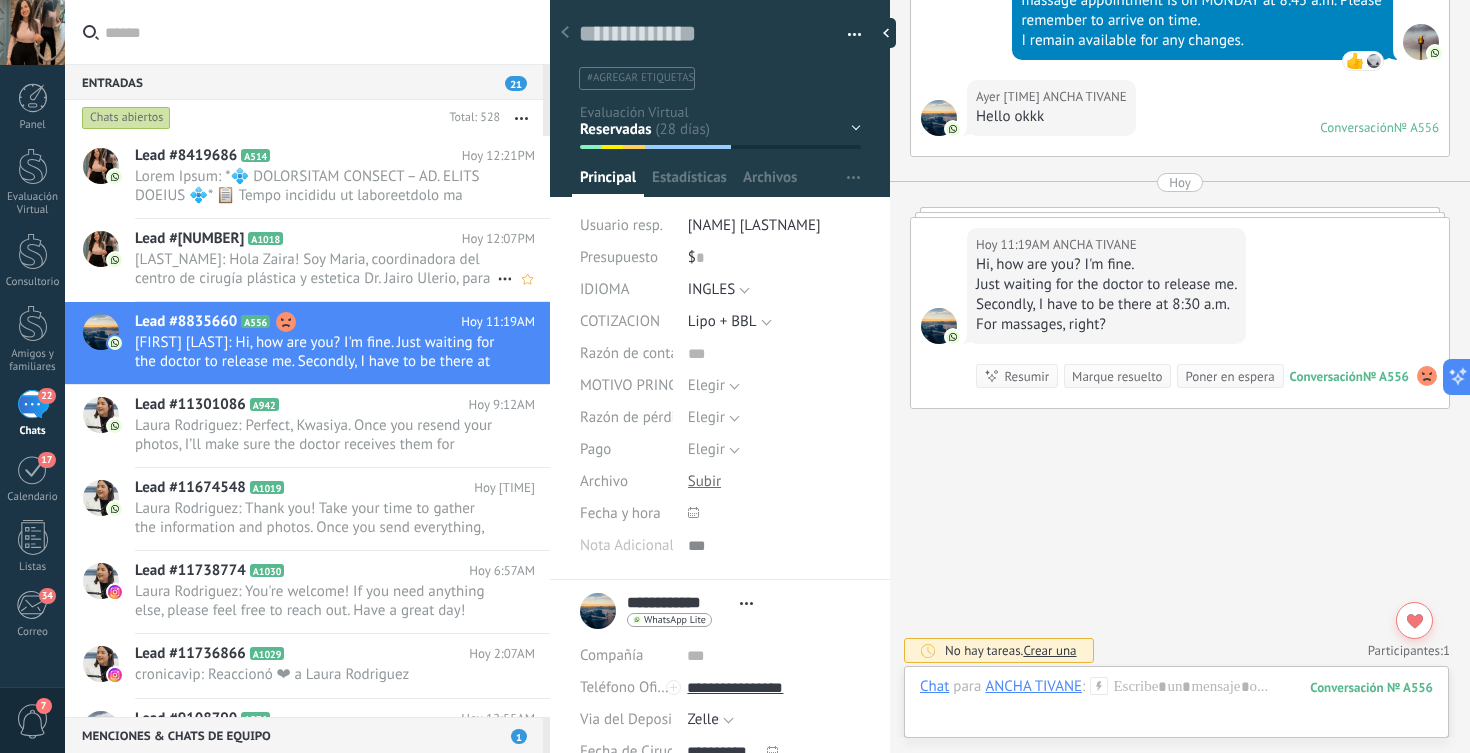 click on "Lead #[NUMBER]
[CODE]" at bounding box center [298, 239] 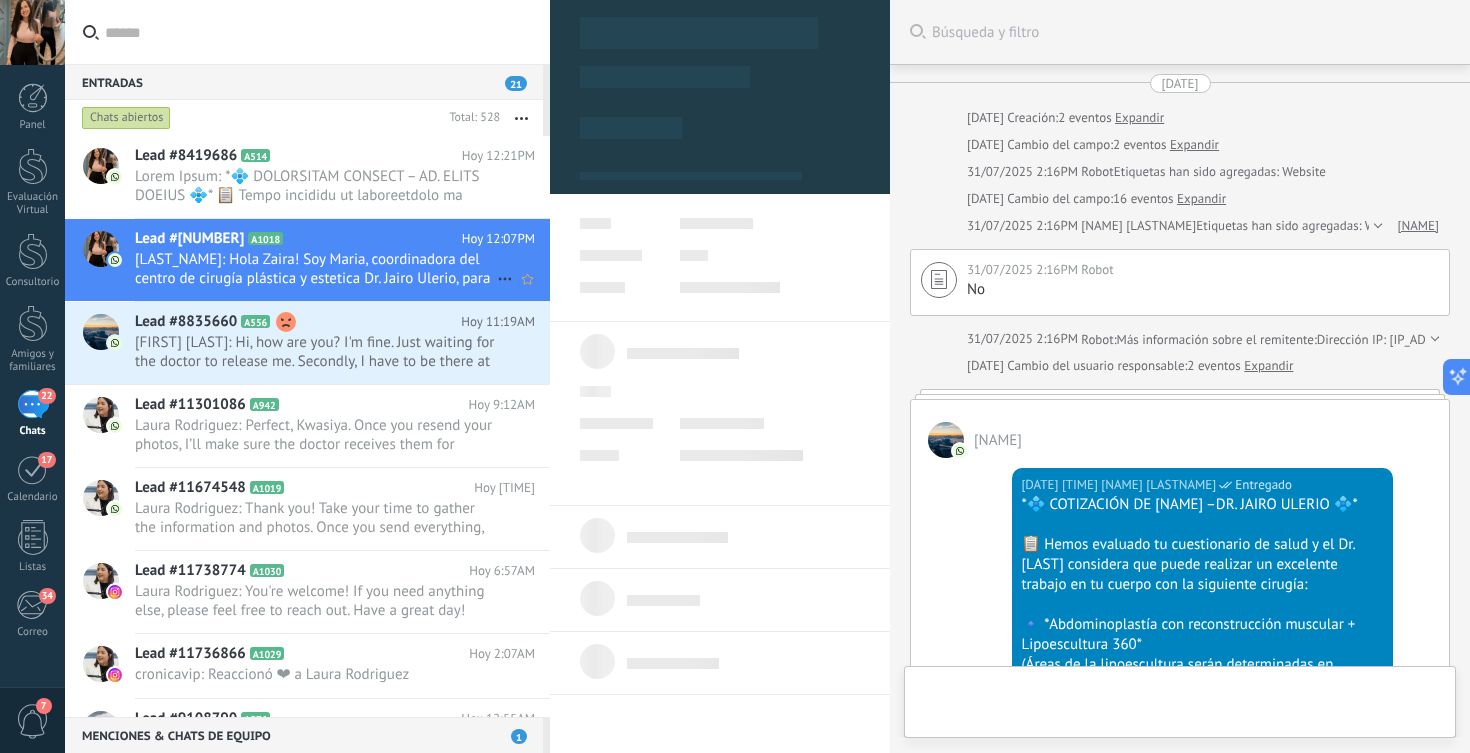 type on "**********" 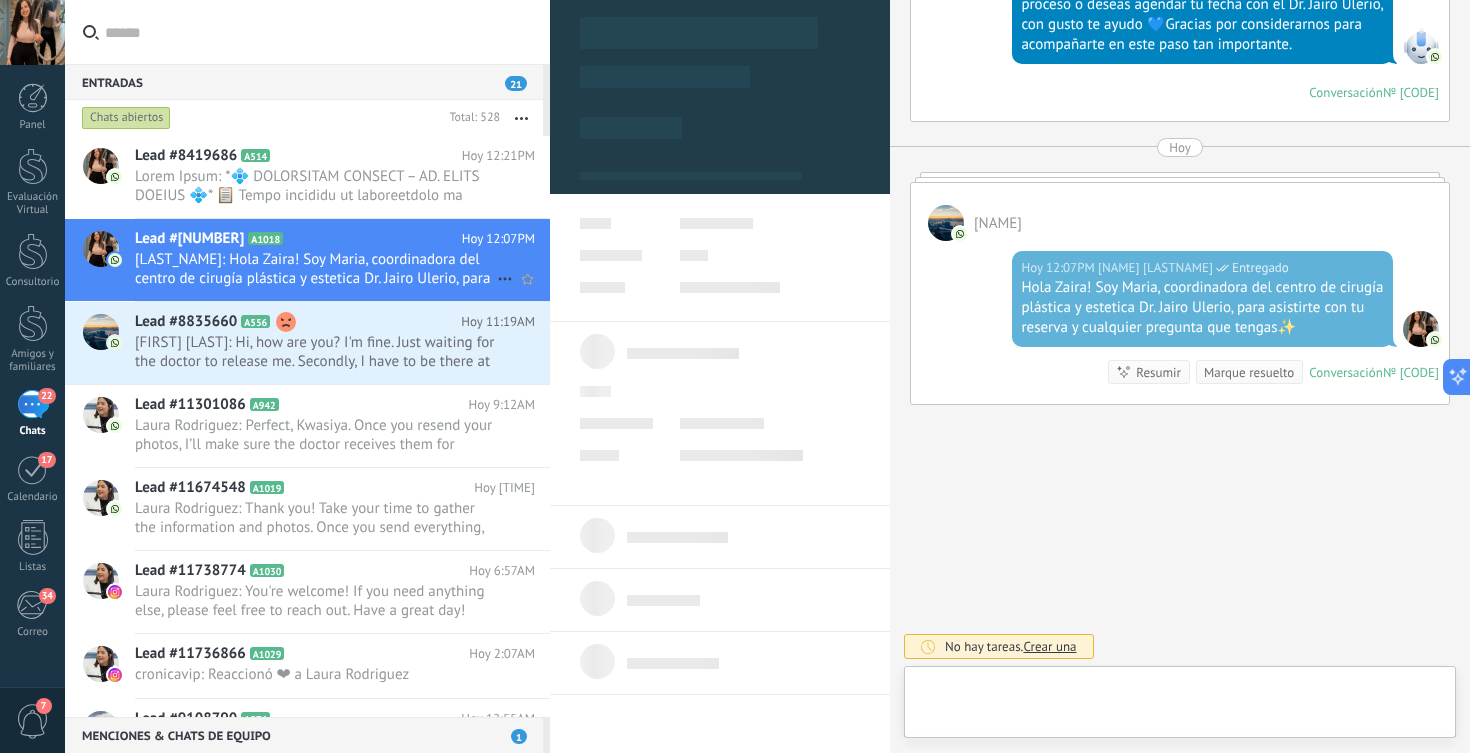 scroll, scrollTop: 30, scrollLeft: 0, axis: vertical 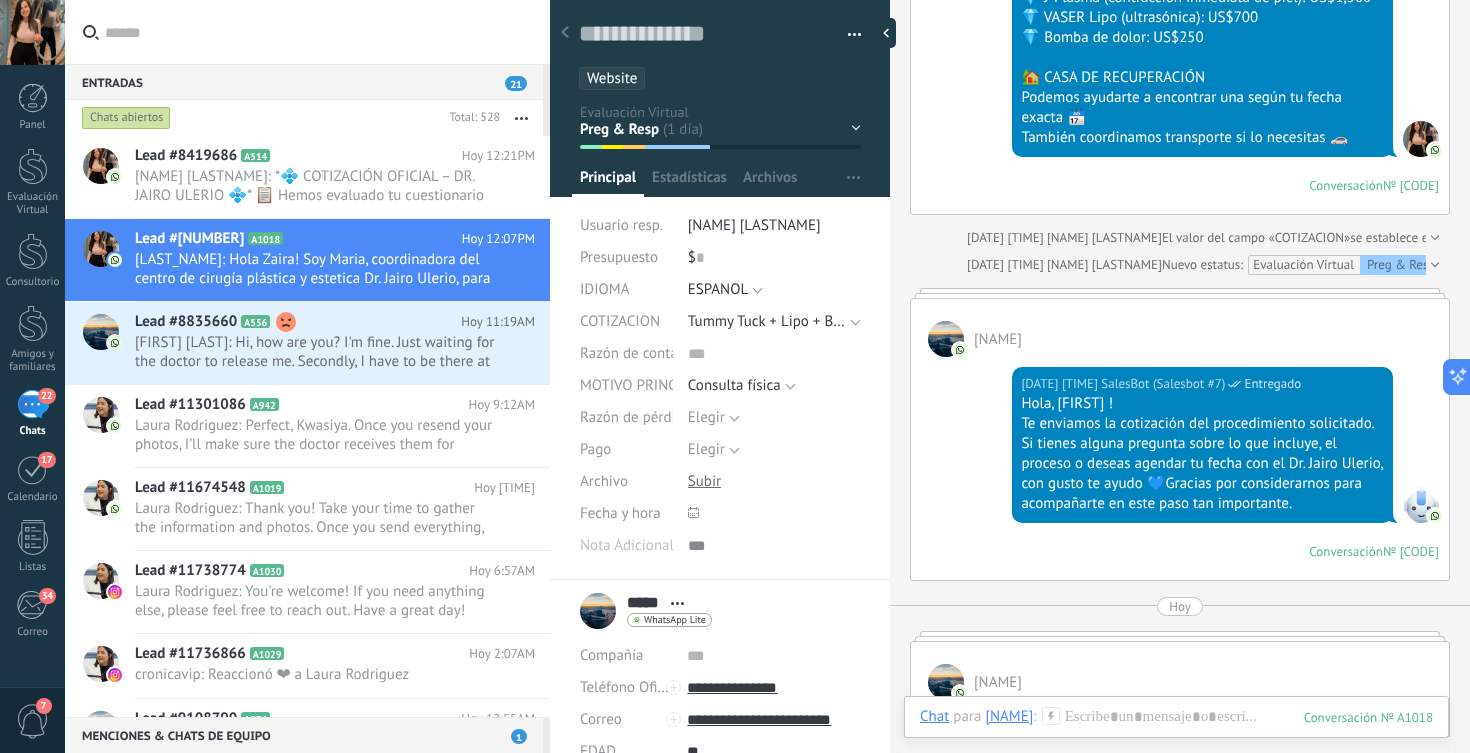 click on "31/07/2025 2:23PM [FIRST] [LAST] Entregado *💠 COTIZACIÓN DE [FIRST] –DR. [LAST] [LAST] 💠*
📋 Hemos evaluado tu cuestionario de salud y el Dr. [LAST] considera que puede realizar un excelente trabajo en tu cuerpo con la siguiente cirugía:
🔹 *Abdominoplastía con reconstrucción muscular + Lipoescultura 360* (Áreas de la lipoescultura serán determinadas en consulta)
💵 Precio total: *US$5,850* ⏳ Cotización válida por 30 días
🩺 *INCLUIDO EN TU CIRUGÍA*:
✅ Cuidados de enfermería en la clínica ✅ Honorarios médicos (cirujano, ayudantes, anestesiólogo) ✅ Sala de recuperación + suite hospitalaria 24h ✅ Medicamentos y desechables durante la estadía ✅ Faja post-operatoria + inspirometro + medias ✅ Seguimiento y curaciones post-op ✅ Pruebas de laboratorio básicas ✅ Evaluación cardiovascular, ecocardiograma y EKG ✅ Evaluación por anestesiología
💰*DEPÓSITO* 🔒 *US$500* para reservar (NO reembolsable, NO transferible)
❗ Segunda faja: US$150" at bounding box center (1180, -658) 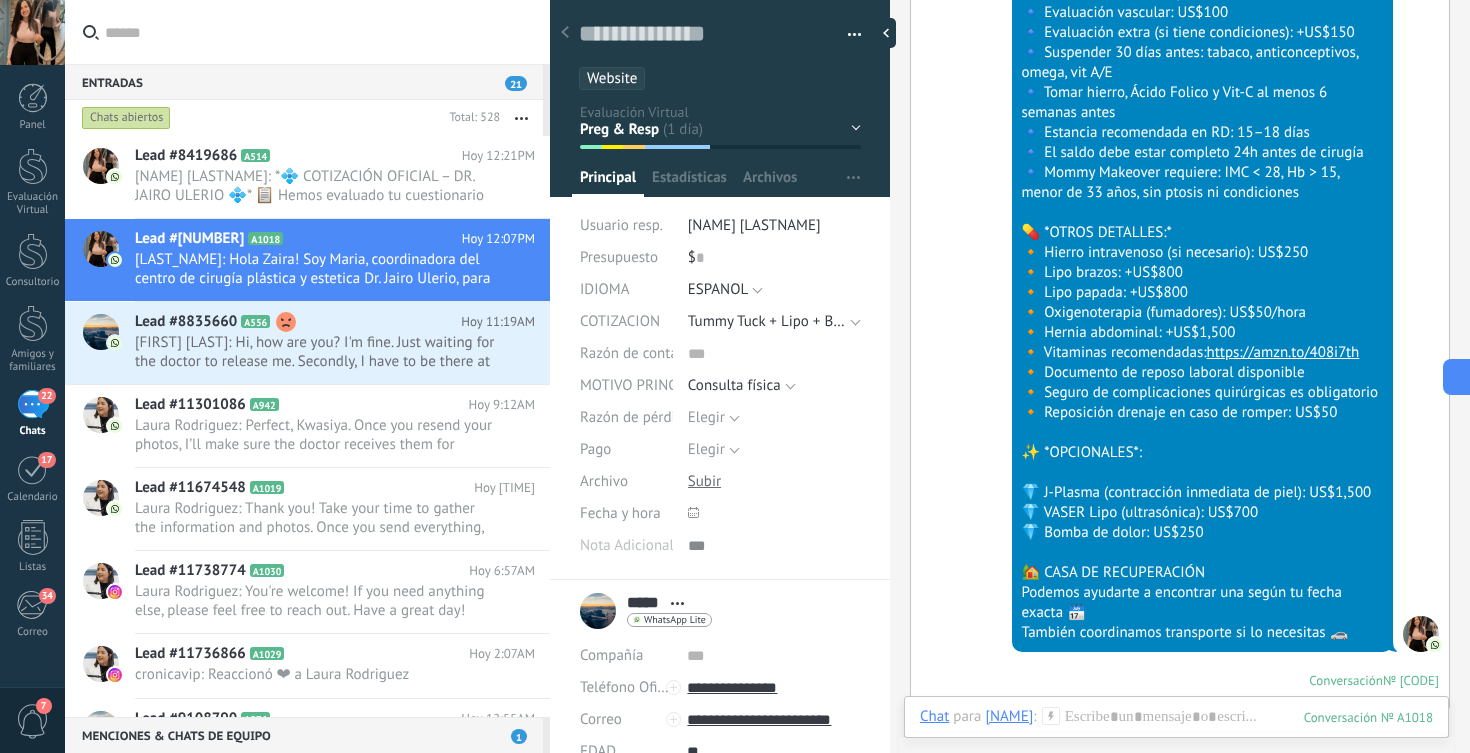 scroll, scrollTop: 1493, scrollLeft: 0, axis: vertical 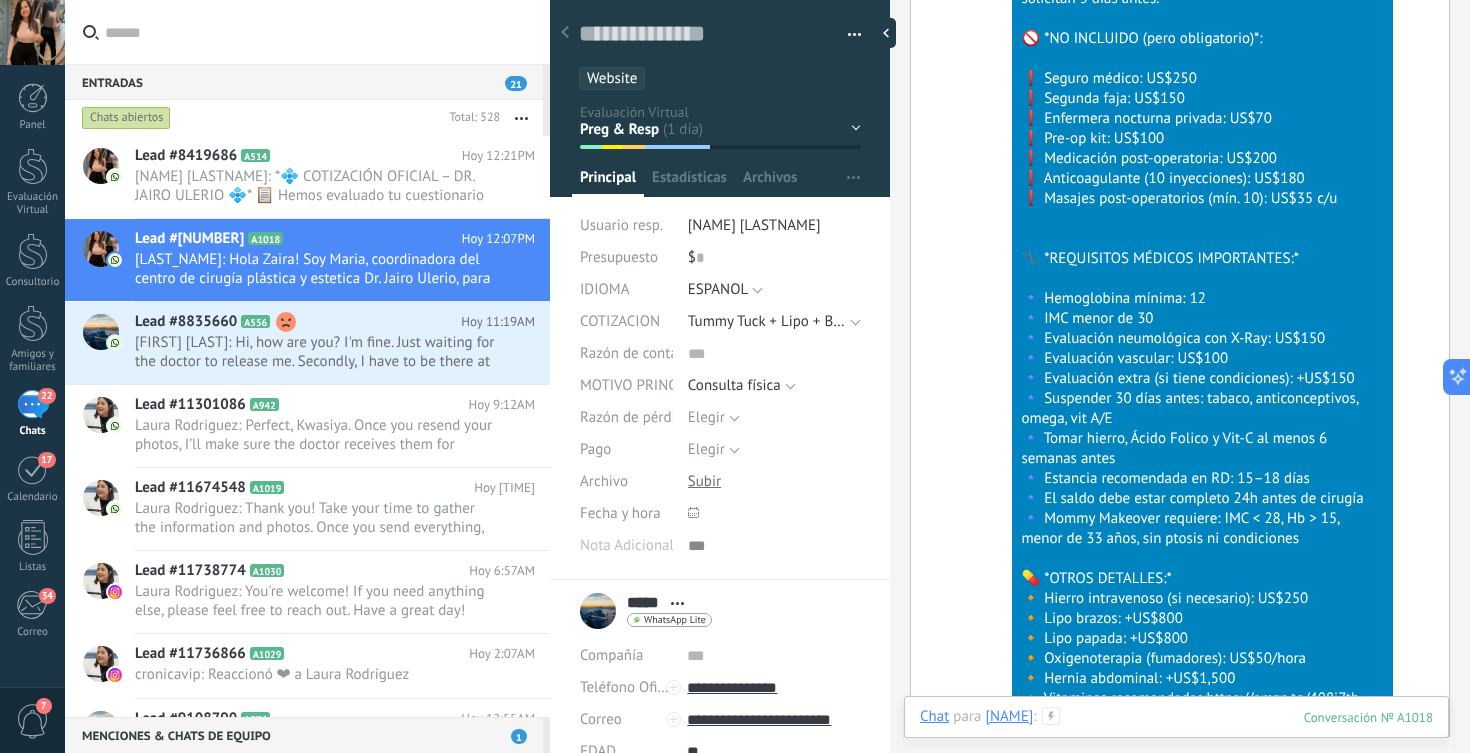 click at bounding box center (1176, 737) 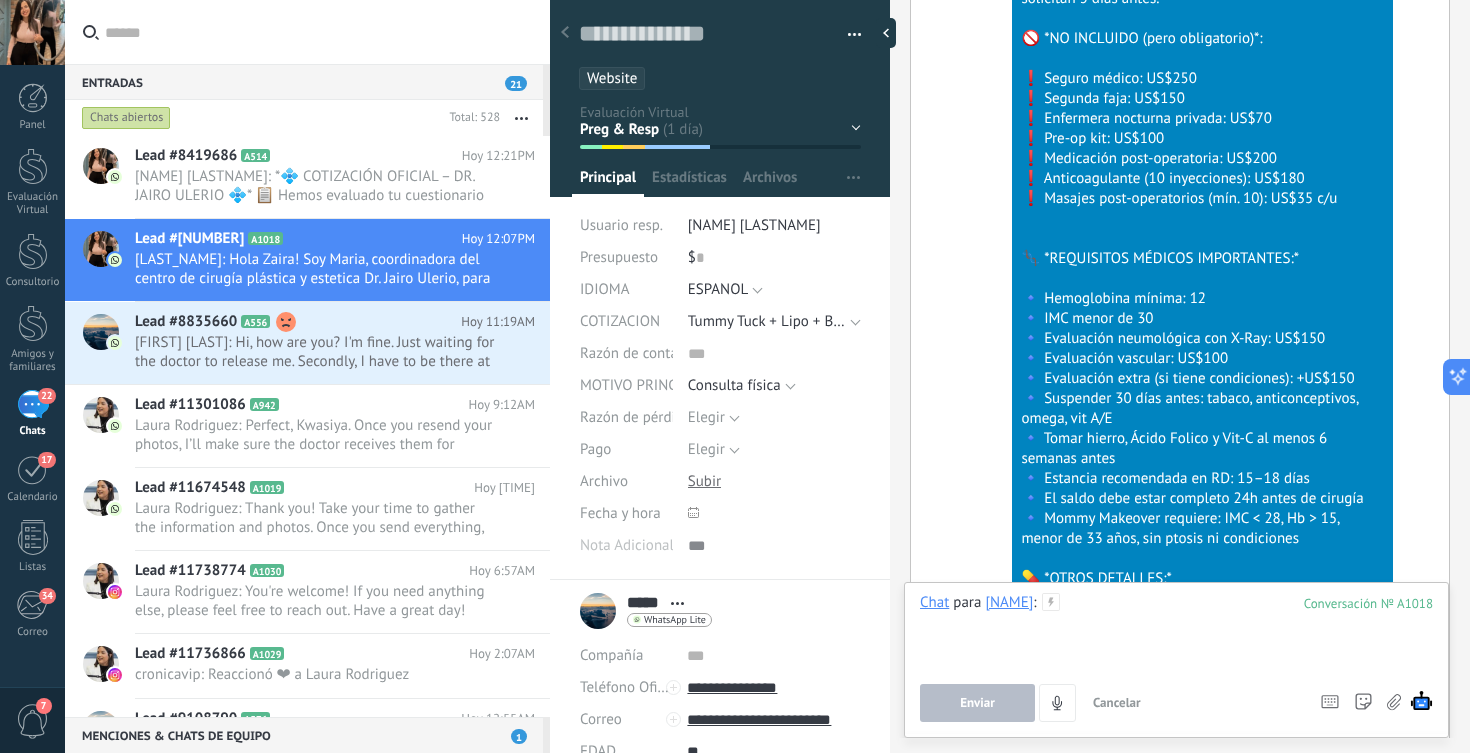 type 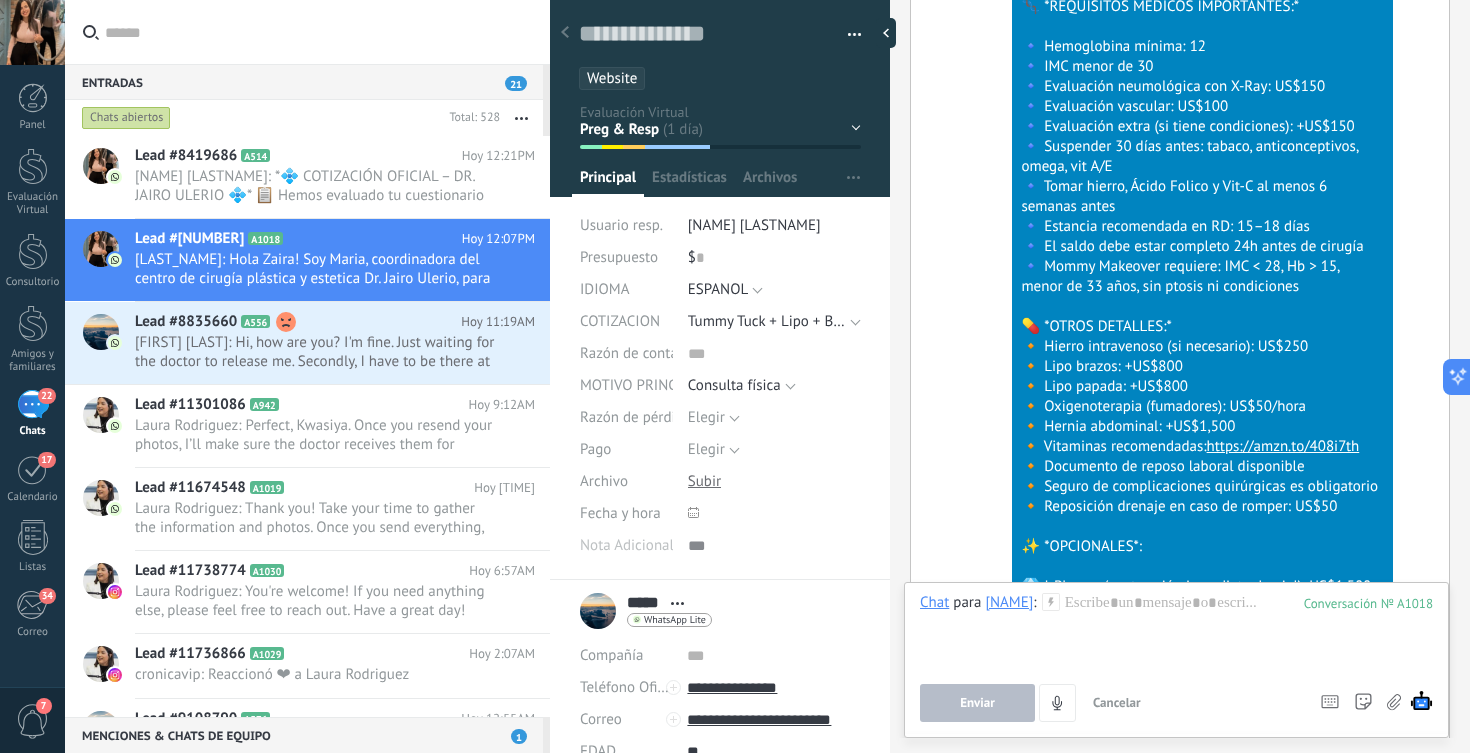 scroll, scrollTop: 1407, scrollLeft: 0, axis: vertical 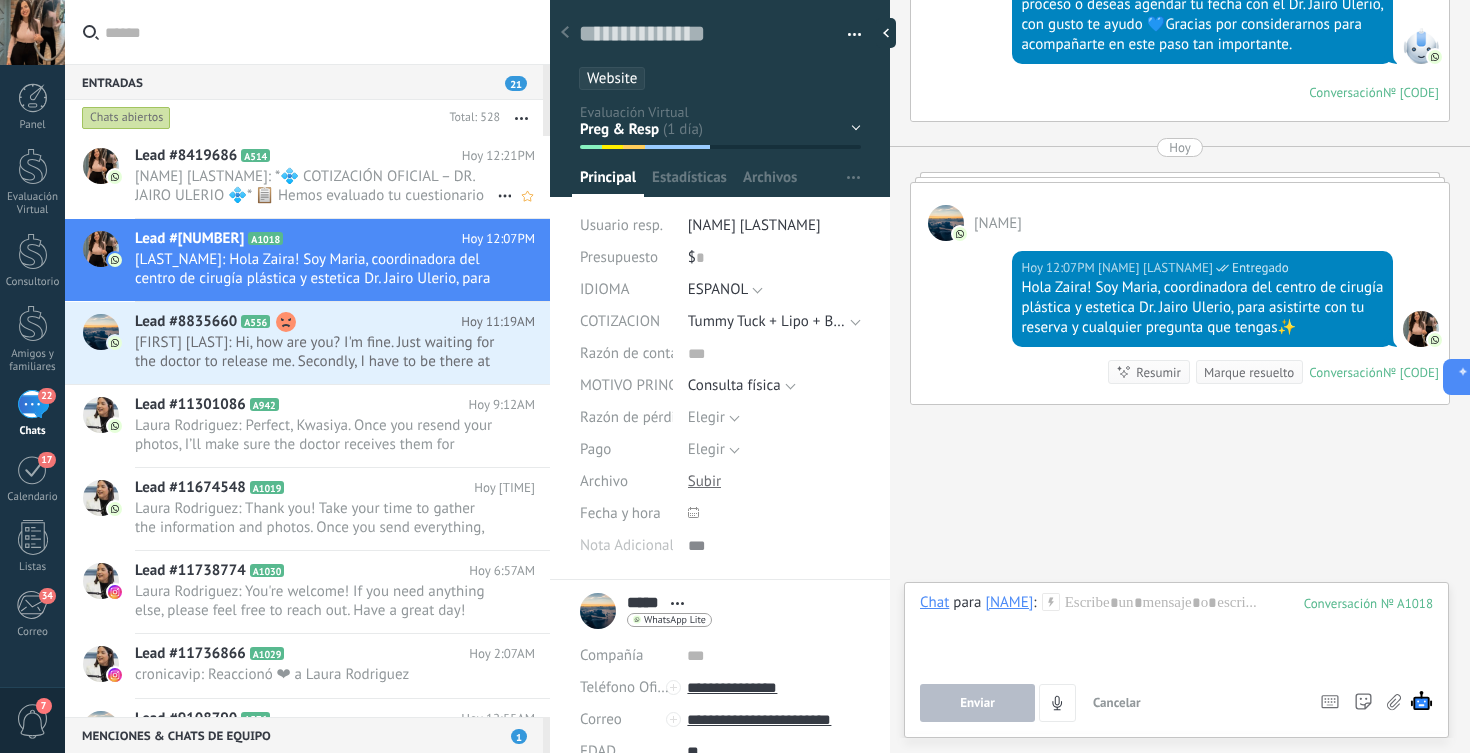 click on "[NAME] [LASTNAME]: *💠 COTIZACIÓN OFICIAL – DR. JAIRO ULERIO 💠*
📋 Hemos evaluado tu cuestionario de salud  y el Dr. Jairo conside..." at bounding box center (316, 186) 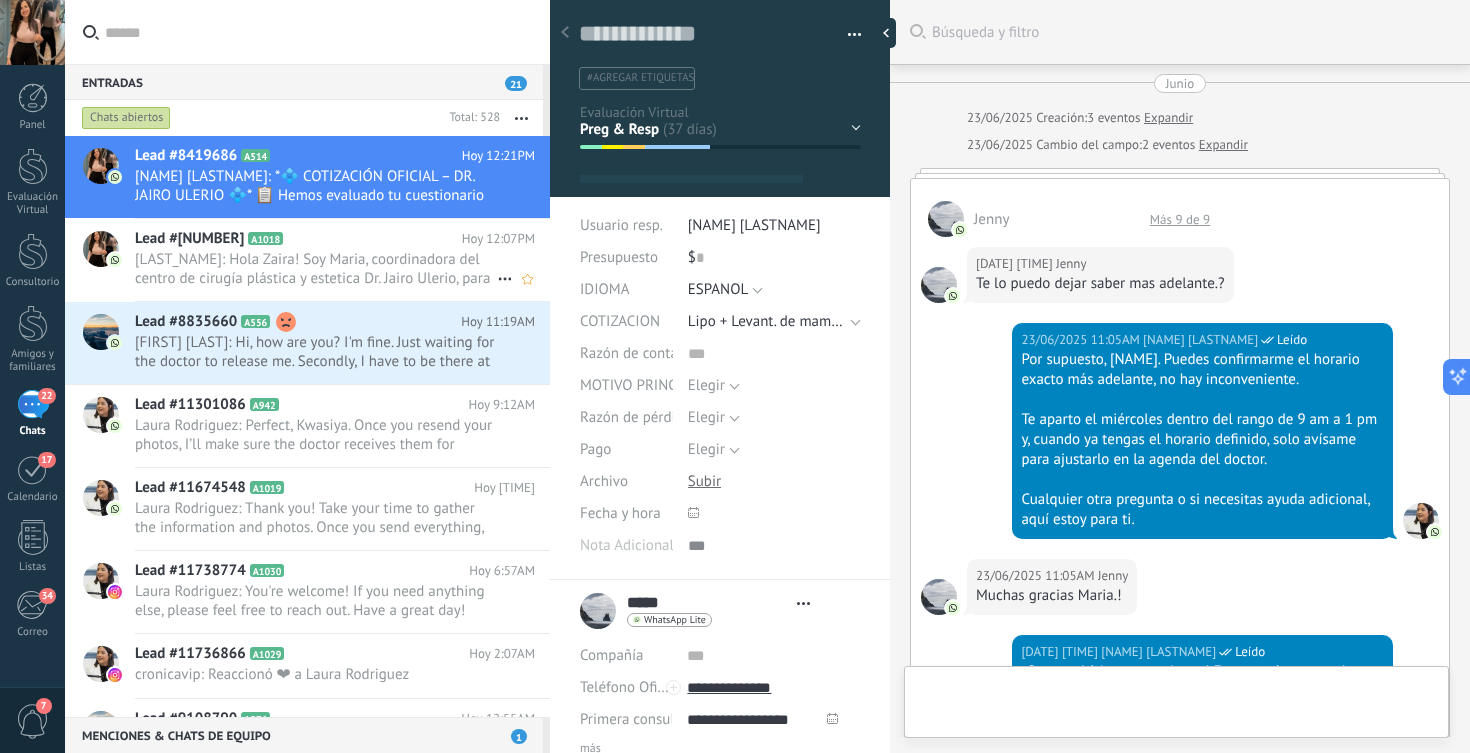 scroll, scrollTop: 5020, scrollLeft: 0, axis: vertical 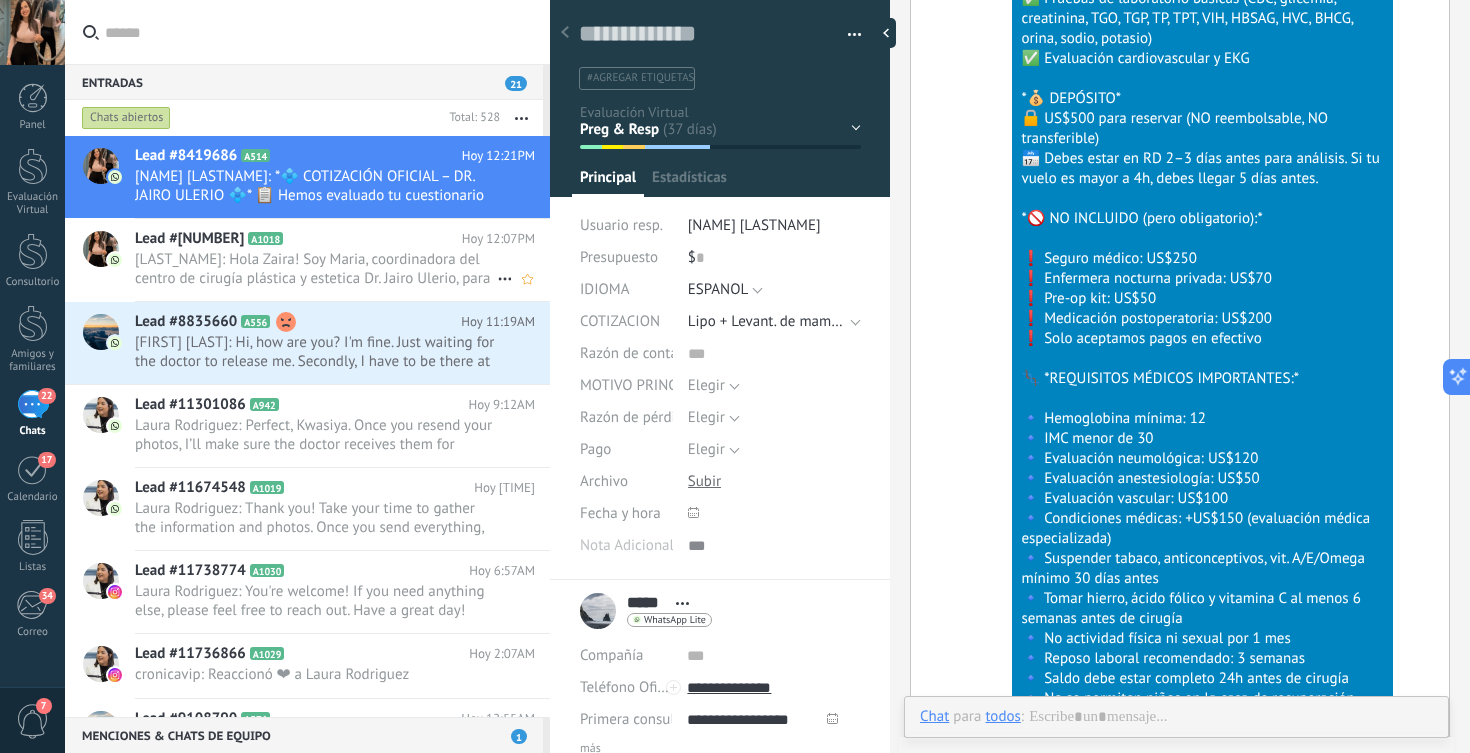 click on "[LAST_NAME]: Hola Zaira! Soy Maria, coordinadora del centro de cirugía plástica y estetica Dr. Jairo Ulerio, para asistirte..." at bounding box center [316, 269] 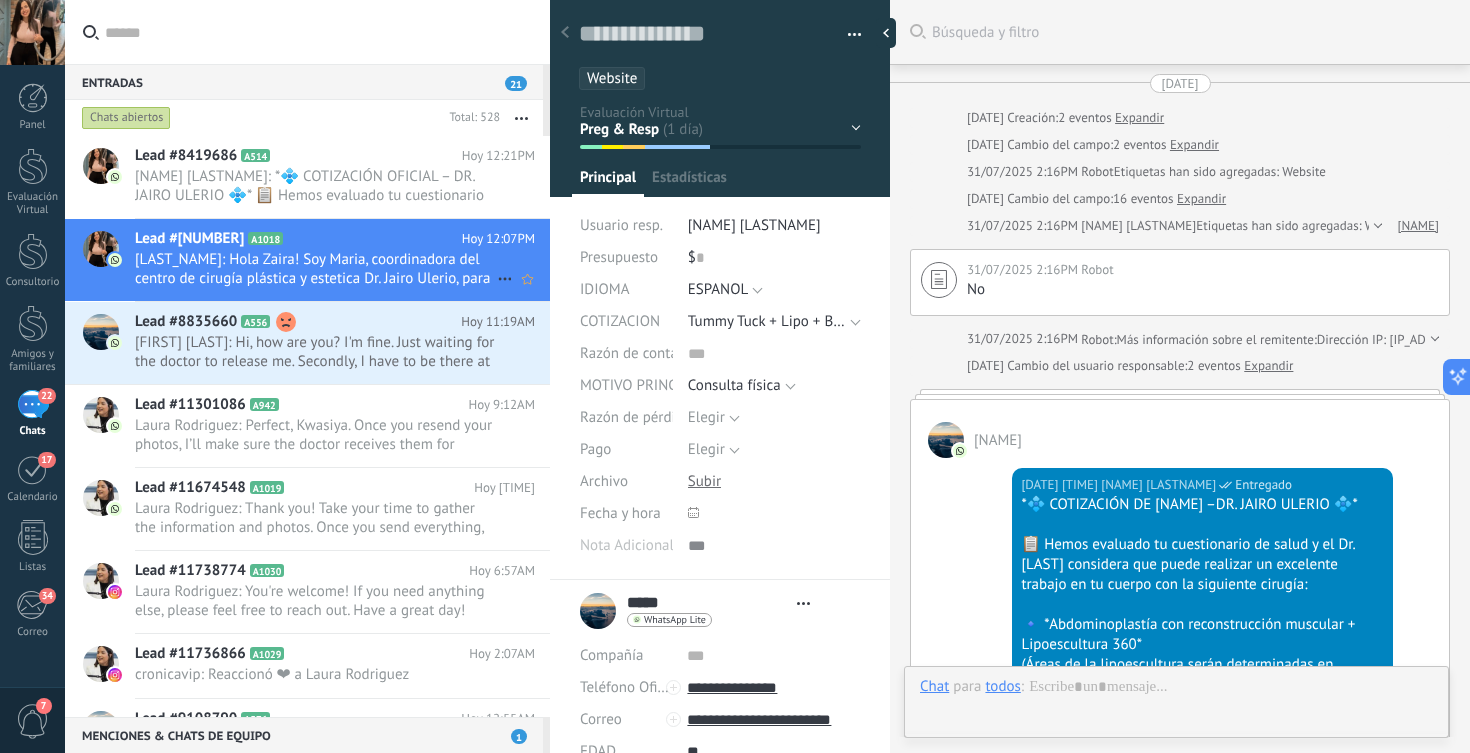 type on "**********" 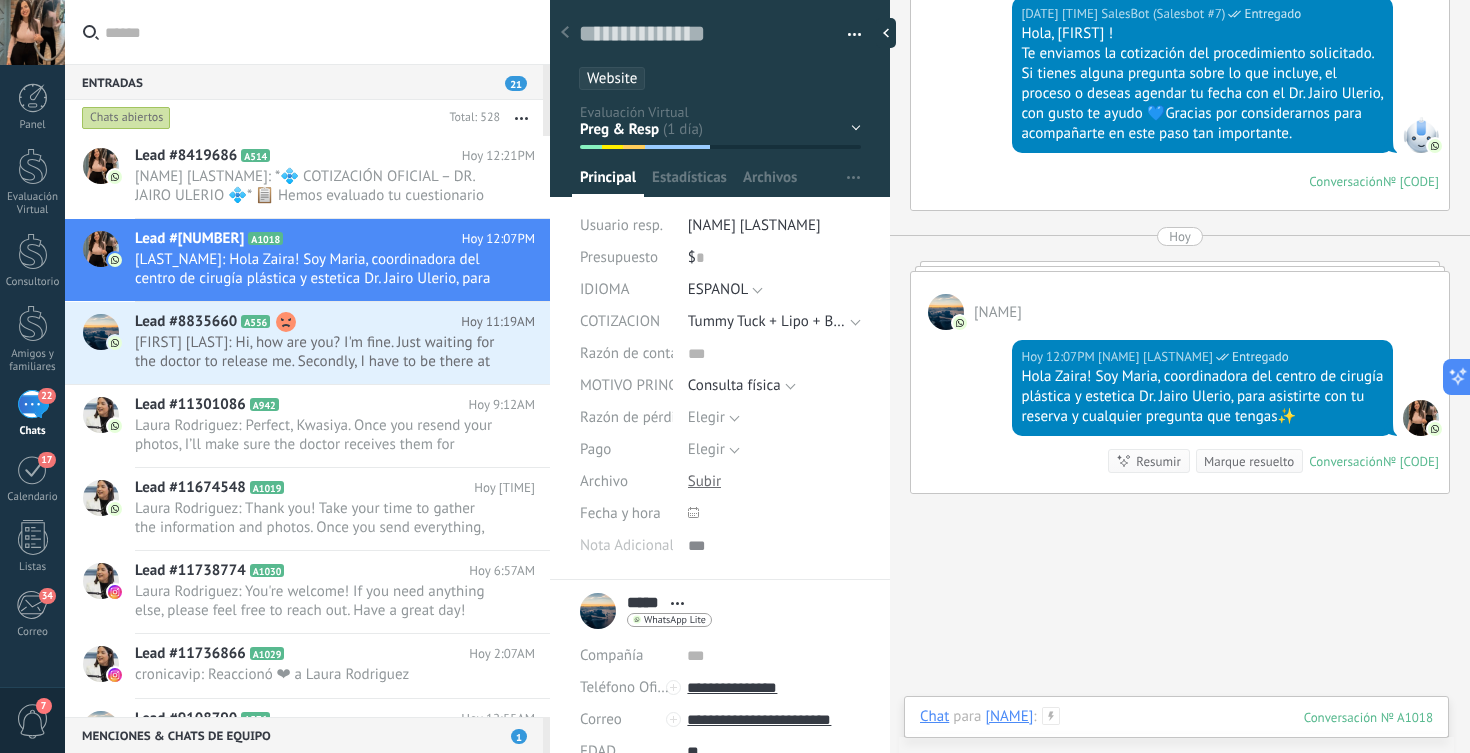 click at bounding box center (1176, 737) 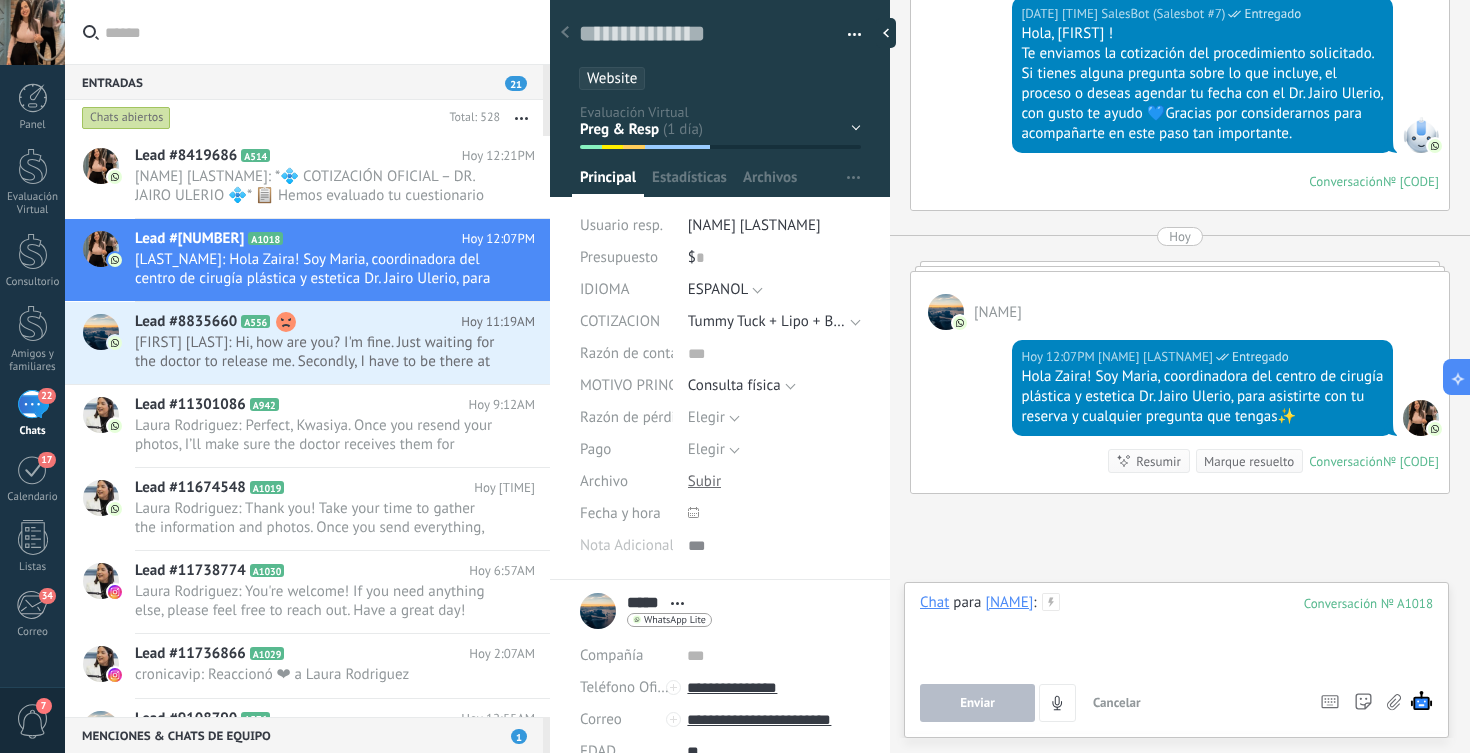 click at bounding box center [1176, 631] 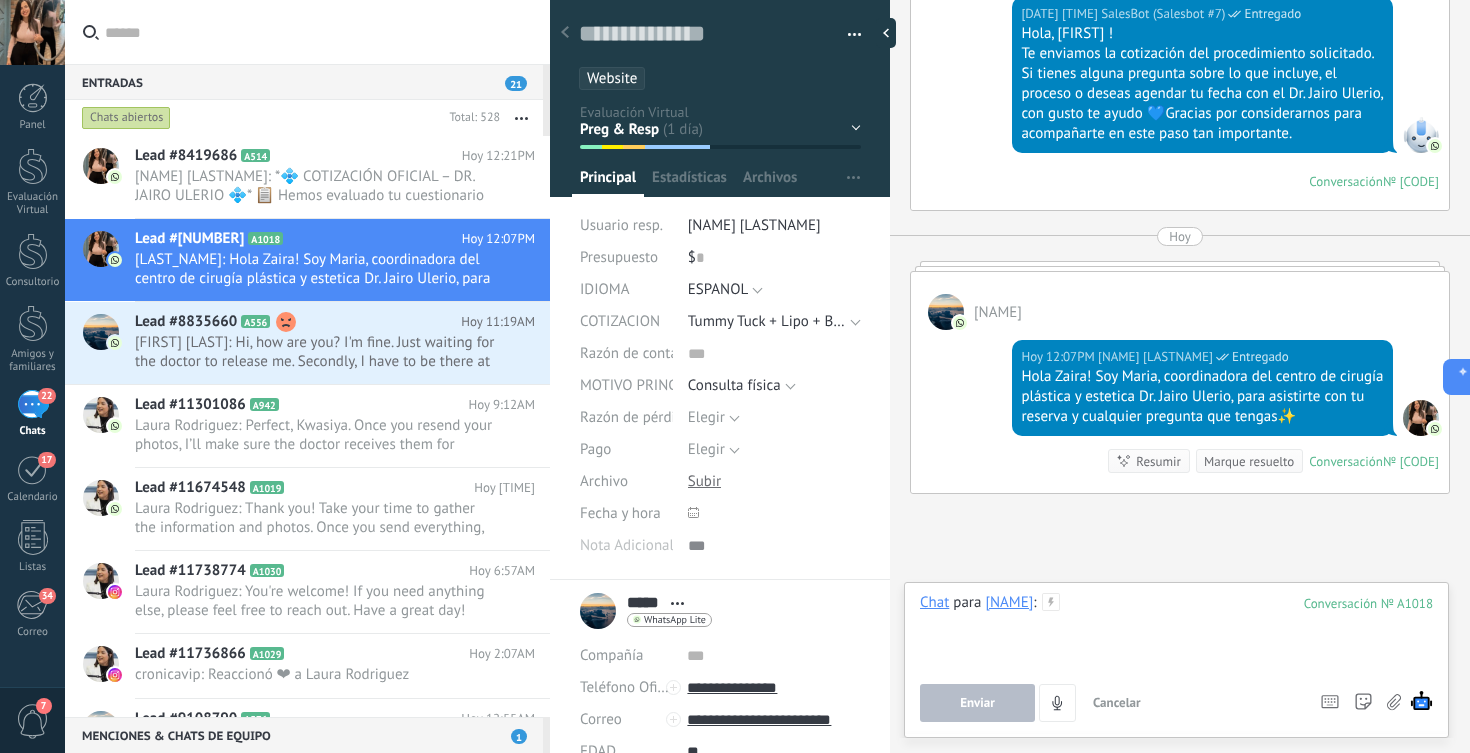 paste 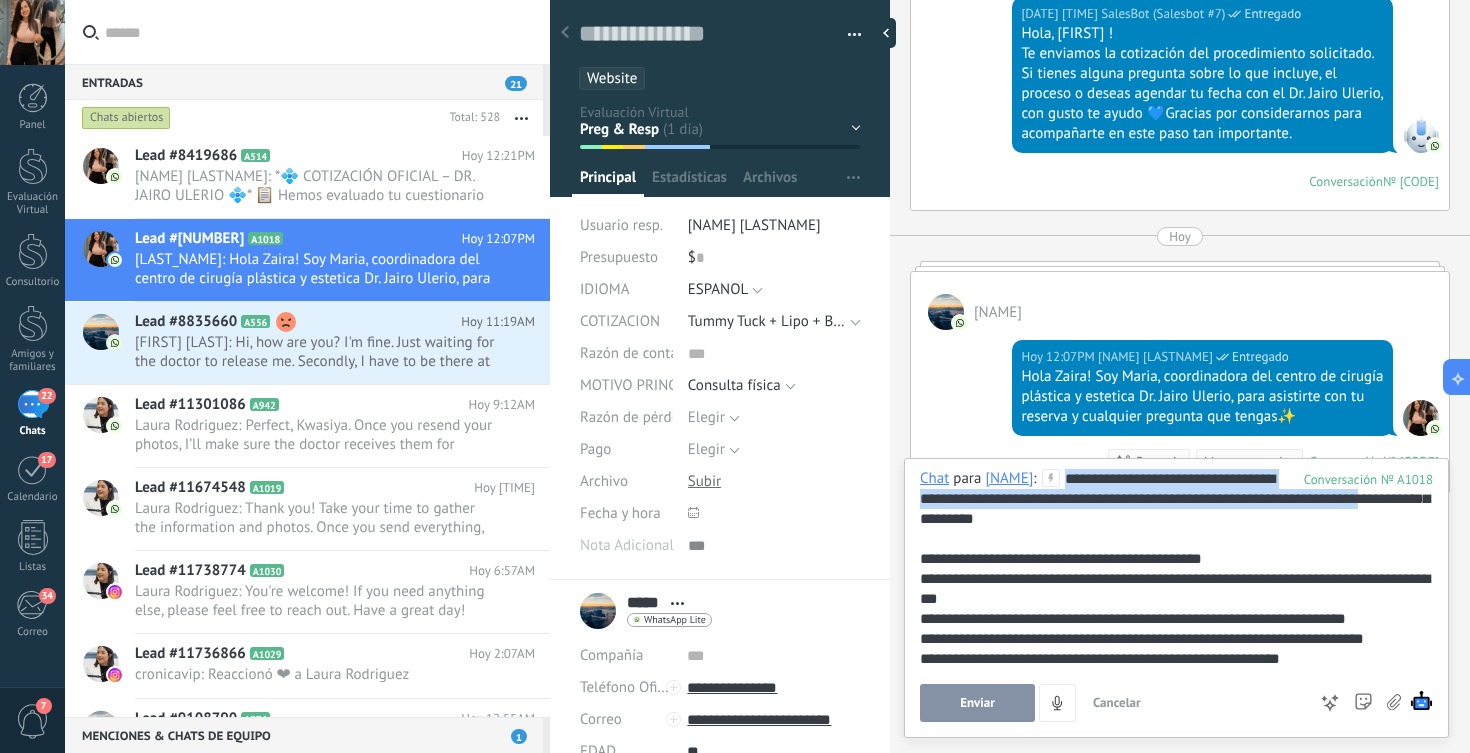 drag, startPoint x: 1416, startPoint y: 505, endPoint x: 1165, endPoint y: 437, distance: 260.04807 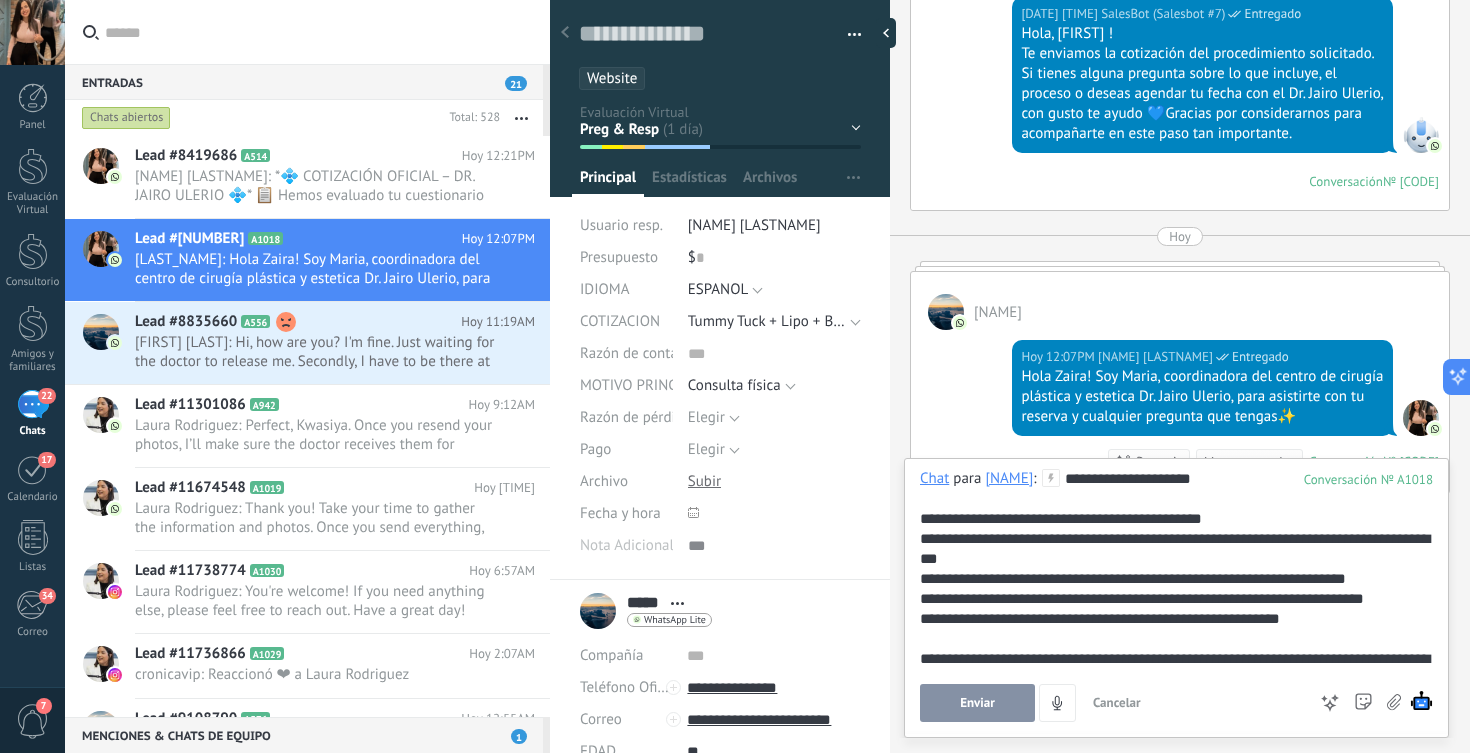 scroll, scrollTop: 40, scrollLeft: 0, axis: vertical 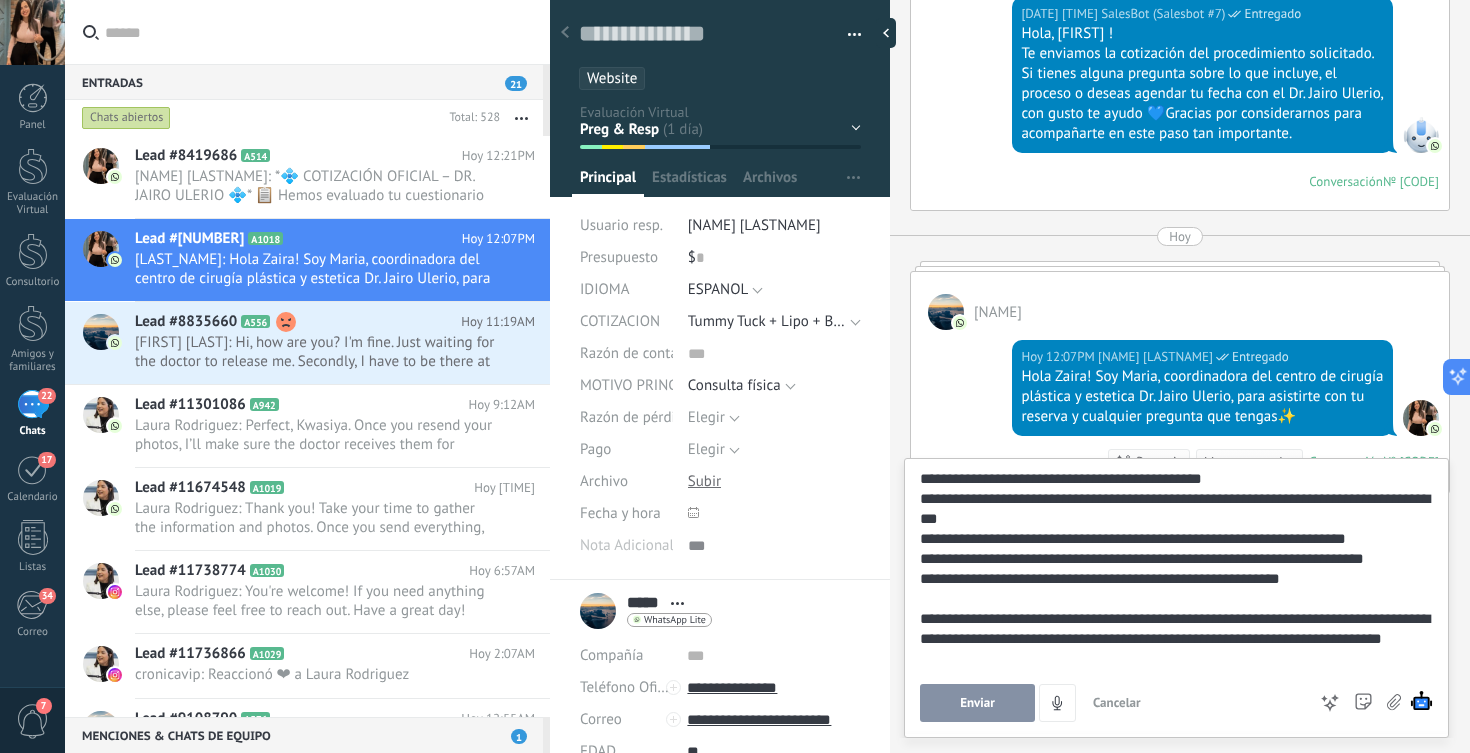 click on "**********" at bounding box center [1173, 639] 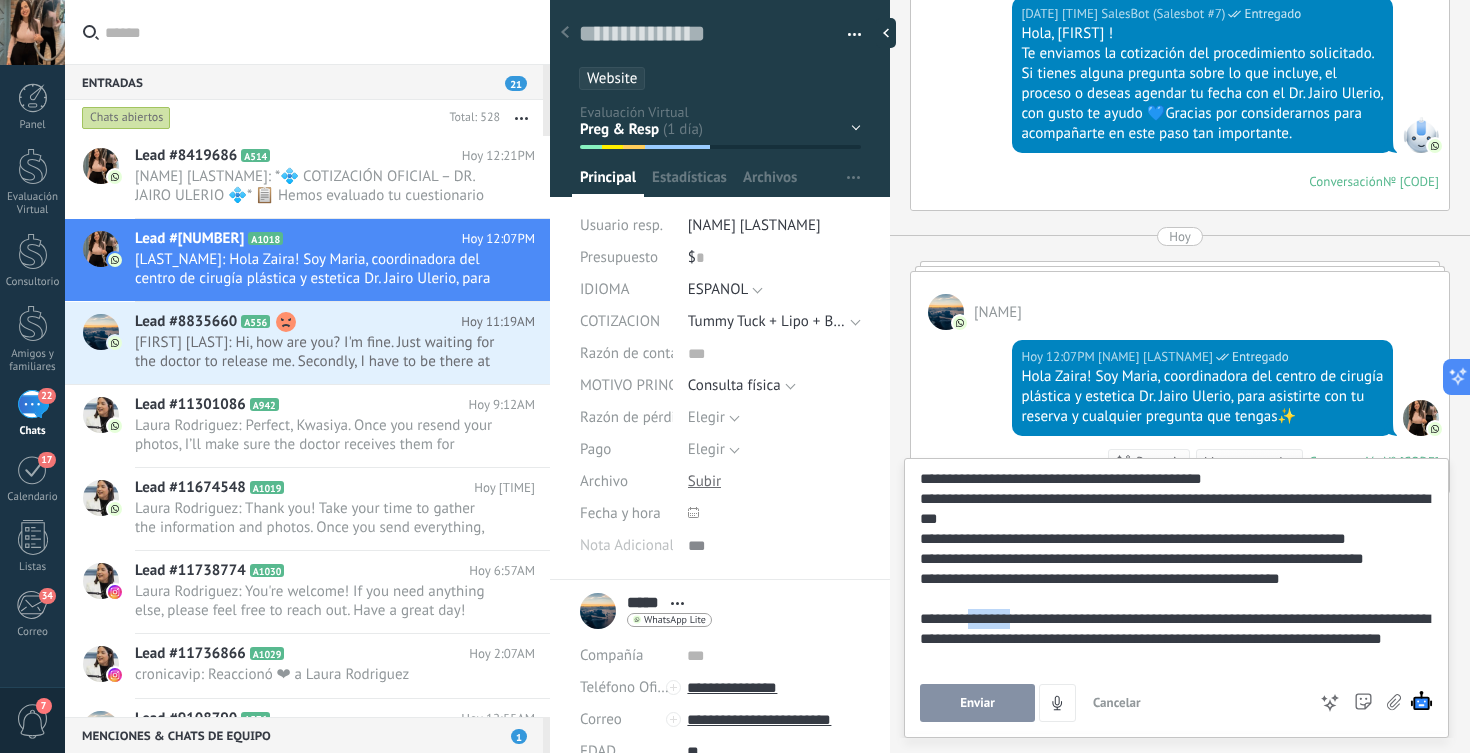 click on "**********" at bounding box center (1173, 639) 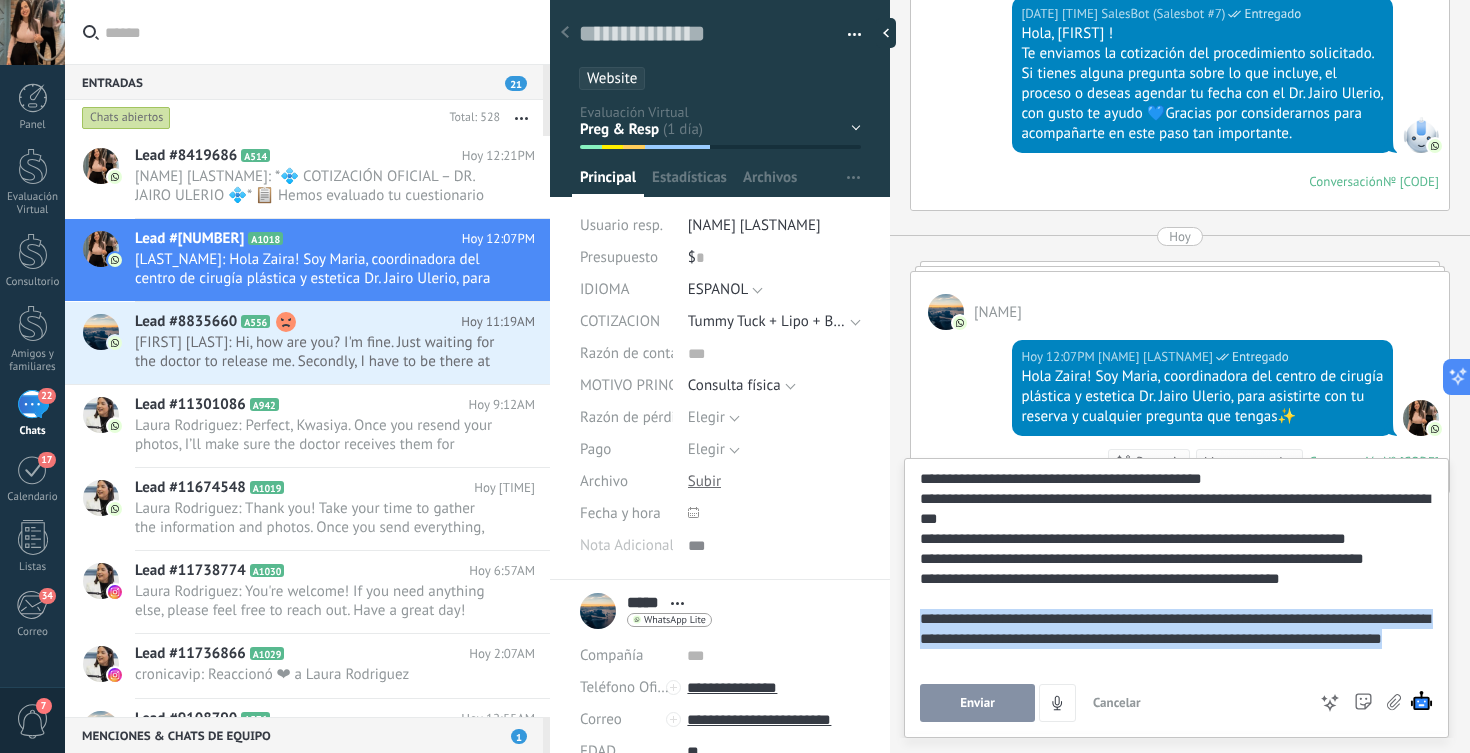 click on "**********" at bounding box center (1173, 639) 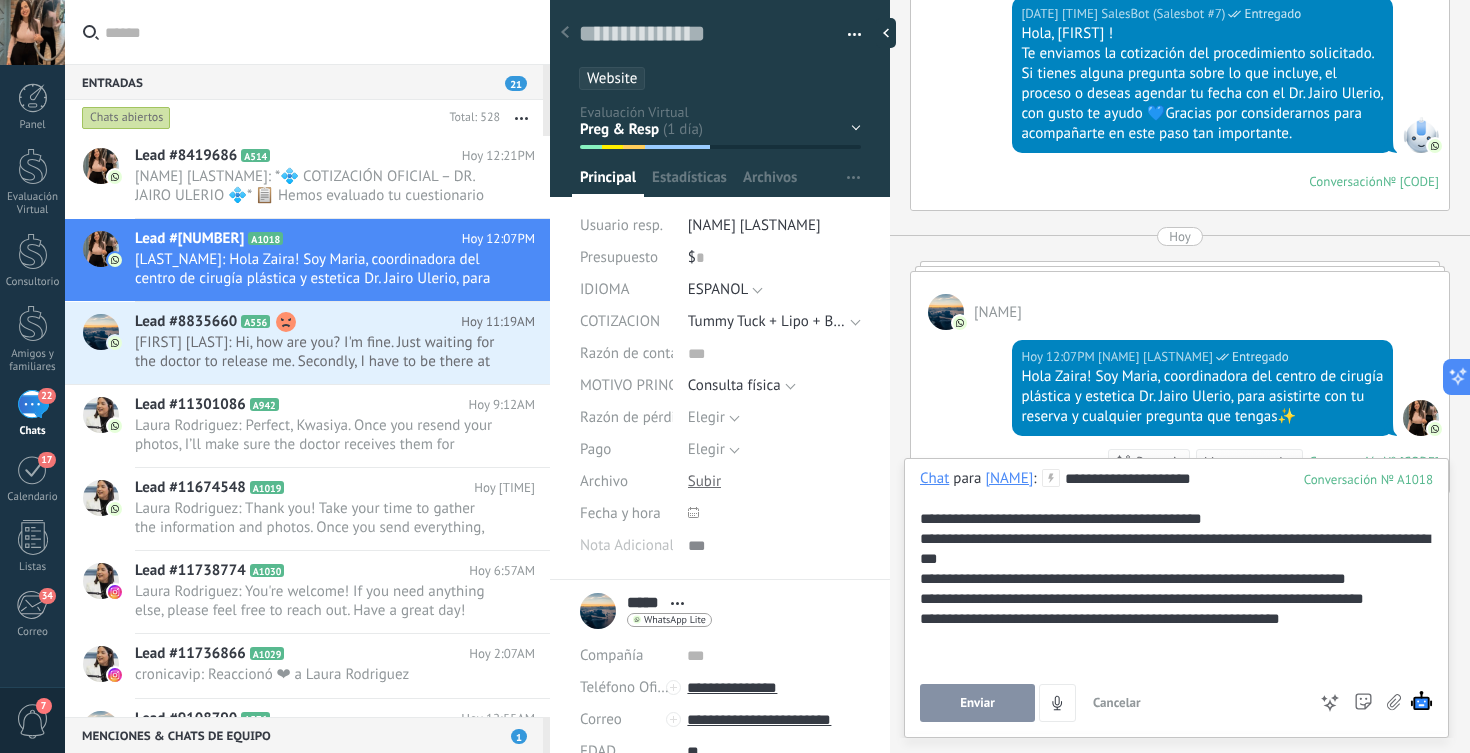 scroll, scrollTop: 0, scrollLeft: 0, axis: both 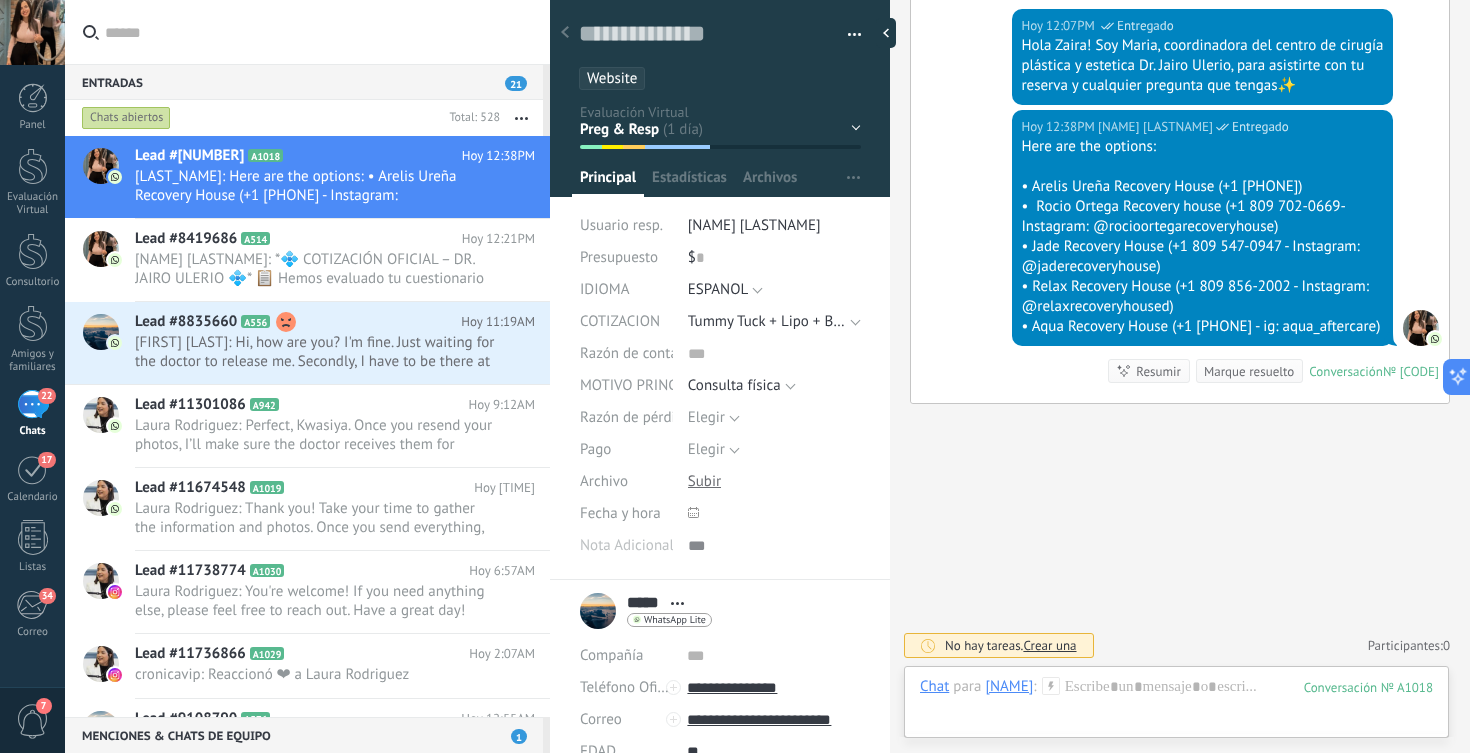click at bounding box center [319, 32] 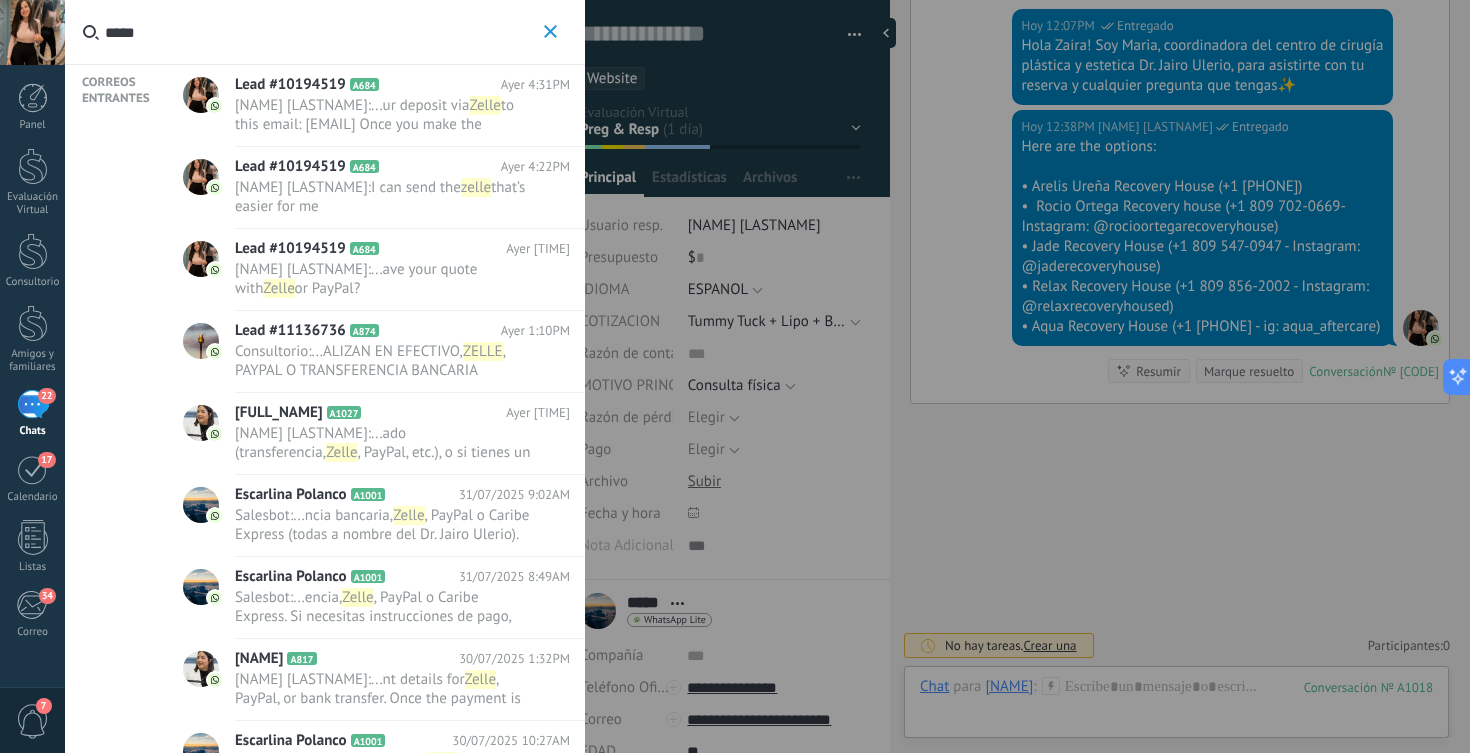 type on "*****" 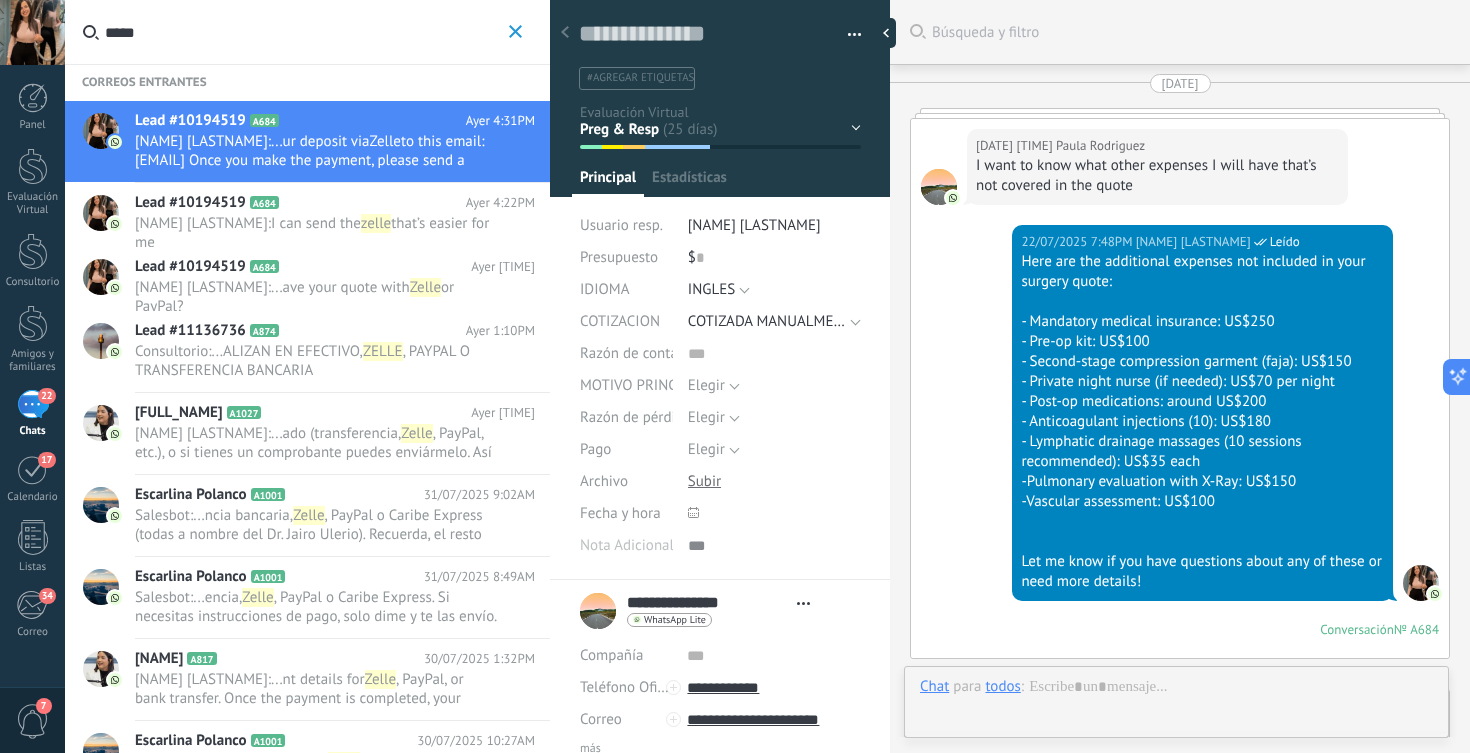 scroll, scrollTop: 30, scrollLeft: 0, axis: vertical 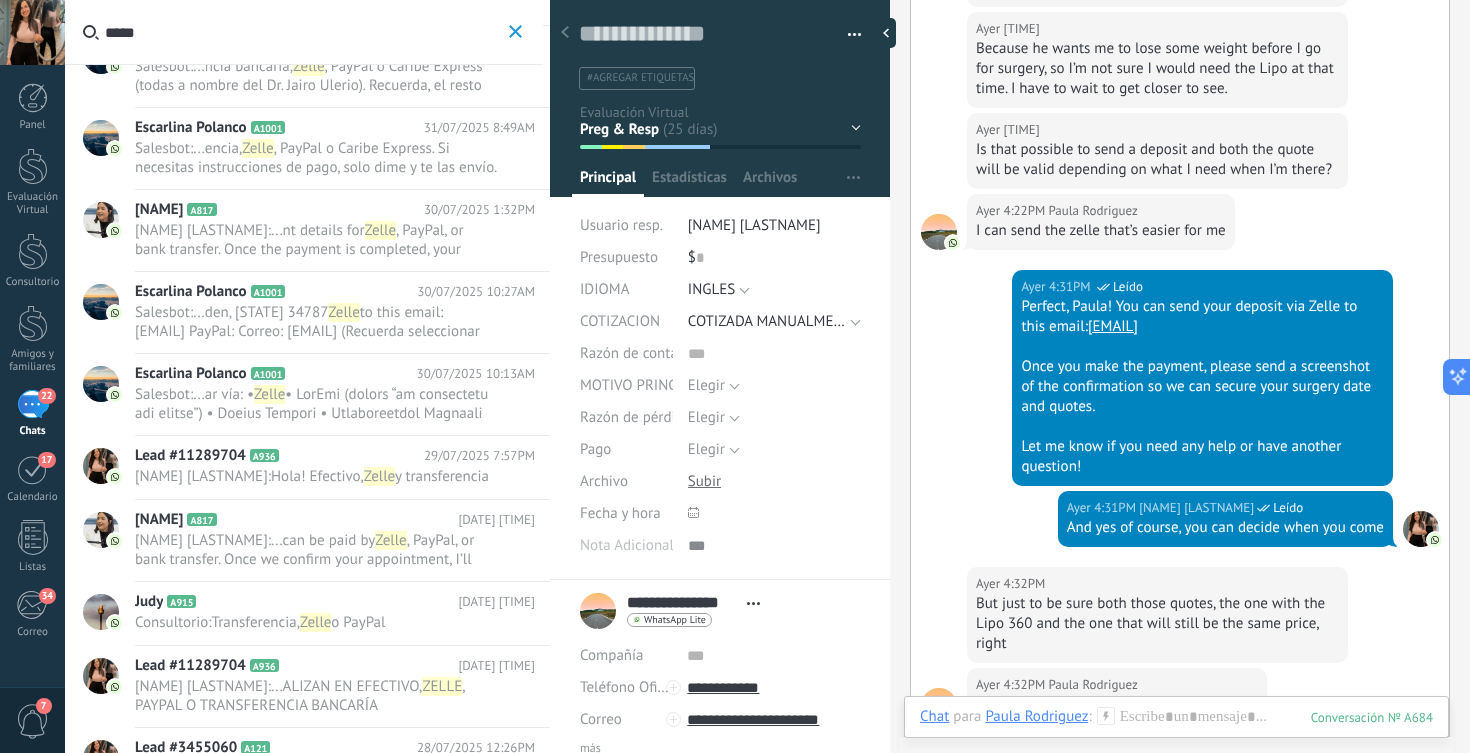 click on "Zelle" at bounding box center (343, 312) 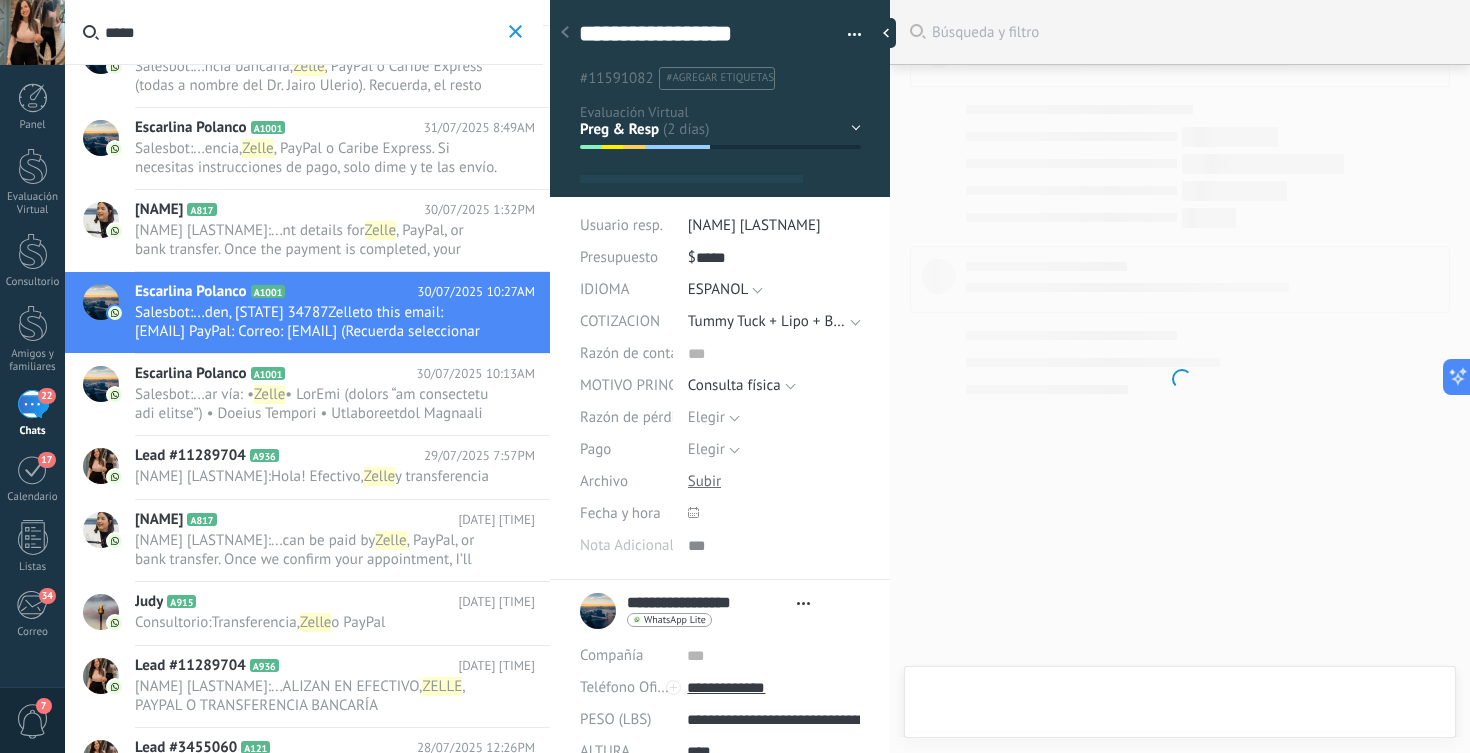 scroll, scrollTop: 3612, scrollLeft: 0, axis: vertical 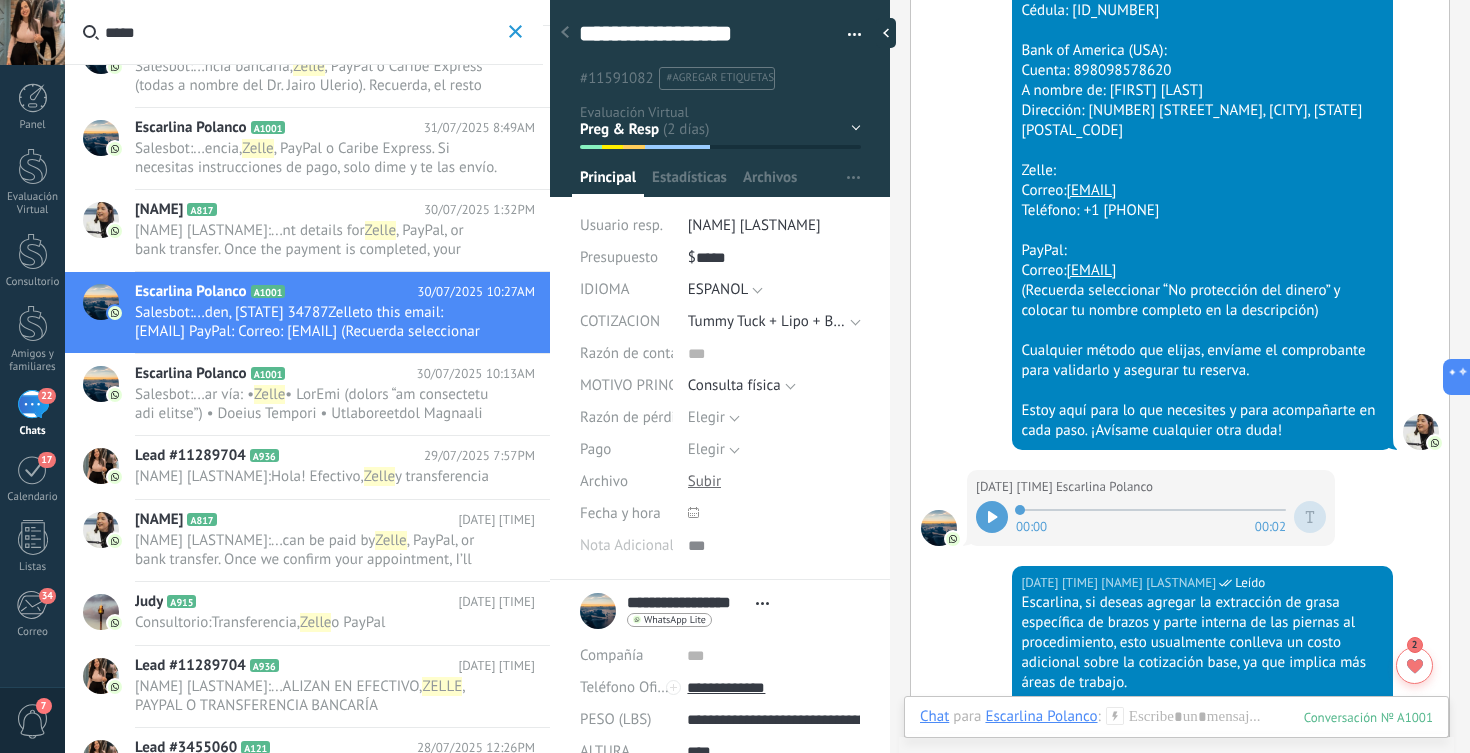 drag, startPoint x: 1022, startPoint y: 289, endPoint x: 1214, endPoint y: 334, distance: 197.20294 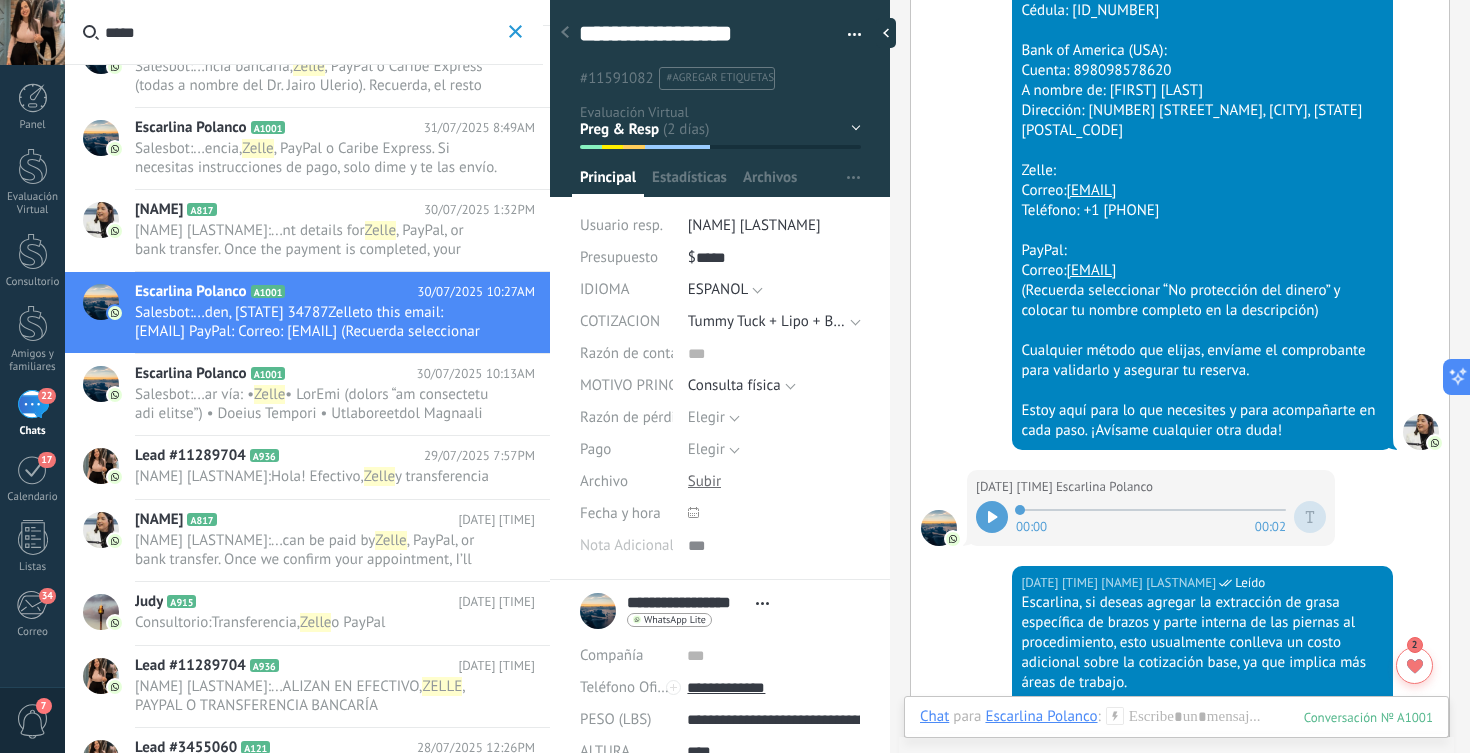 copy on "Zelle: Correo: [EMAIL] Teléfono: +1 [PHONE]" 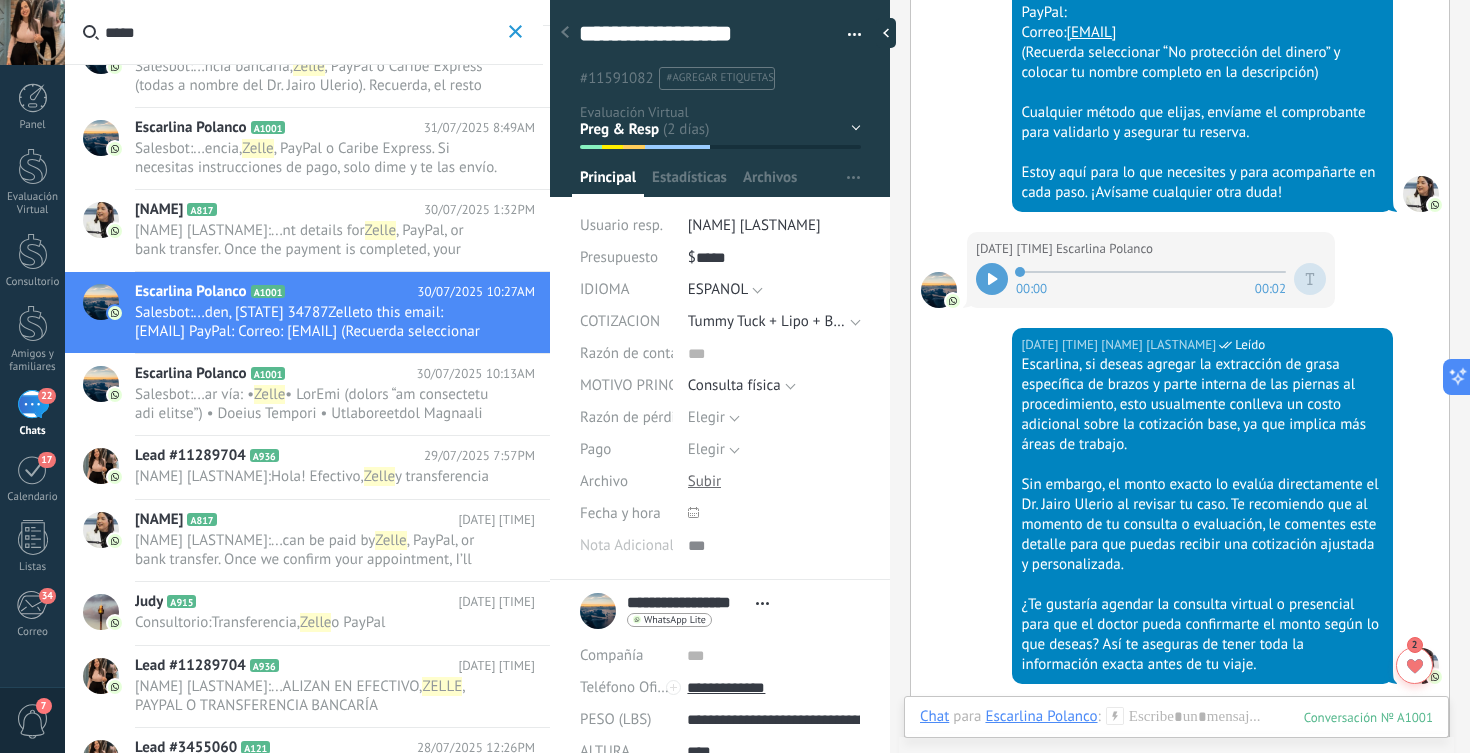 scroll, scrollTop: 4020, scrollLeft: 0, axis: vertical 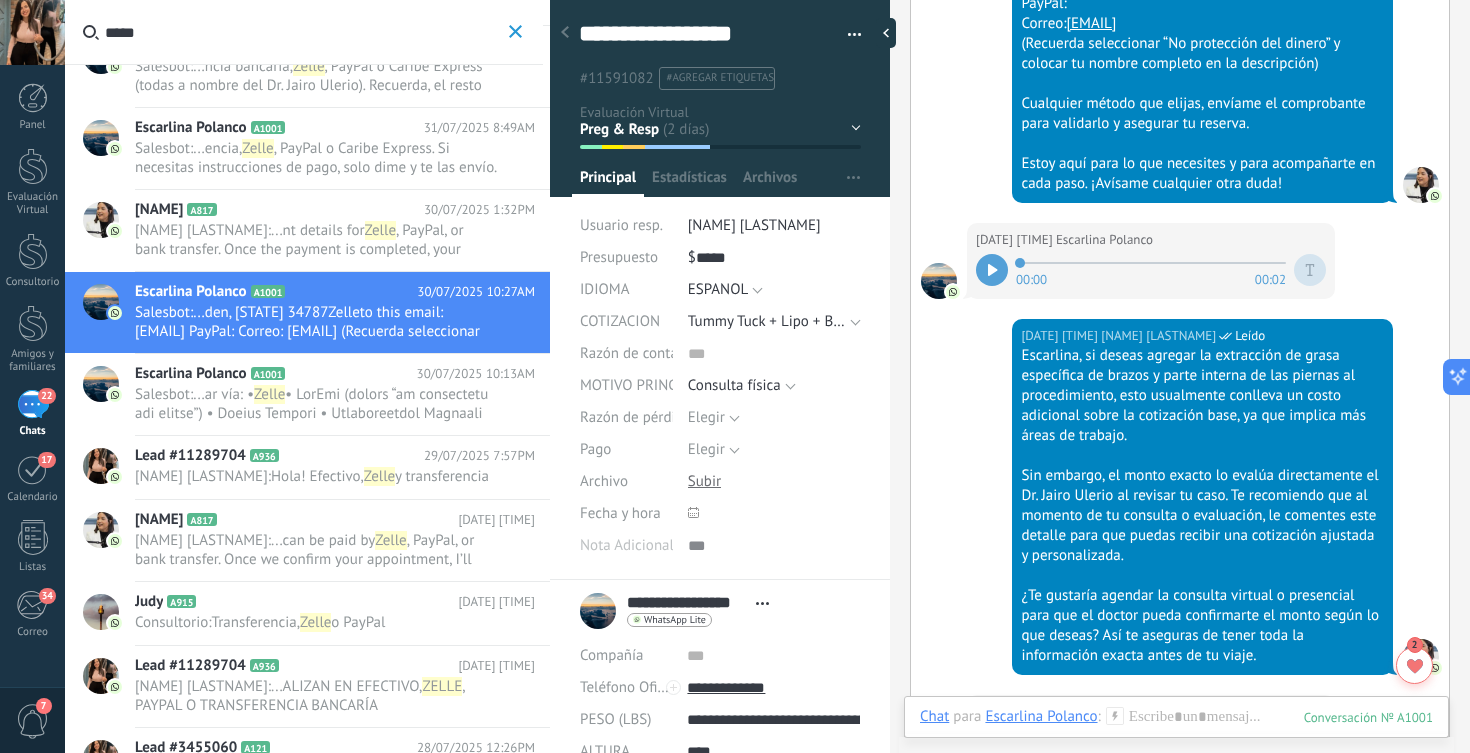 click at bounding box center [316, 670] 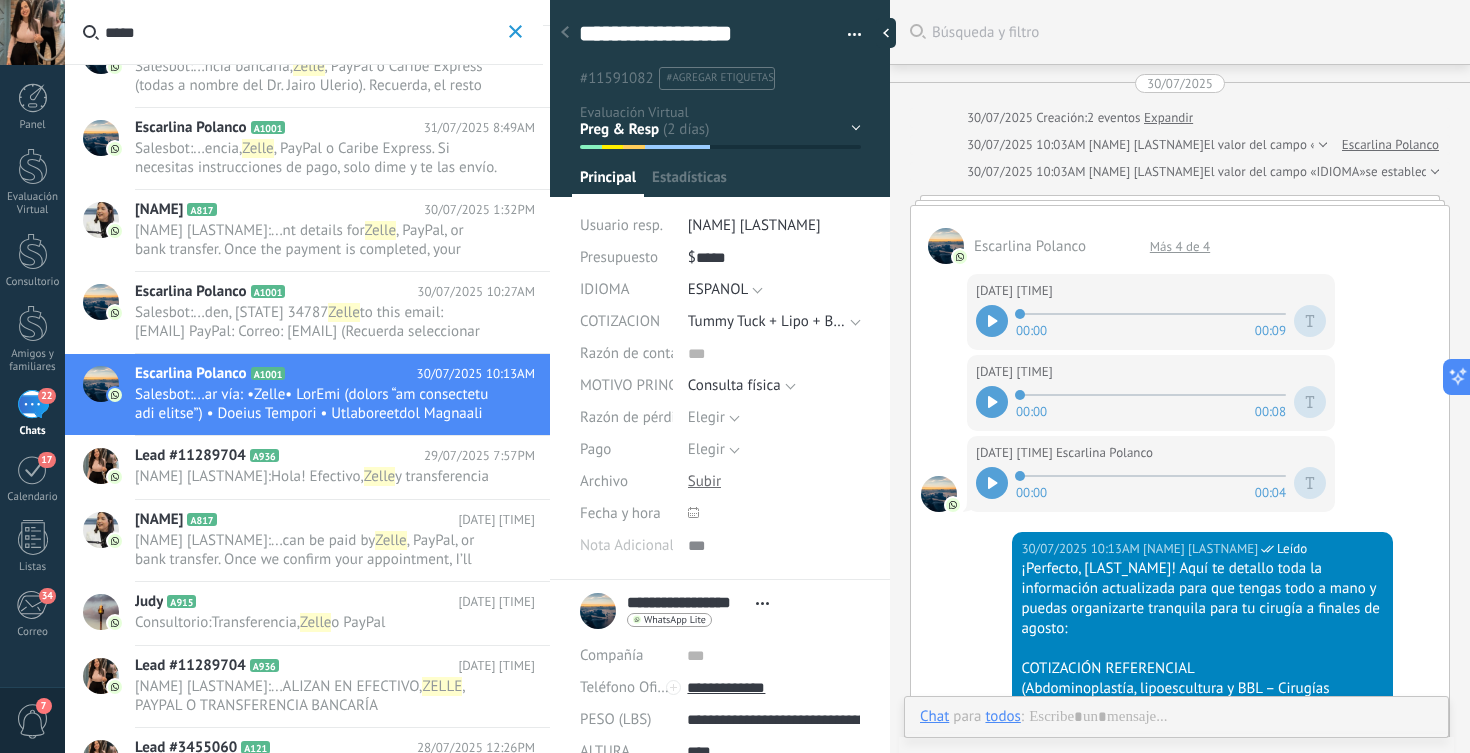 scroll, scrollTop: 30, scrollLeft: 0, axis: vertical 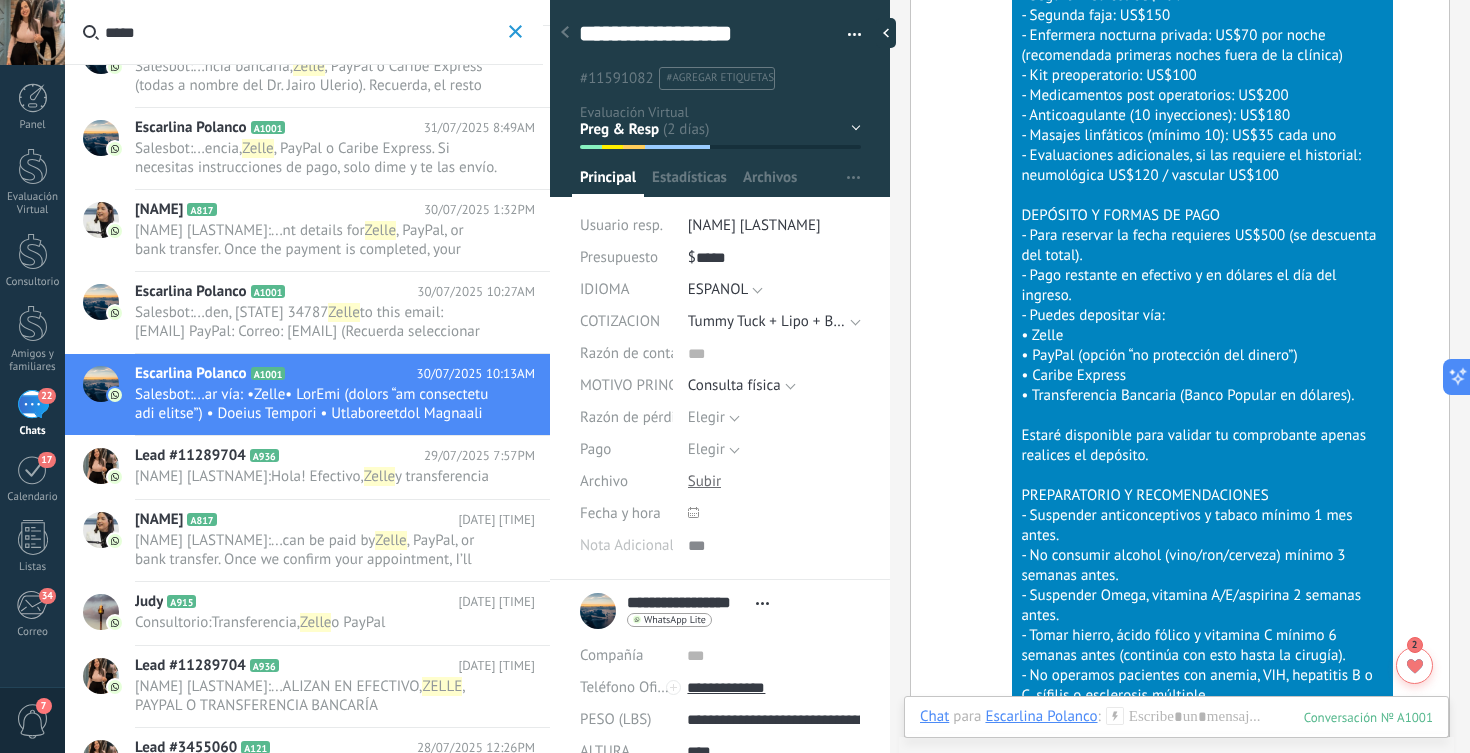 click on "y transferencia" at bounding box center [442, 476] 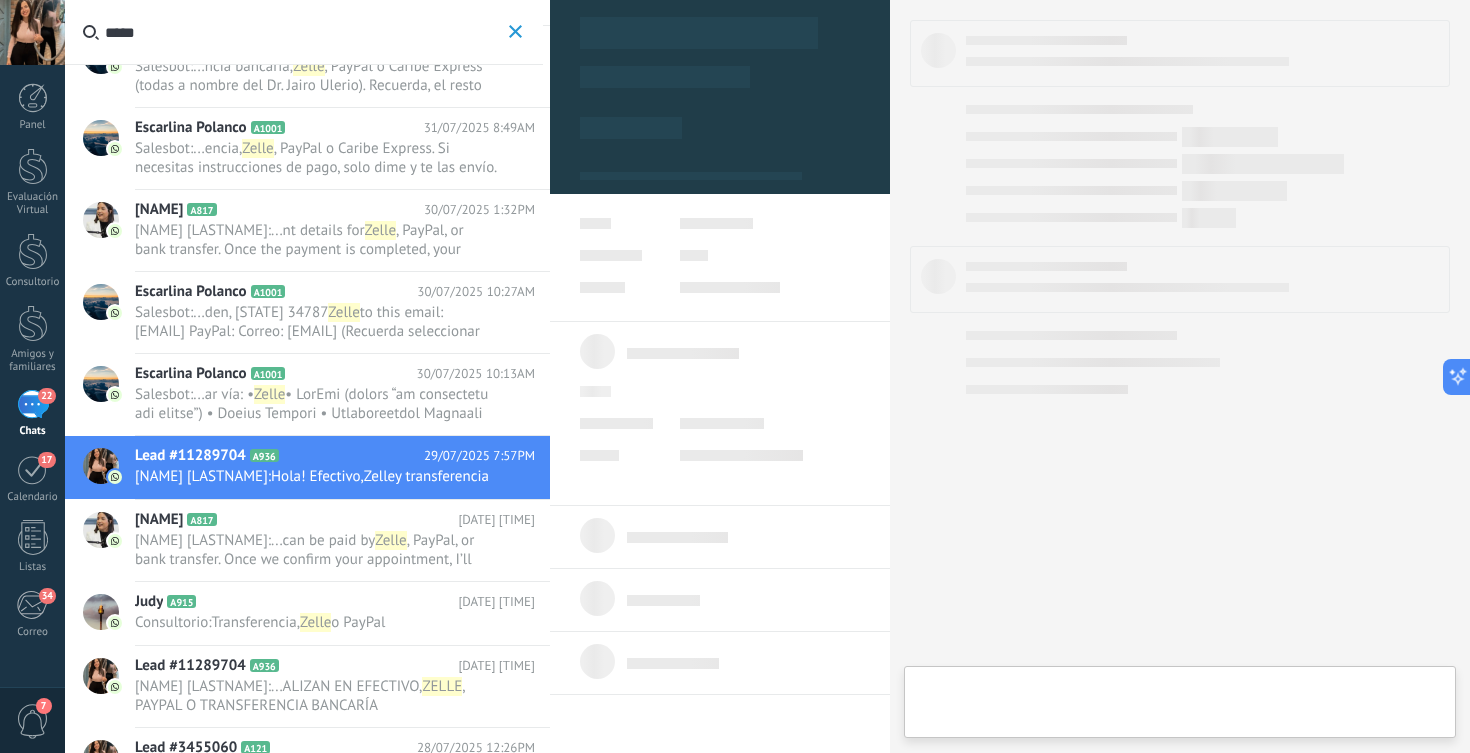 scroll, scrollTop: 30, scrollLeft: 0, axis: vertical 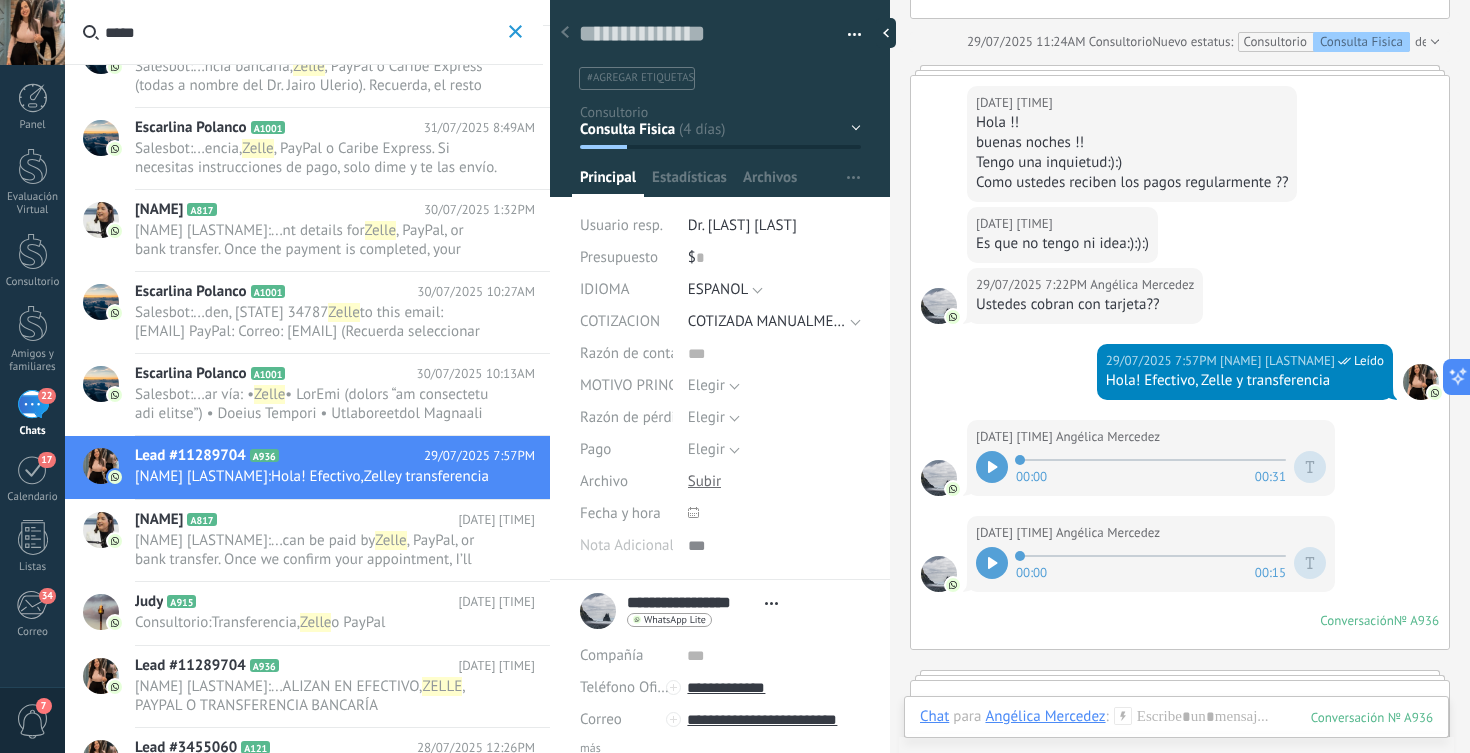 click on ", PayPal, or bank transfer. Once we confirm your appointment, I’ll send you the payment details.
Let me know your preferred day and time for the video call with Dr. Jairo Ulerio." at bounding box center [306, 578] 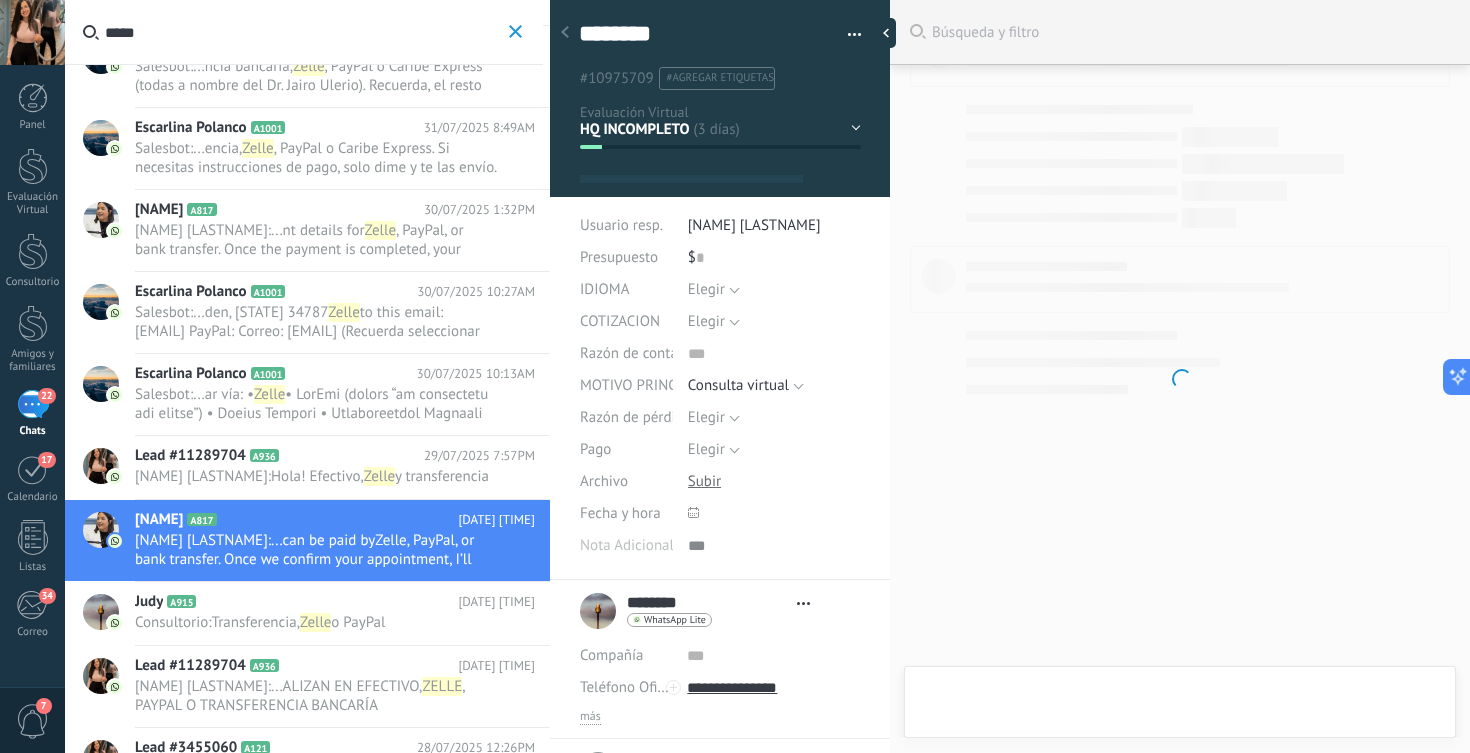 type on "********" 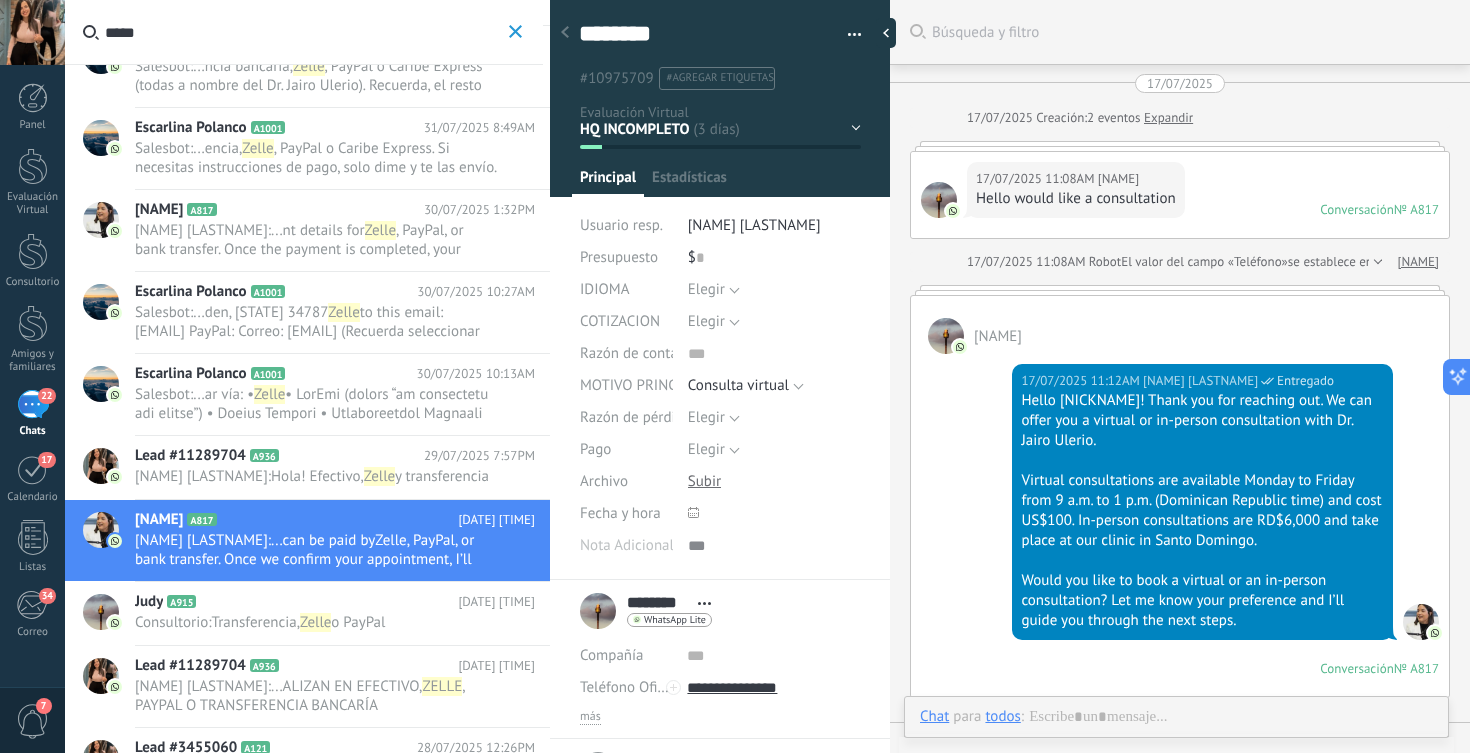 scroll, scrollTop: 1061, scrollLeft: 0, axis: vertical 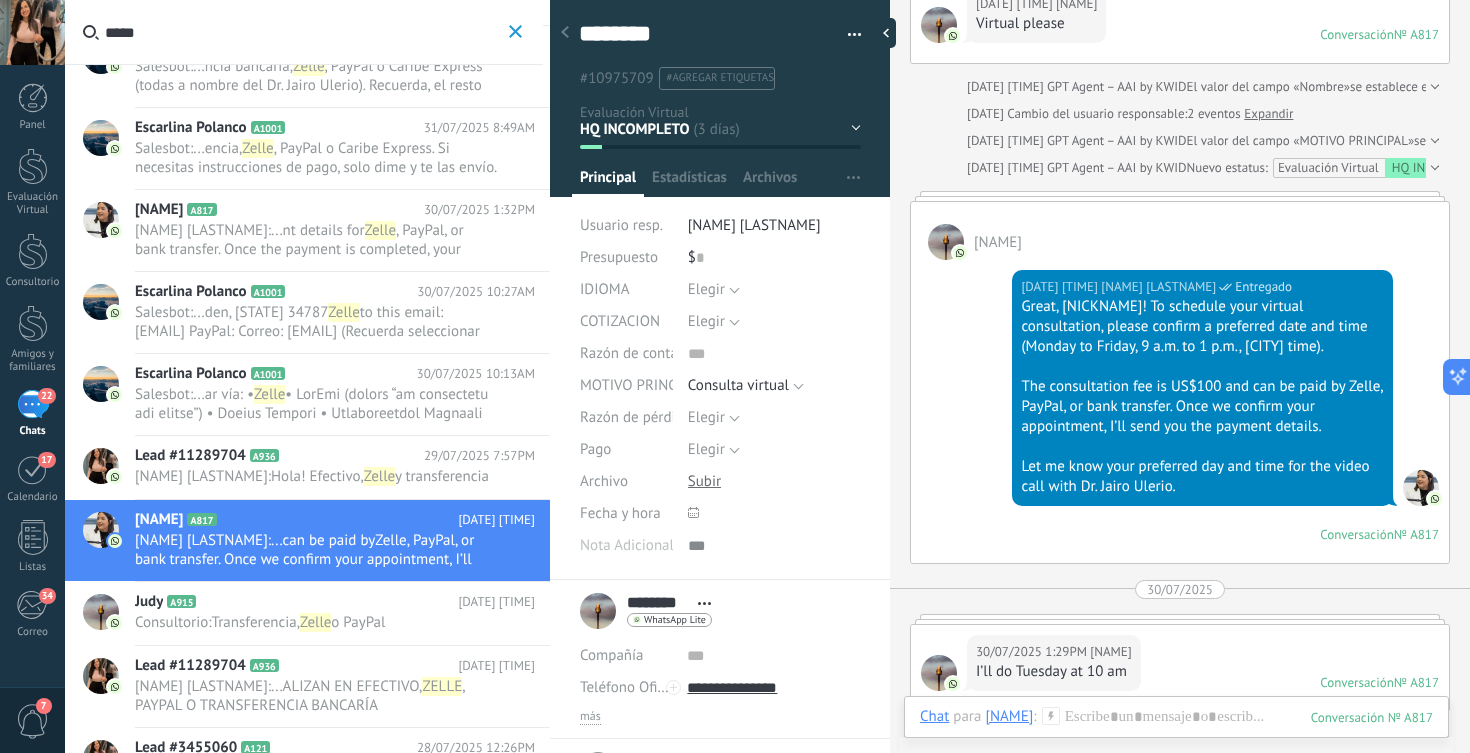 click 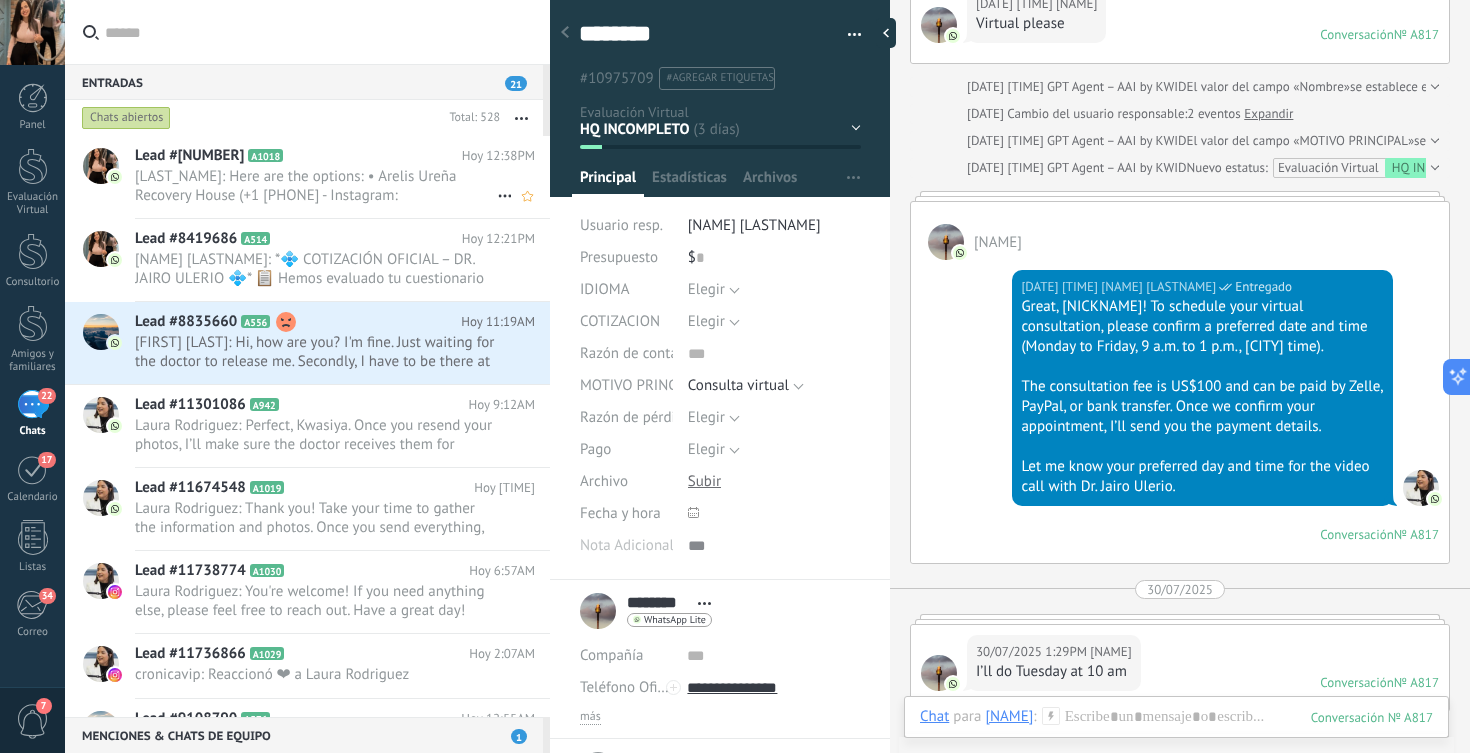 click on "[LAST_NAME]: Here are the options:
• Arelis Ureña Recovery House (+1 [PHONE] - Instagram: @rocioortegarecoveryhouse)
•        Rocio Ortega Recovery house (+1 [PHONE] - Instagram: @rocioortegarecoveryhouse)
• Jade Recovery House (+1 [PHONE] - Instagram: @jaderecoveryhouse)
• Relax Recovery House (+1 [PHONE] - Instagram: @relaxrecoveryhoused)
• Aqua Recovery House (+1 [PHONE] - ig: aqua_aftercare)" at bounding box center (316, 186) 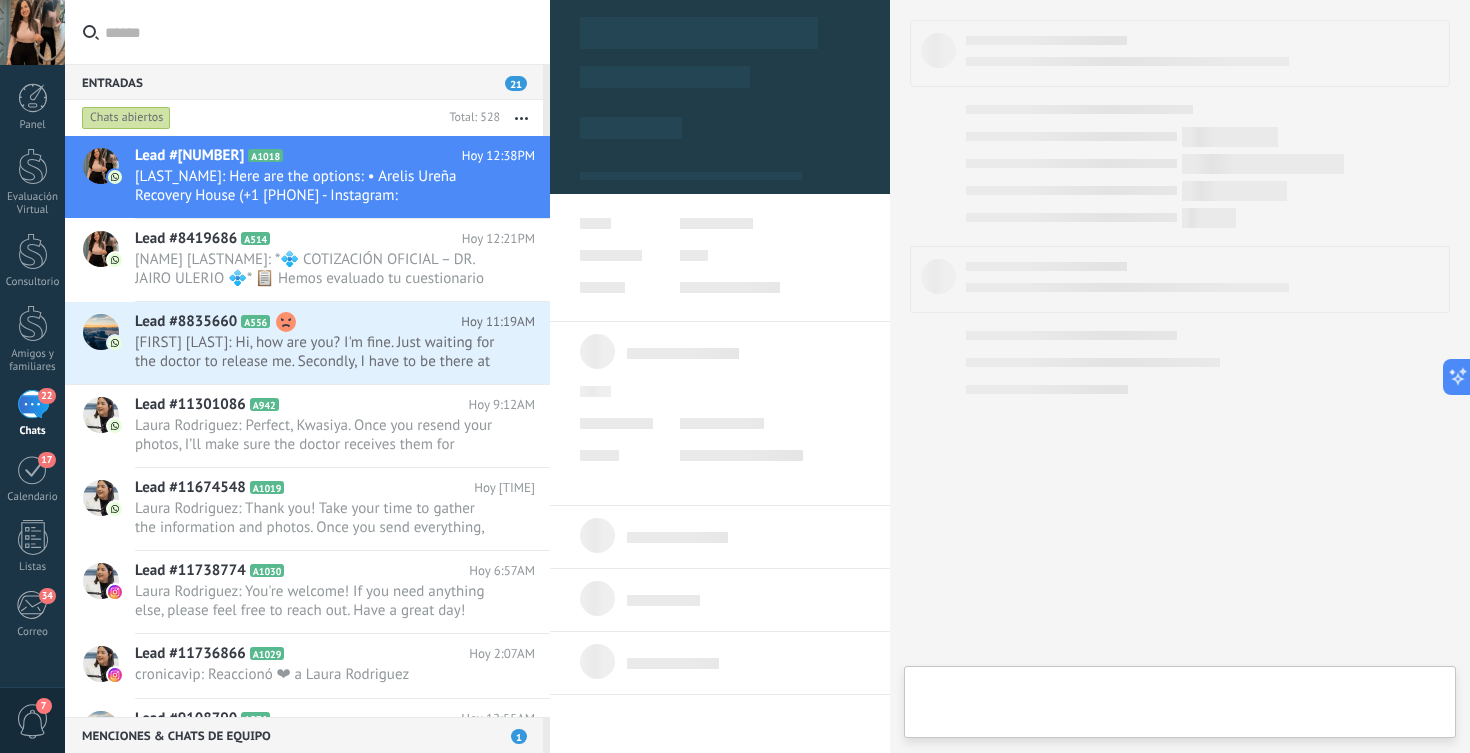 type on "**********" 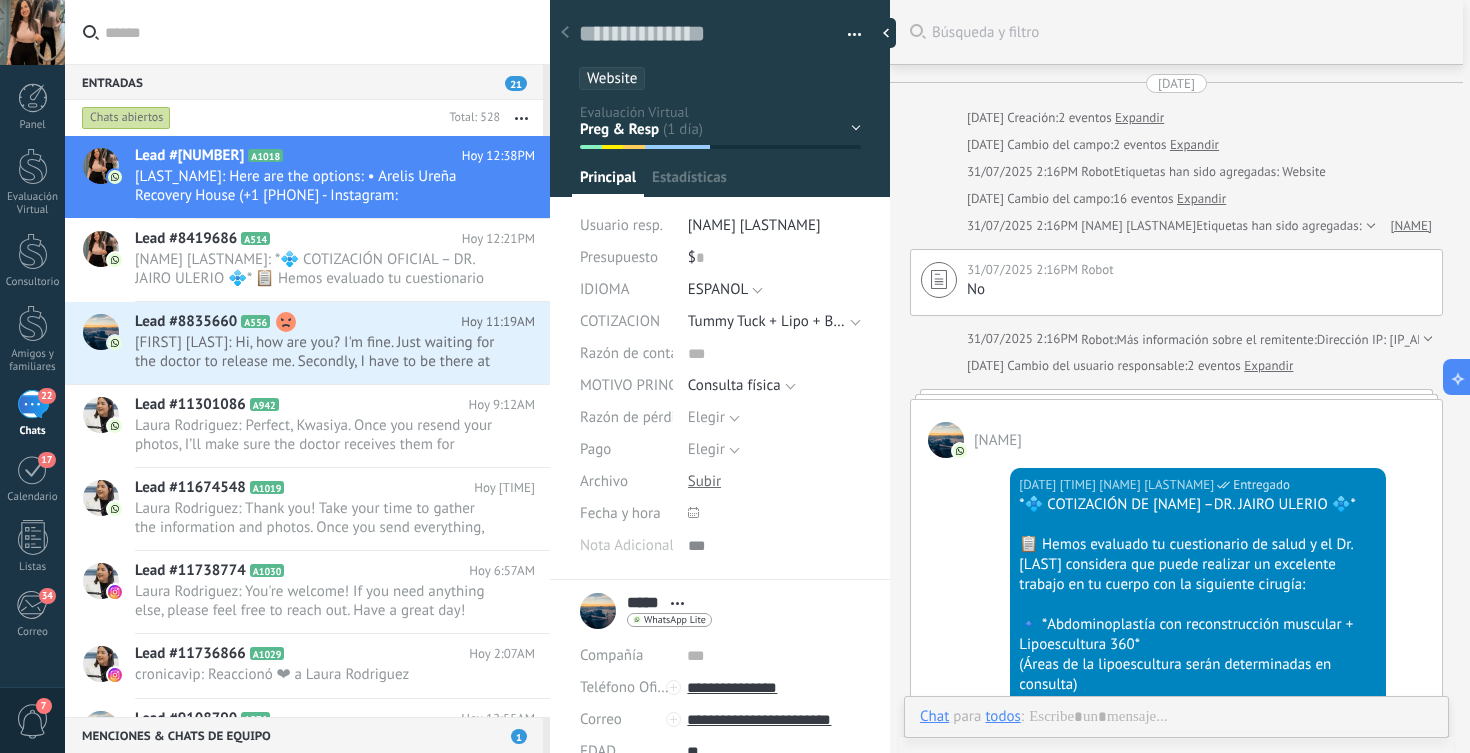 scroll, scrollTop: 30, scrollLeft: 0, axis: vertical 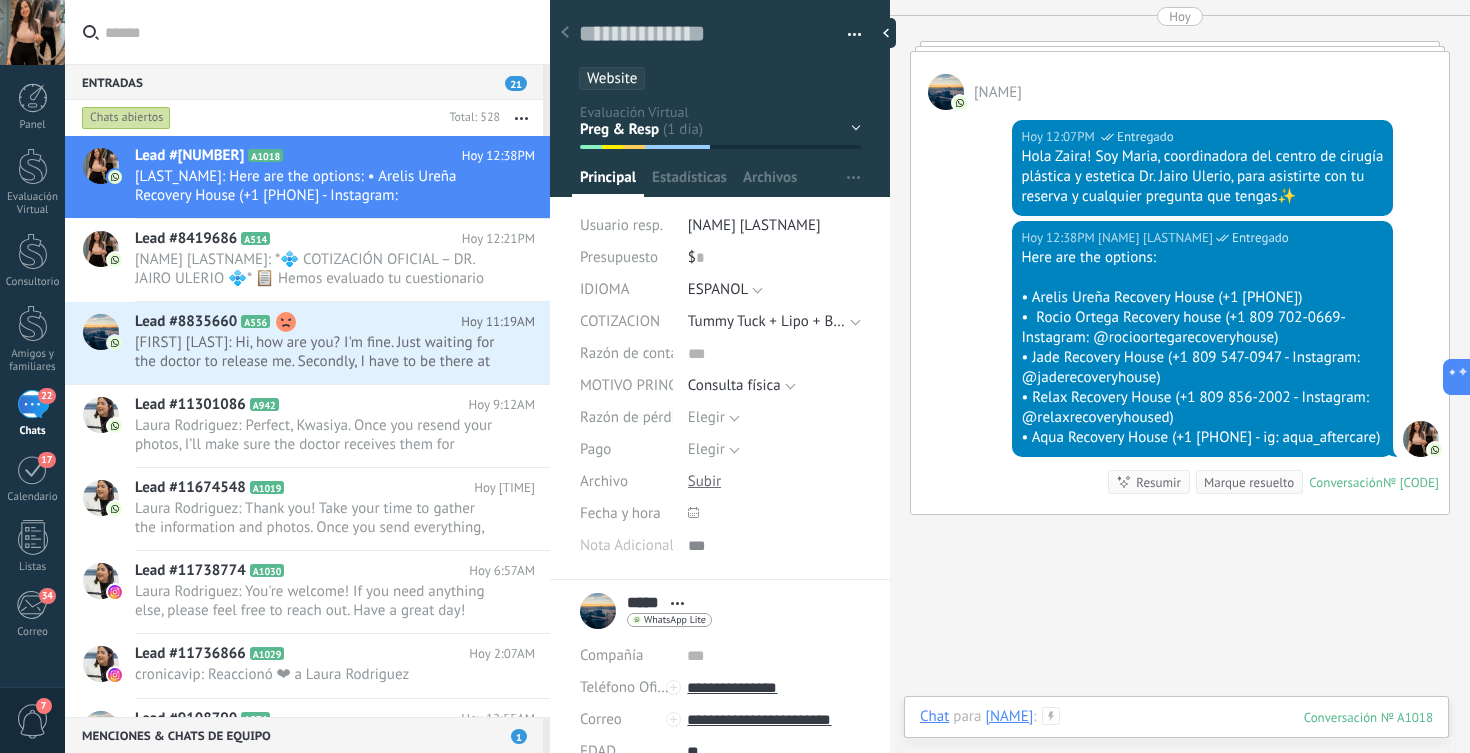 click at bounding box center (1176, 737) 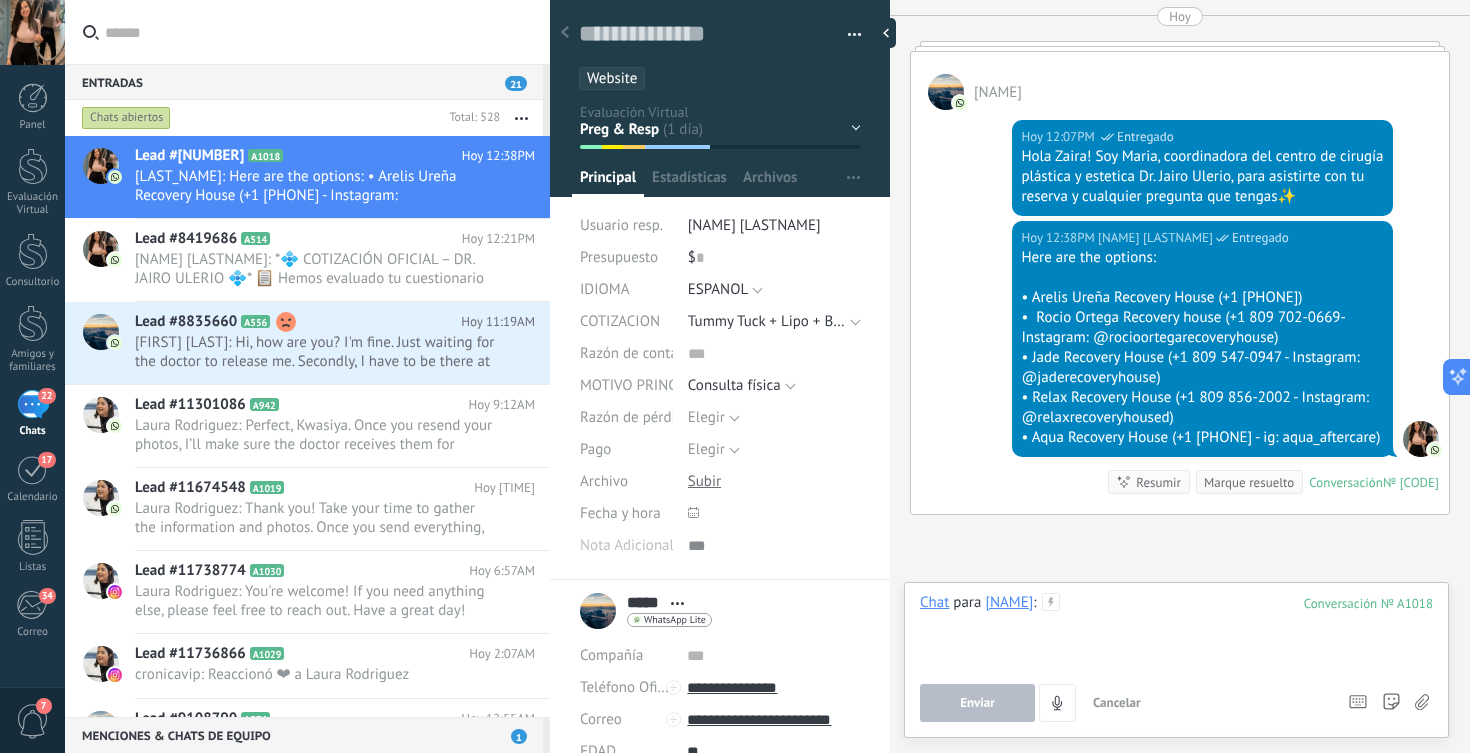 paste 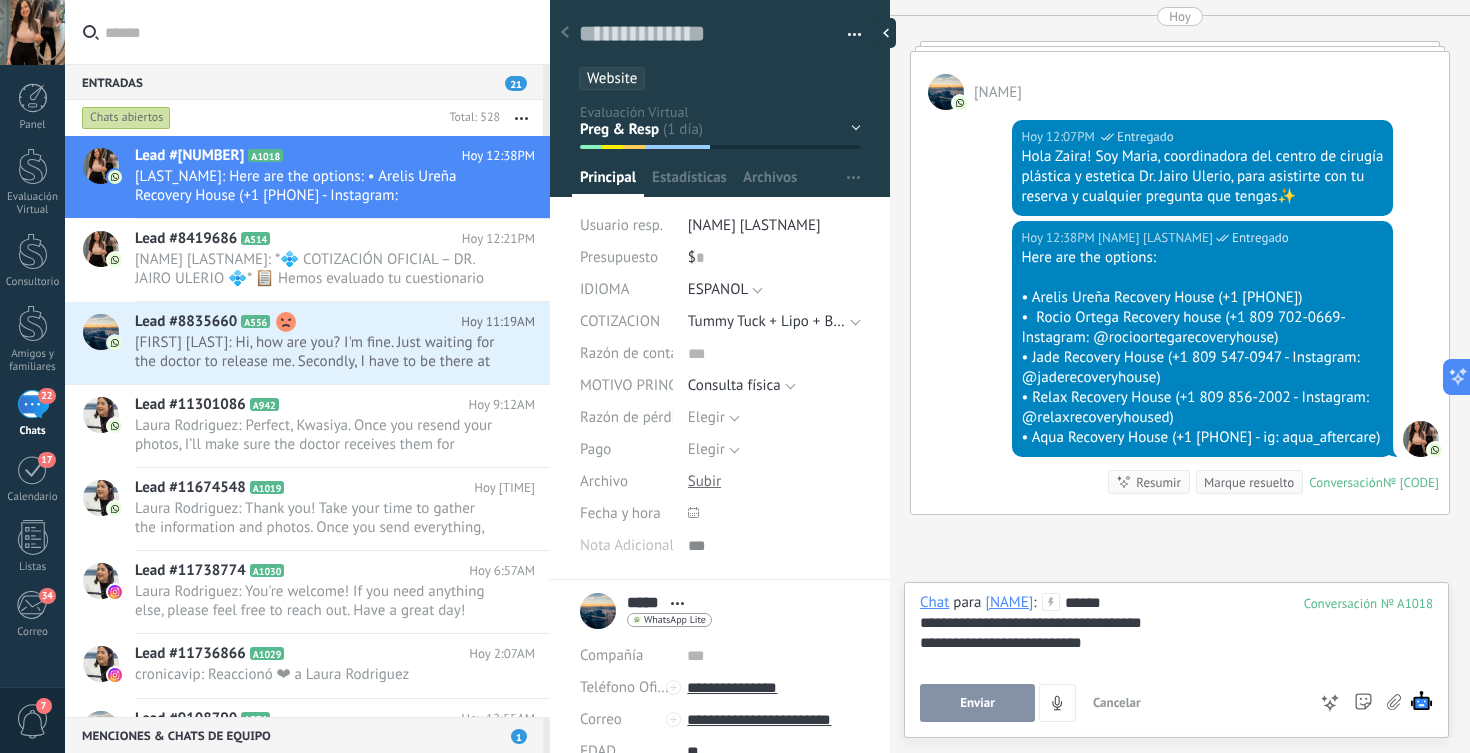 click on "Enviar" at bounding box center (977, 703) 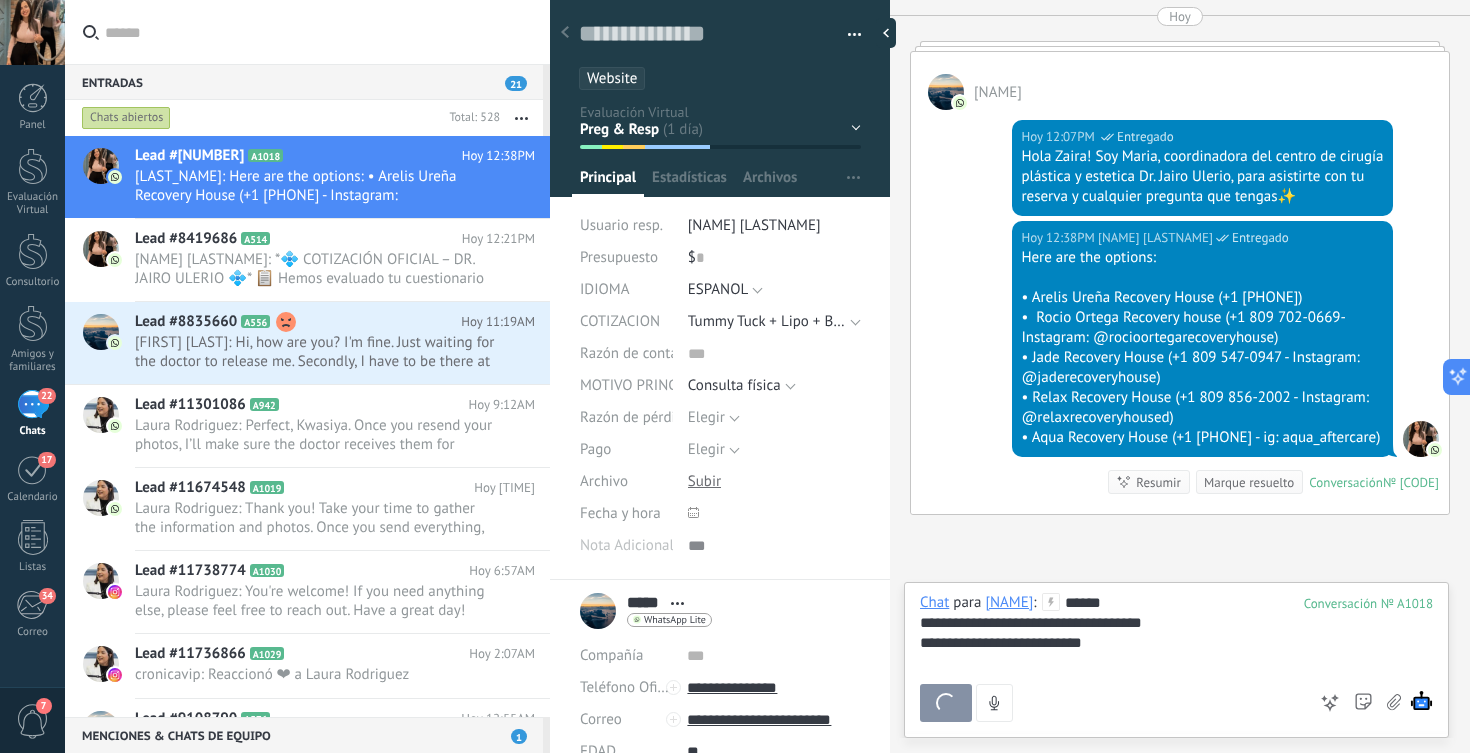 scroll, scrollTop: 2808, scrollLeft: 0, axis: vertical 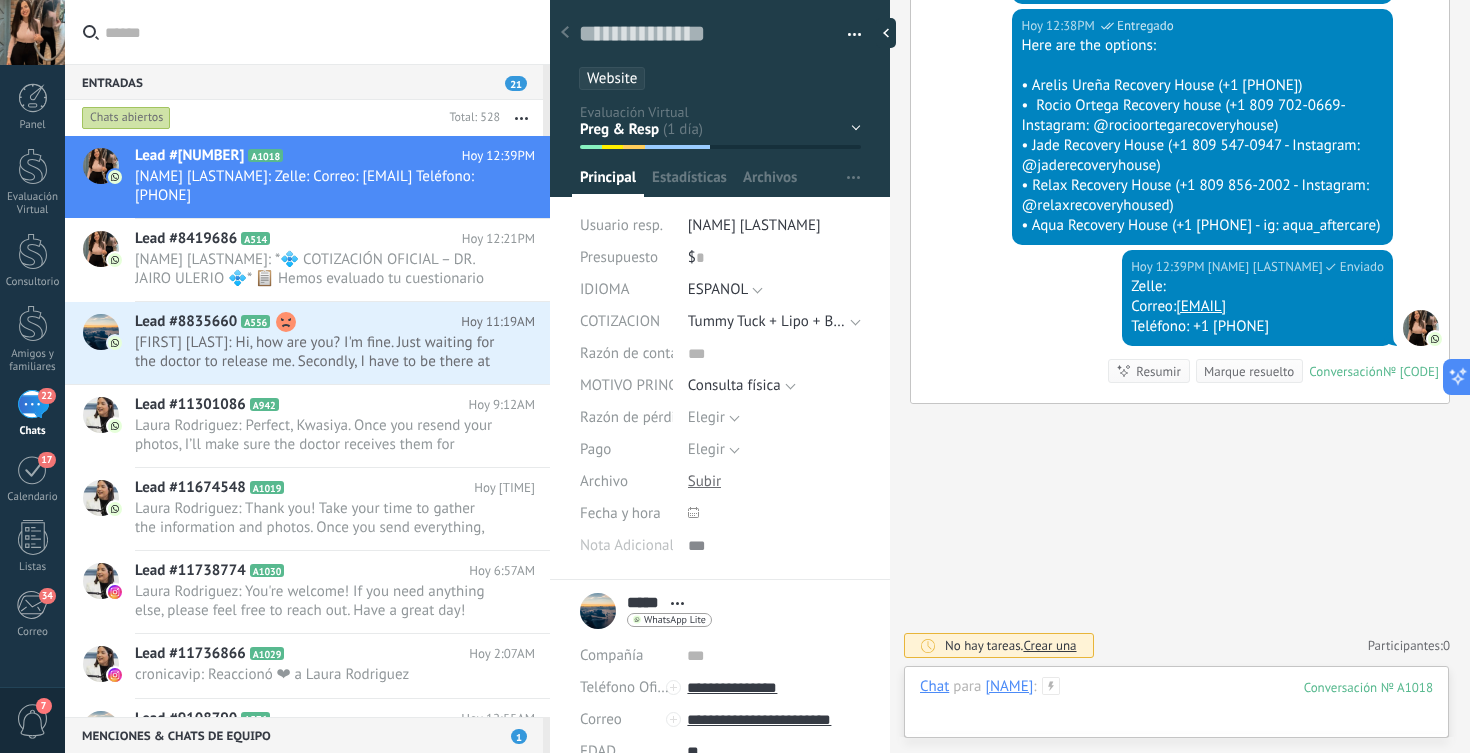 click at bounding box center [1176, 707] 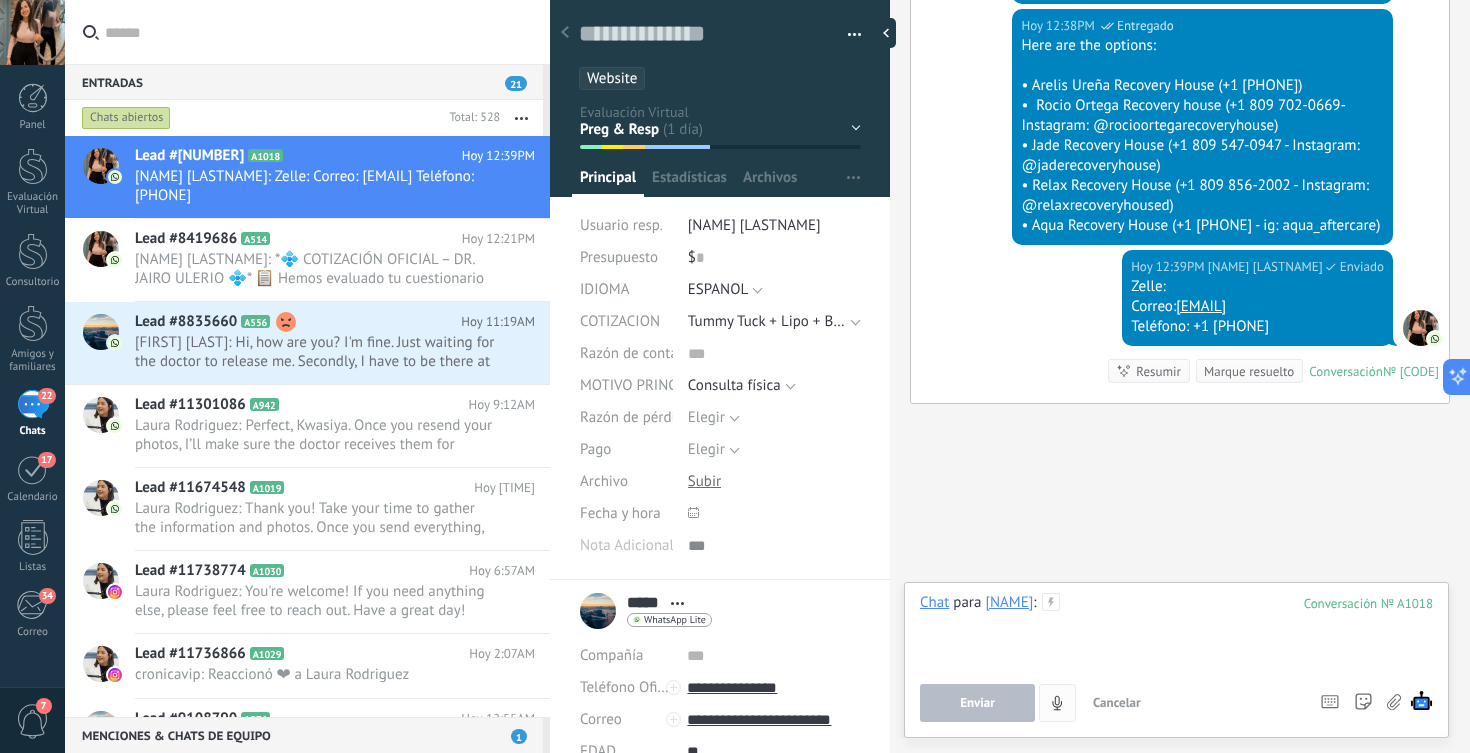 type 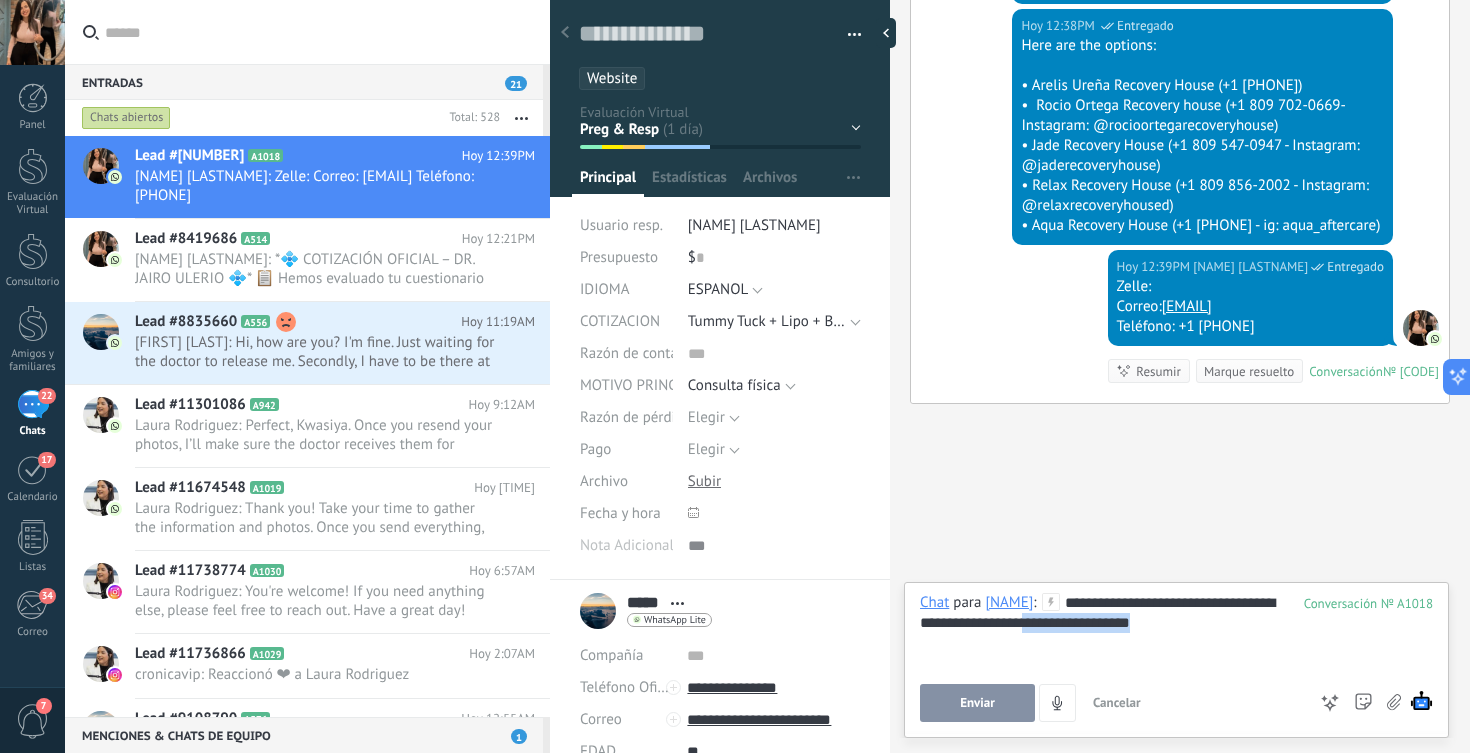 drag, startPoint x: 1050, startPoint y: 626, endPoint x: 1070, endPoint y: 674, distance: 52 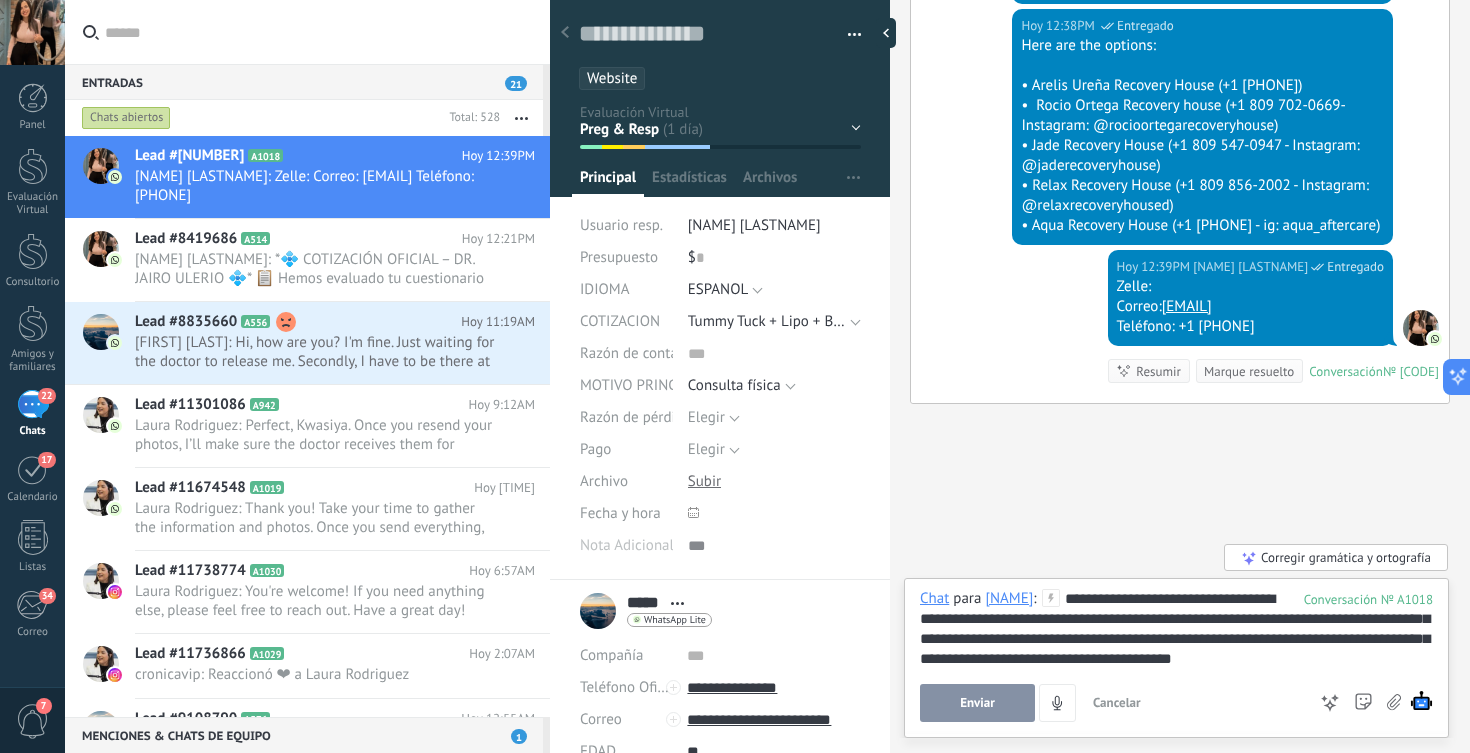 click on "Enviar" at bounding box center (977, 703) 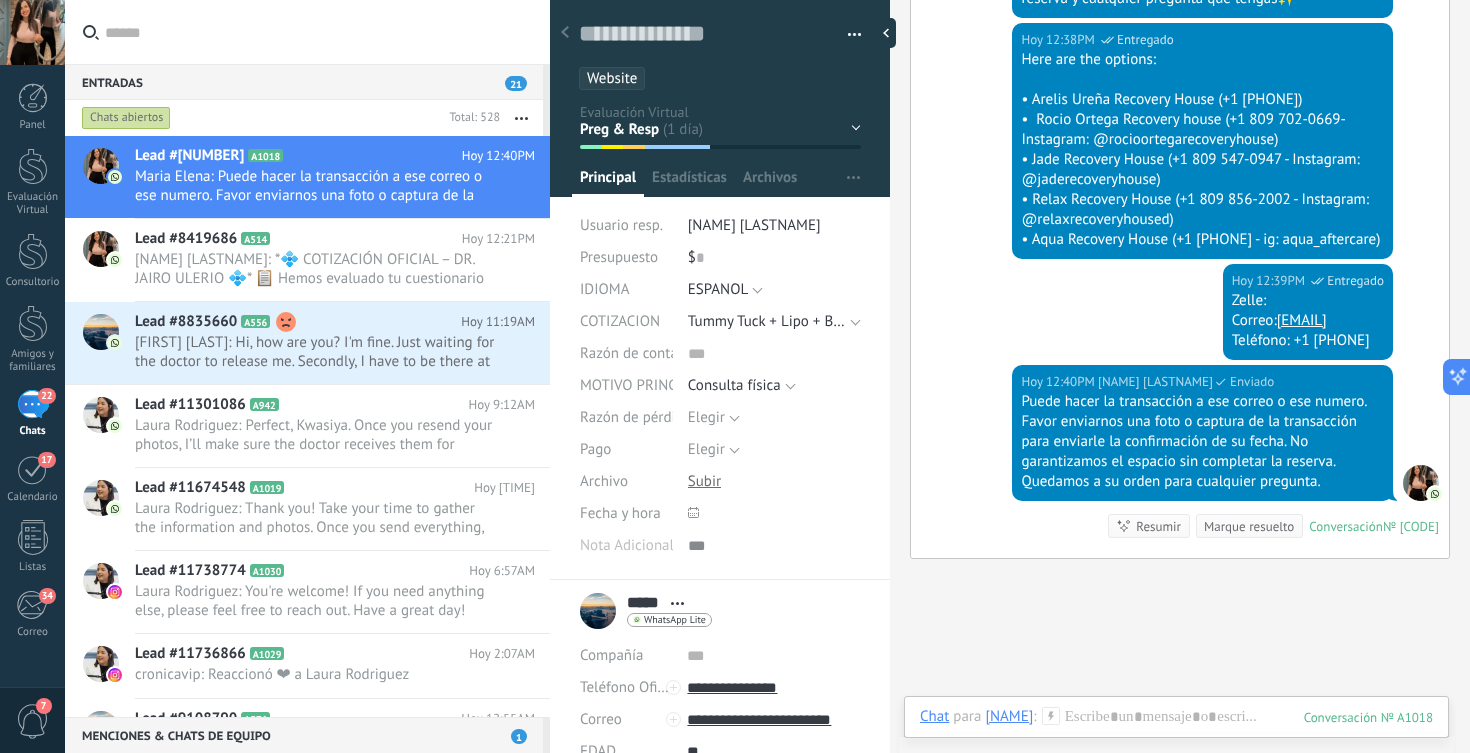 scroll, scrollTop: 2769, scrollLeft: 0, axis: vertical 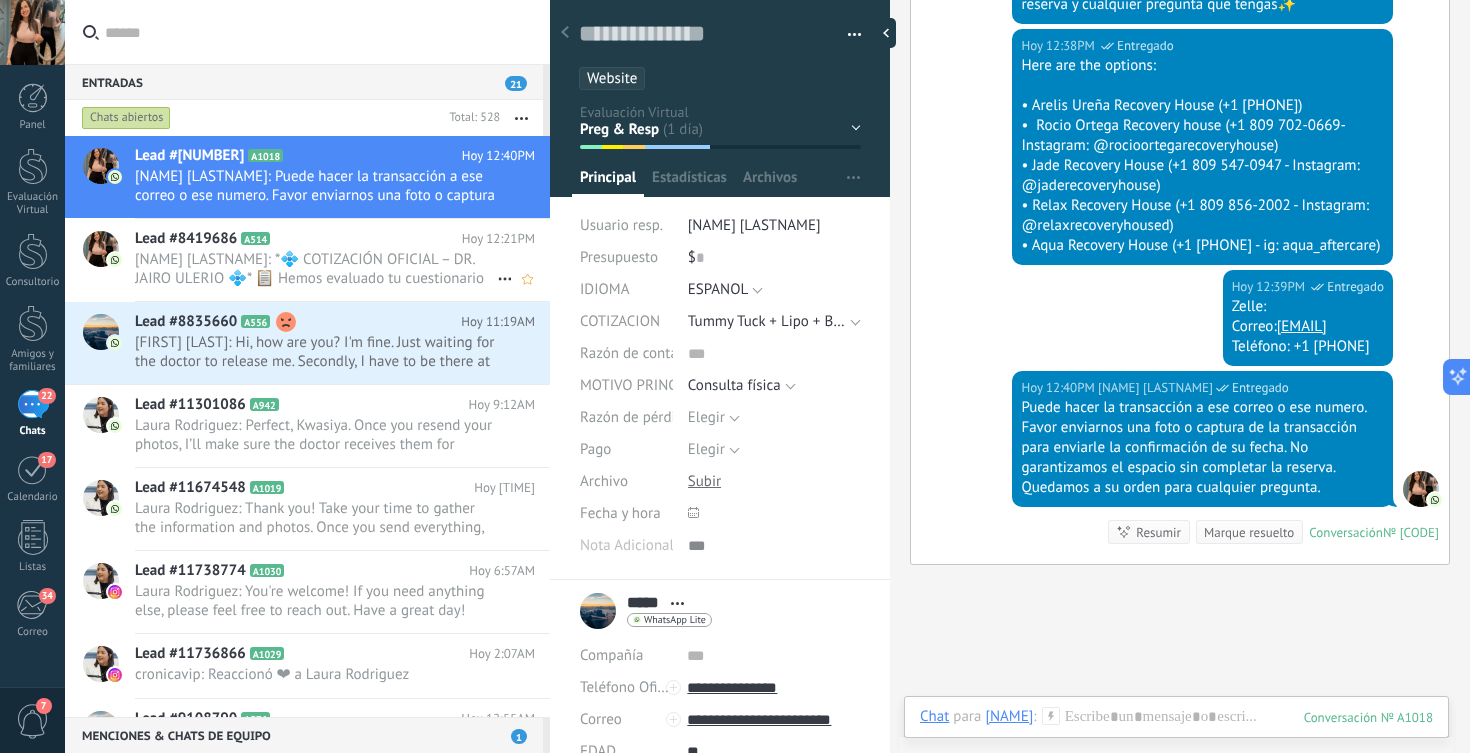 click on "Lead #8419686
A514
Hoy [TIME]
[LAST_NAME]: *💠 COTIZACIÓN OFICIAL – DR. JAIRO ULERIO 💠*
📋 Hemos evaluado tu cuestionario de salud  y el Dr. Jairo conside..." at bounding box center [342, 260] 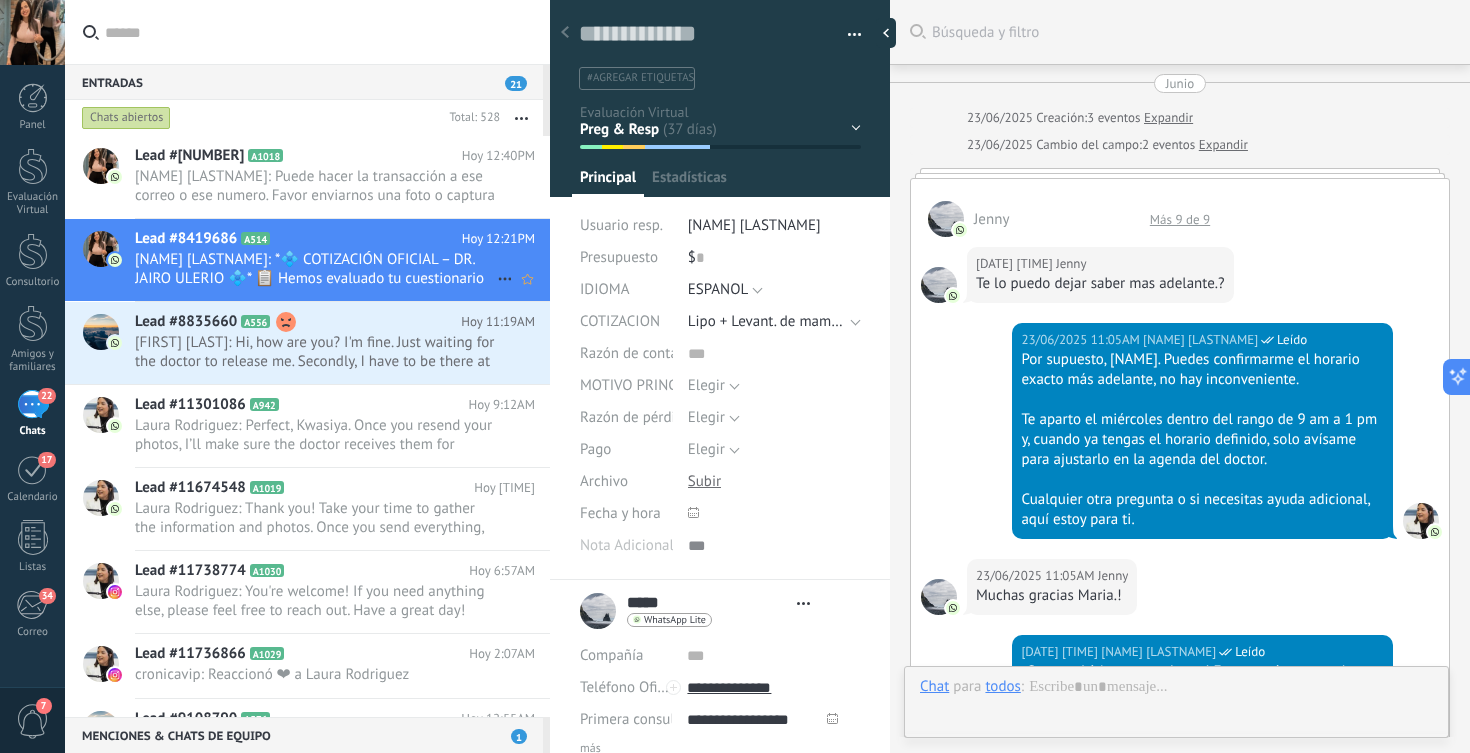 type on "***" 